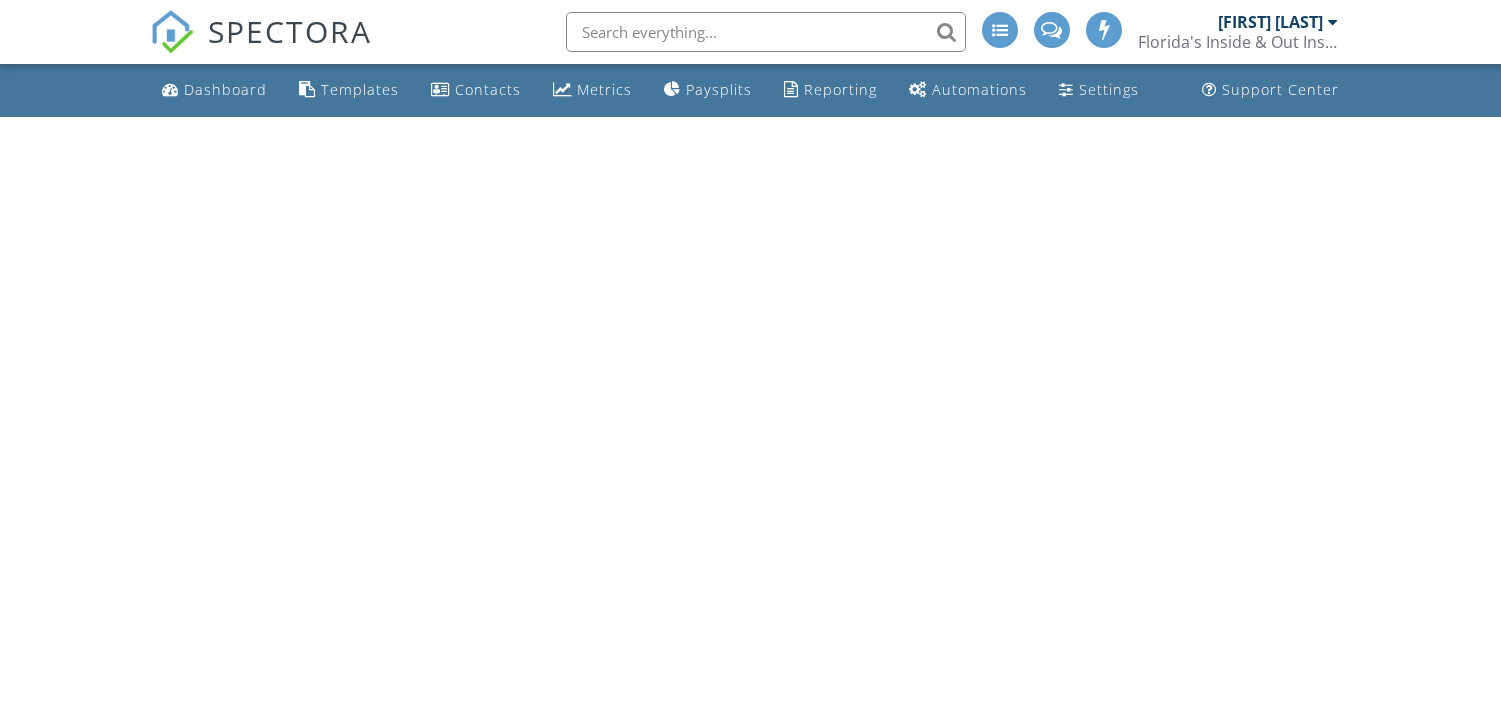scroll, scrollTop: 0, scrollLeft: 0, axis: both 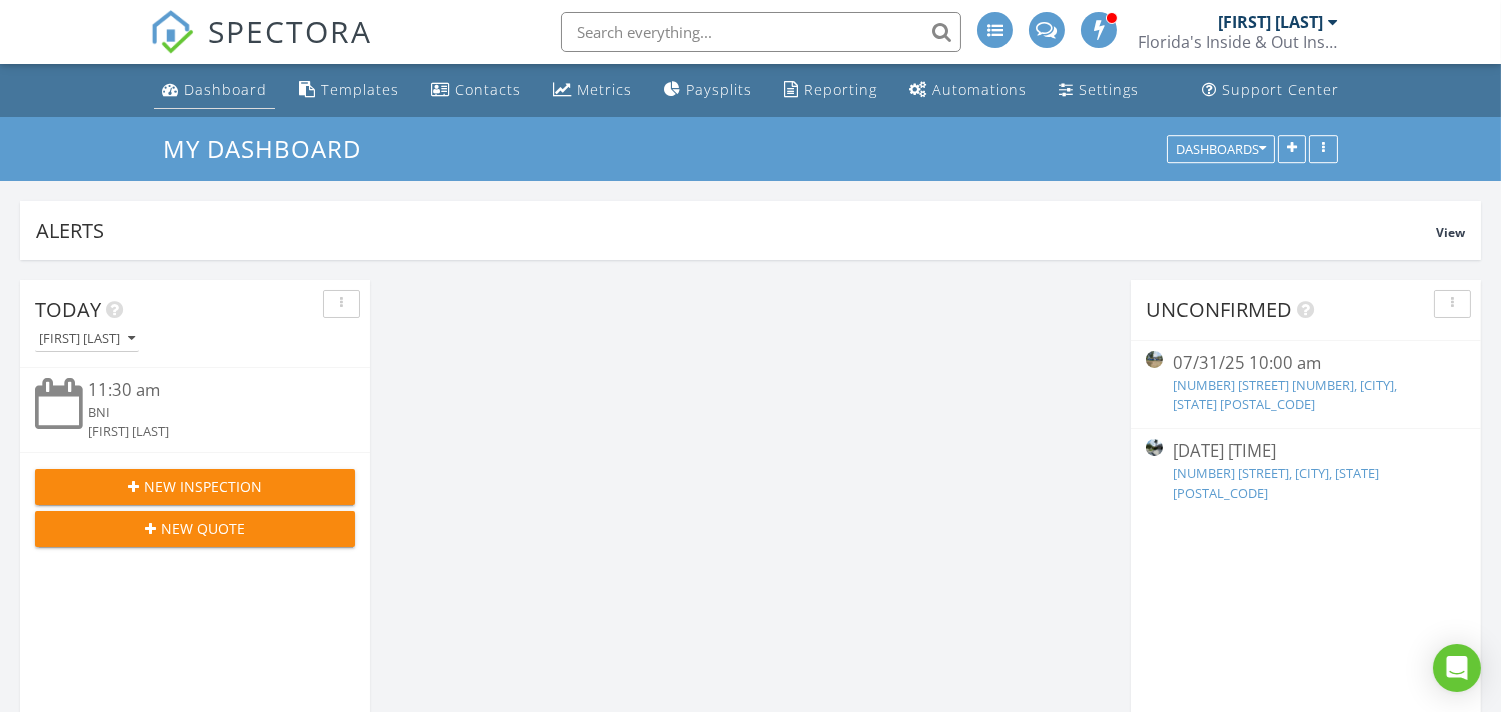 click on "Dashboard" at bounding box center [225, 89] 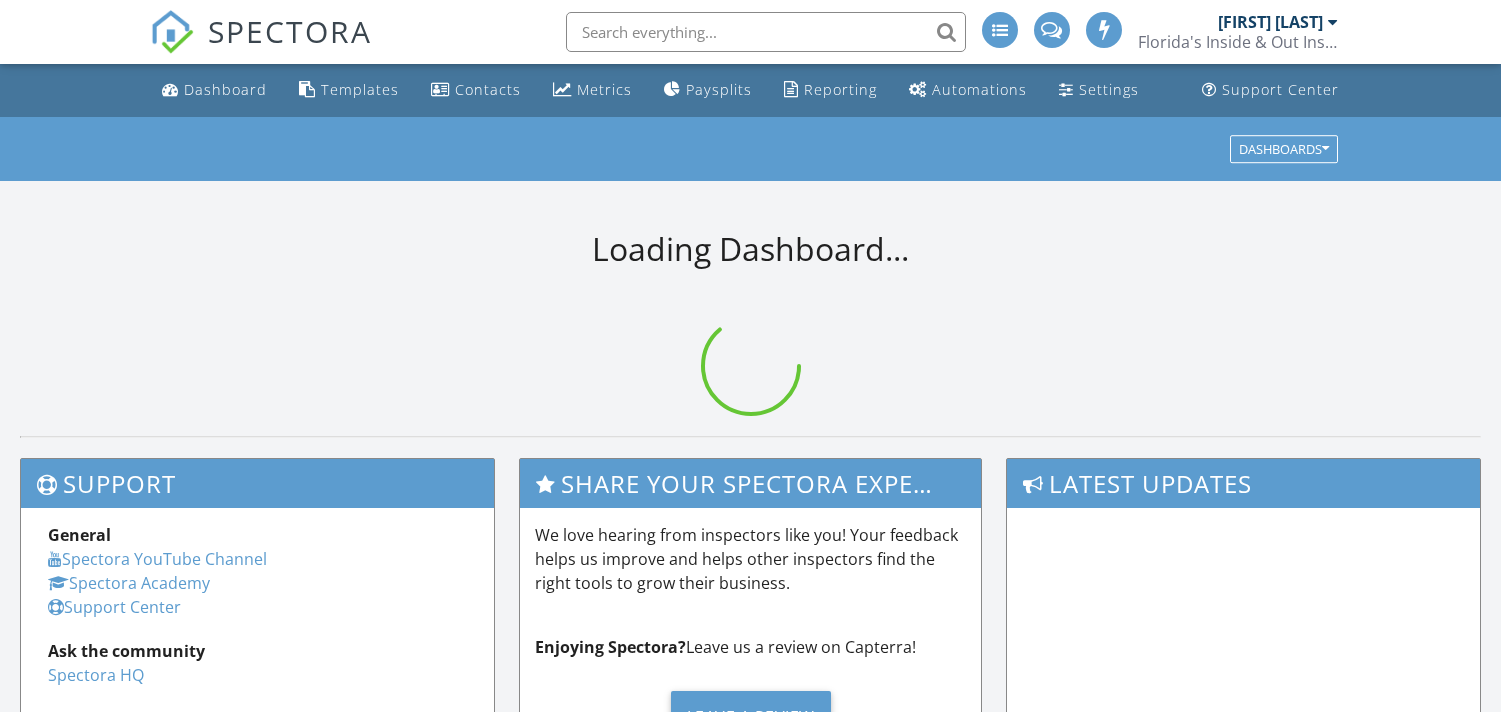 scroll, scrollTop: 0, scrollLeft: 0, axis: both 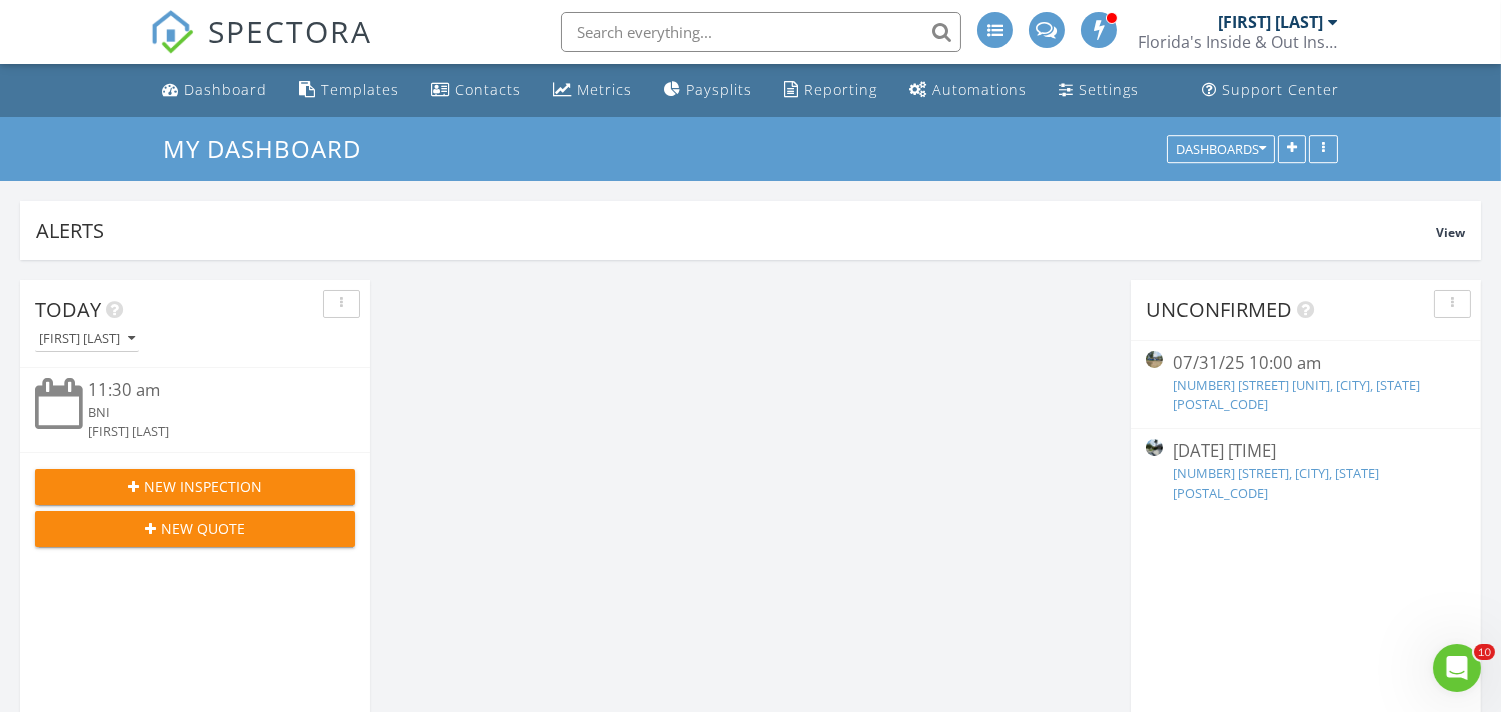 click on "New Inspection" at bounding box center (203, 486) 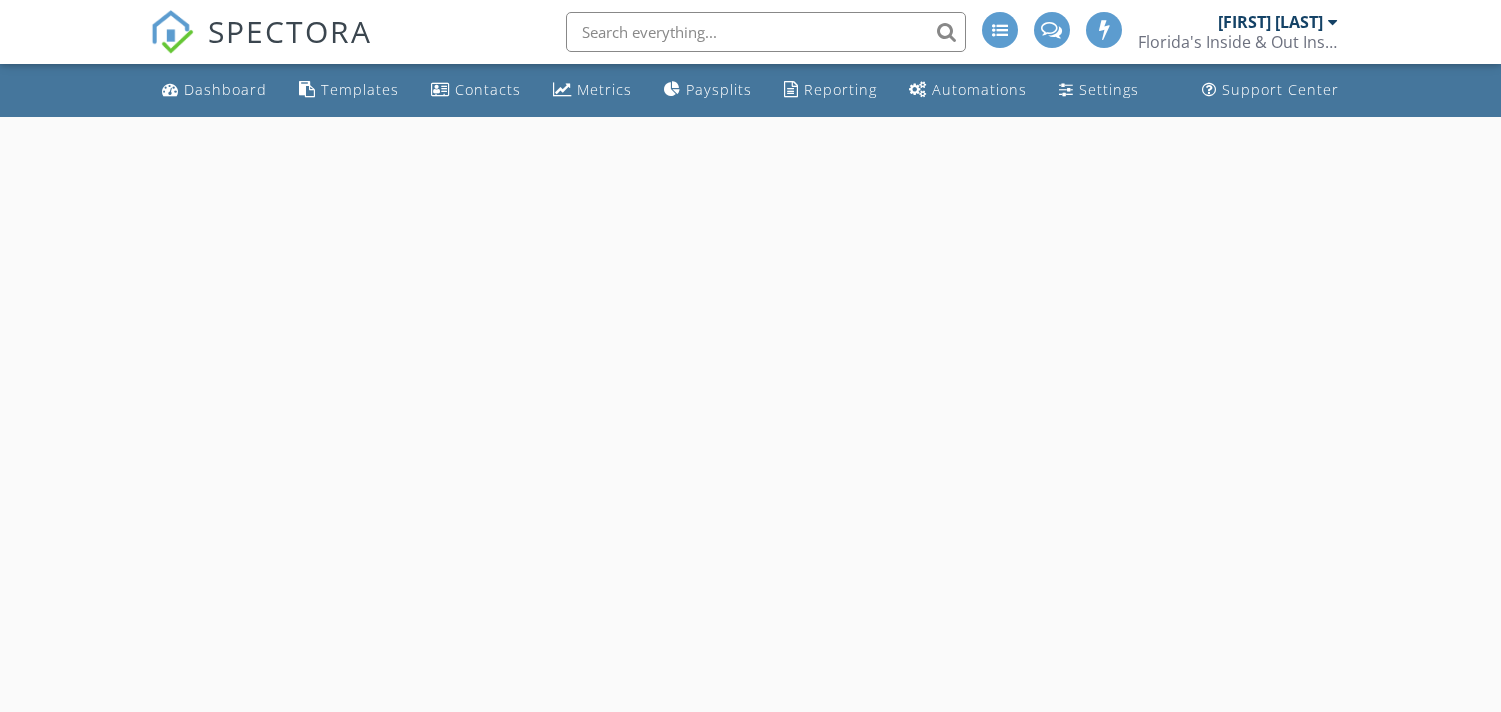 scroll, scrollTop: 0, scrollLeft: 0, axis: both 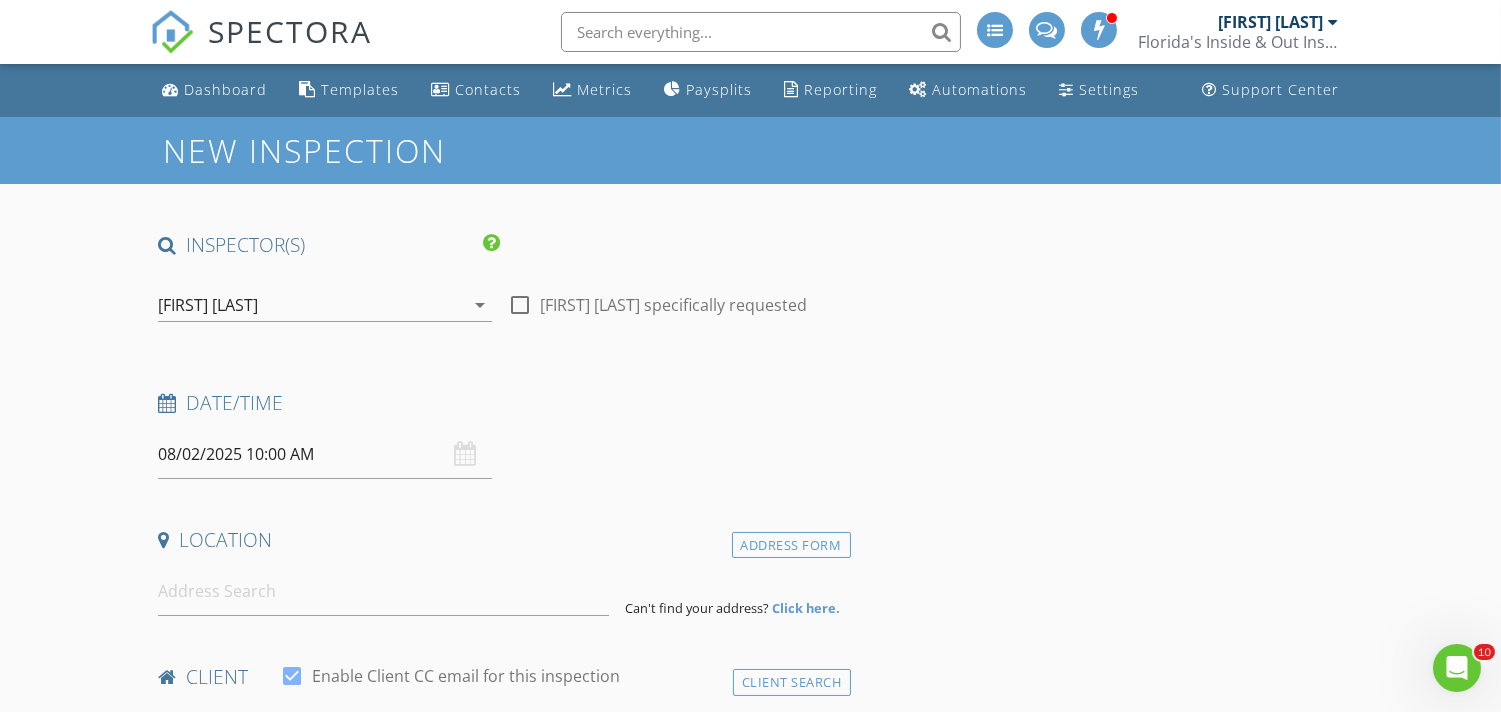click at bounding box center (761, 32) 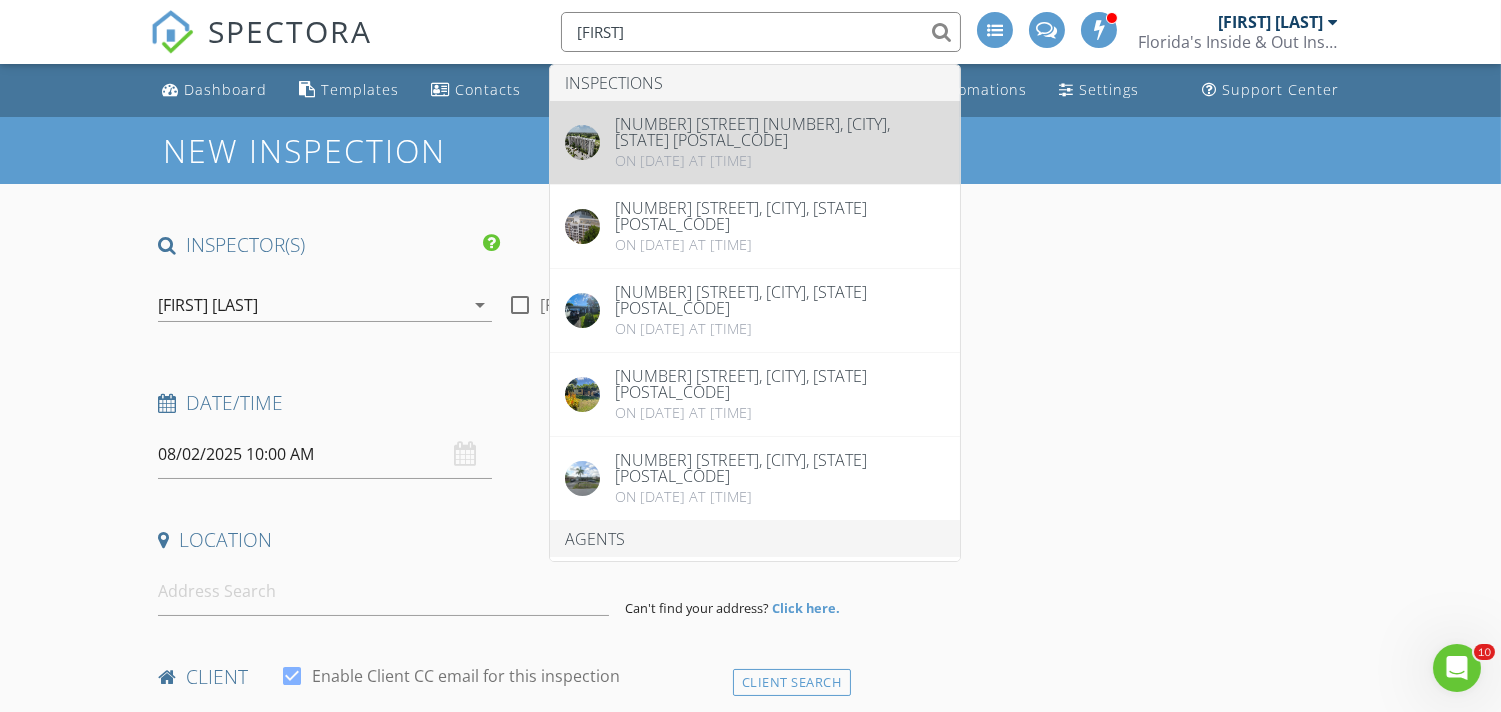 type on "[FIRST]" 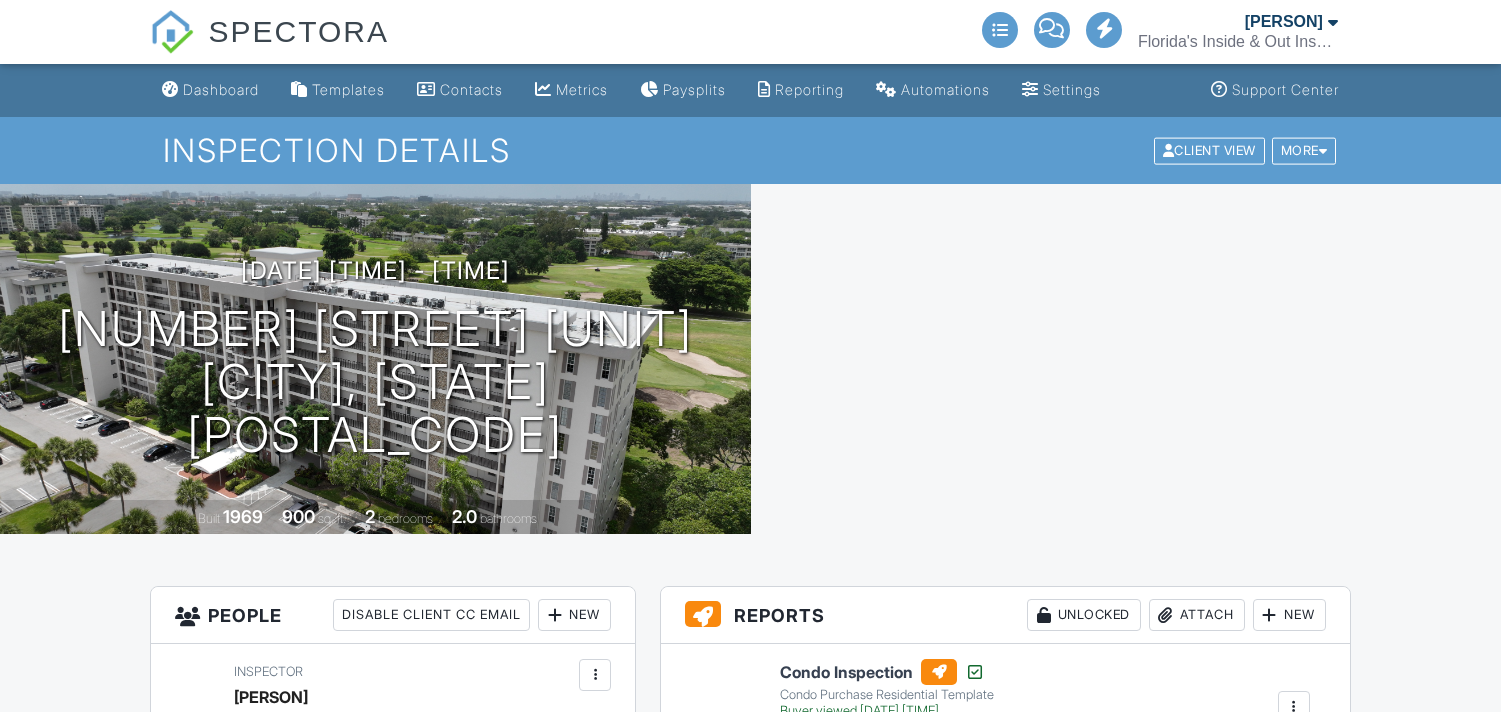 scroll, scrollTop: 407, scrollLeft: 0, axis: vertical 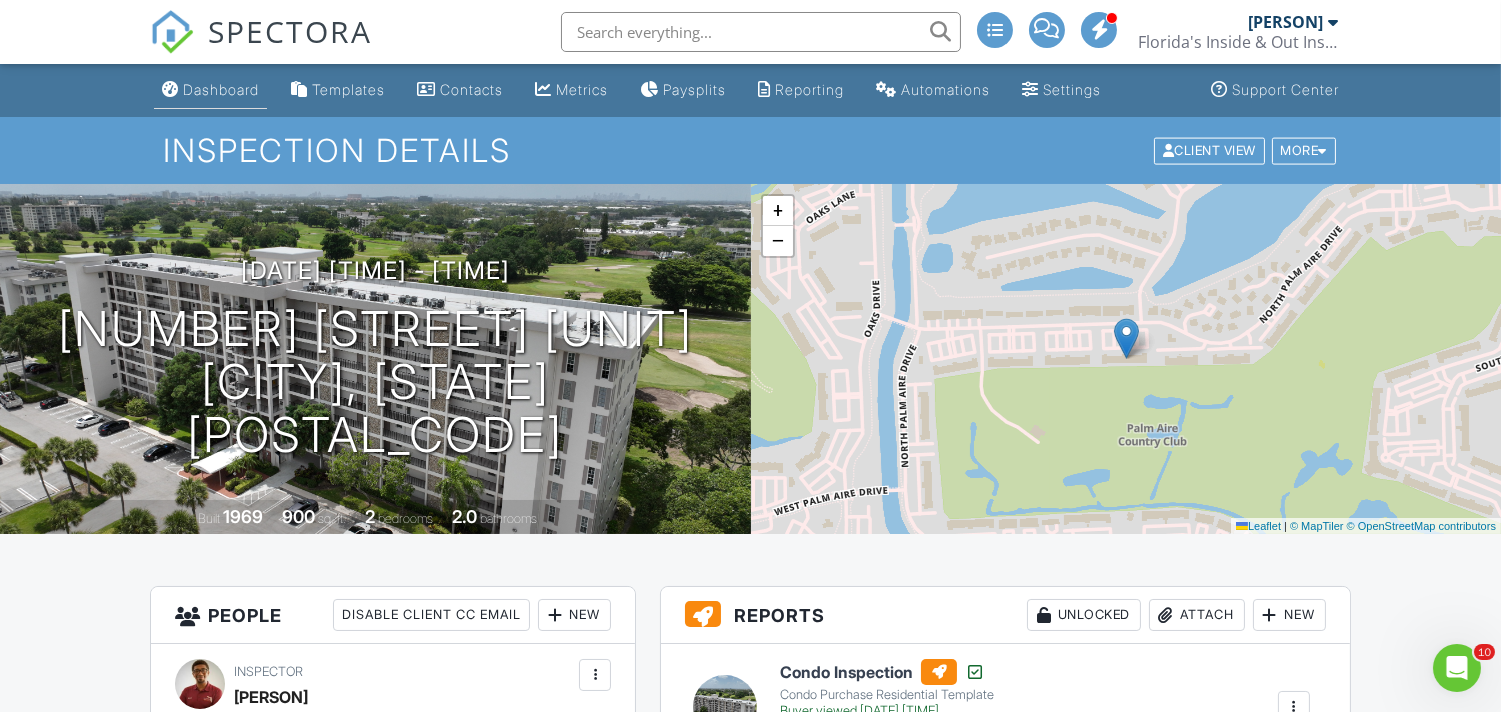 click on "Dashboard" at bounding box center [210, 90] 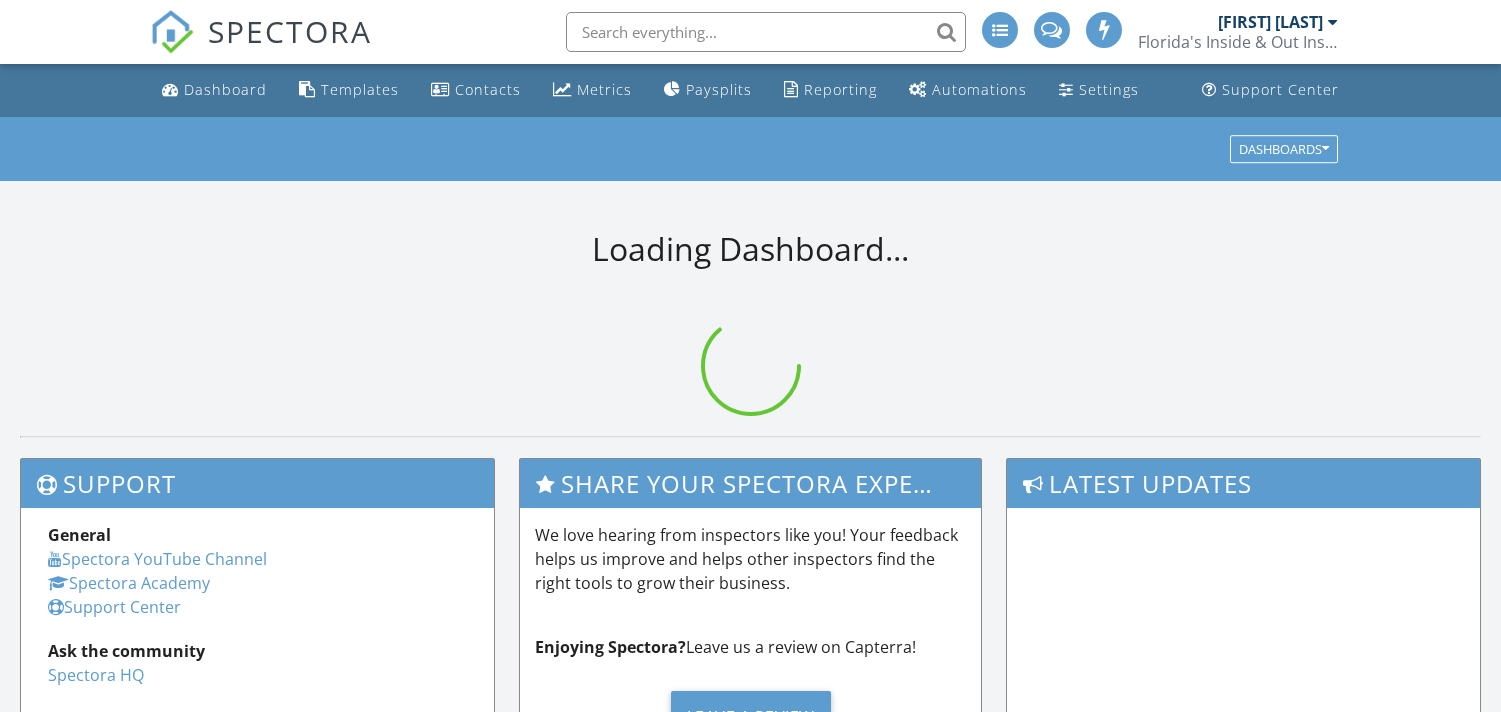 scroll, scrollTop: 0, scrollLeft: 0, axis: both 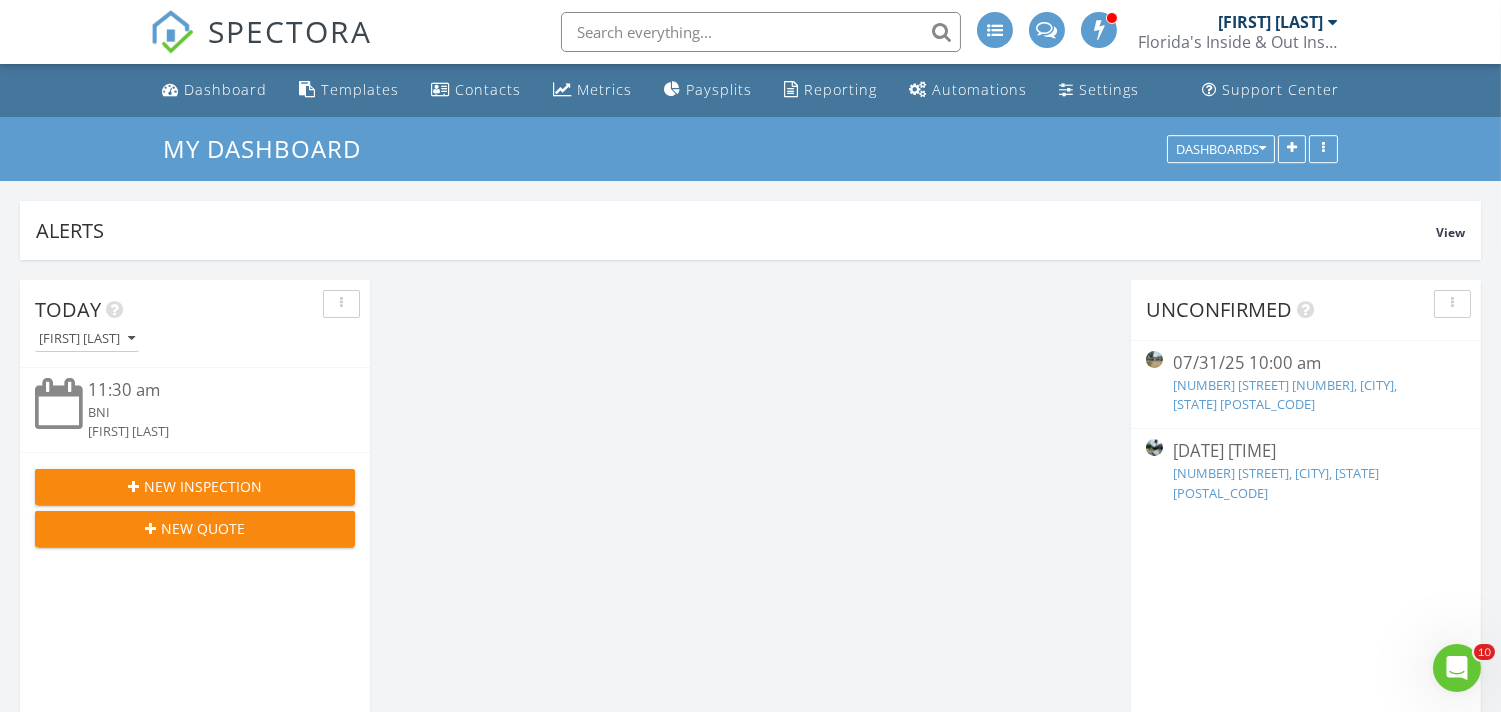 click on "New Inspection" at bounding box center [203, 486] 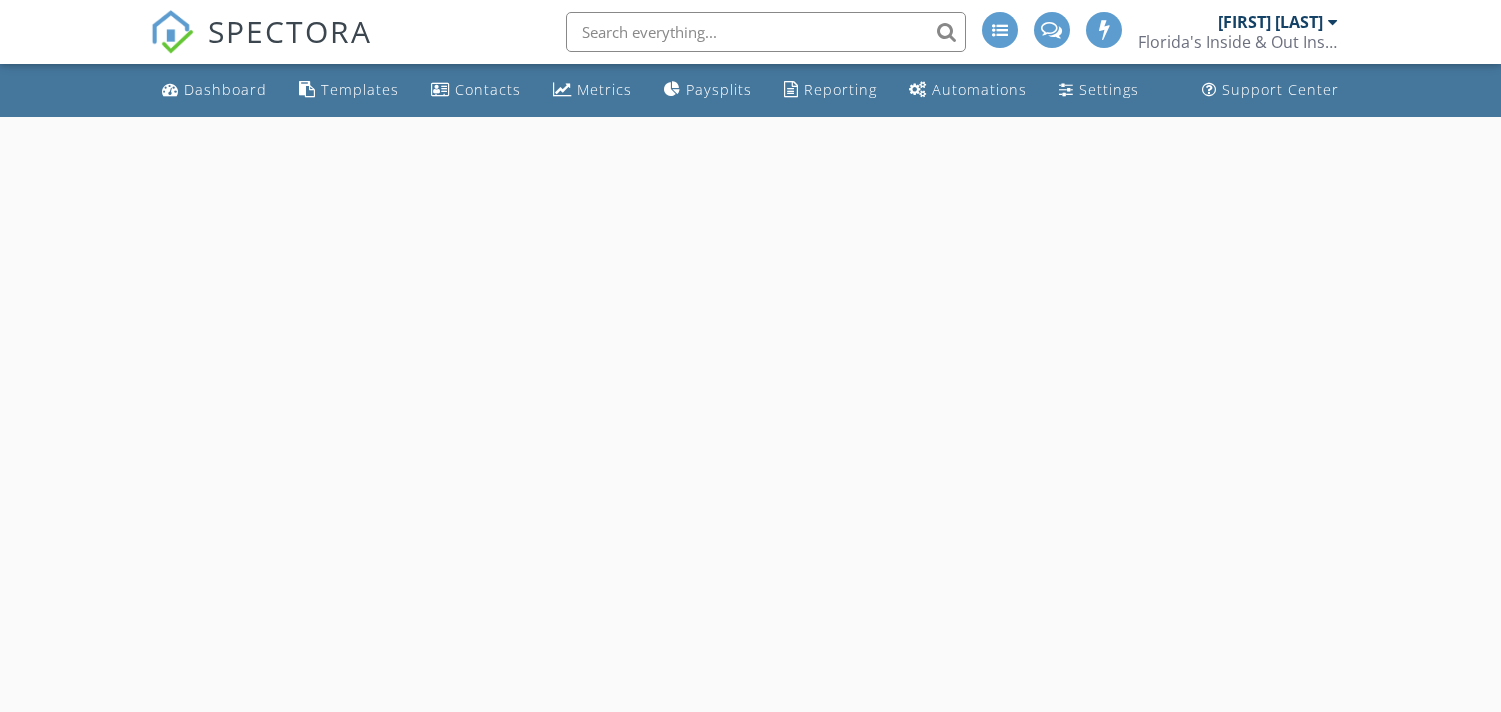 scroll, scrollTop: 0, scrollLeft: 0, axis: both 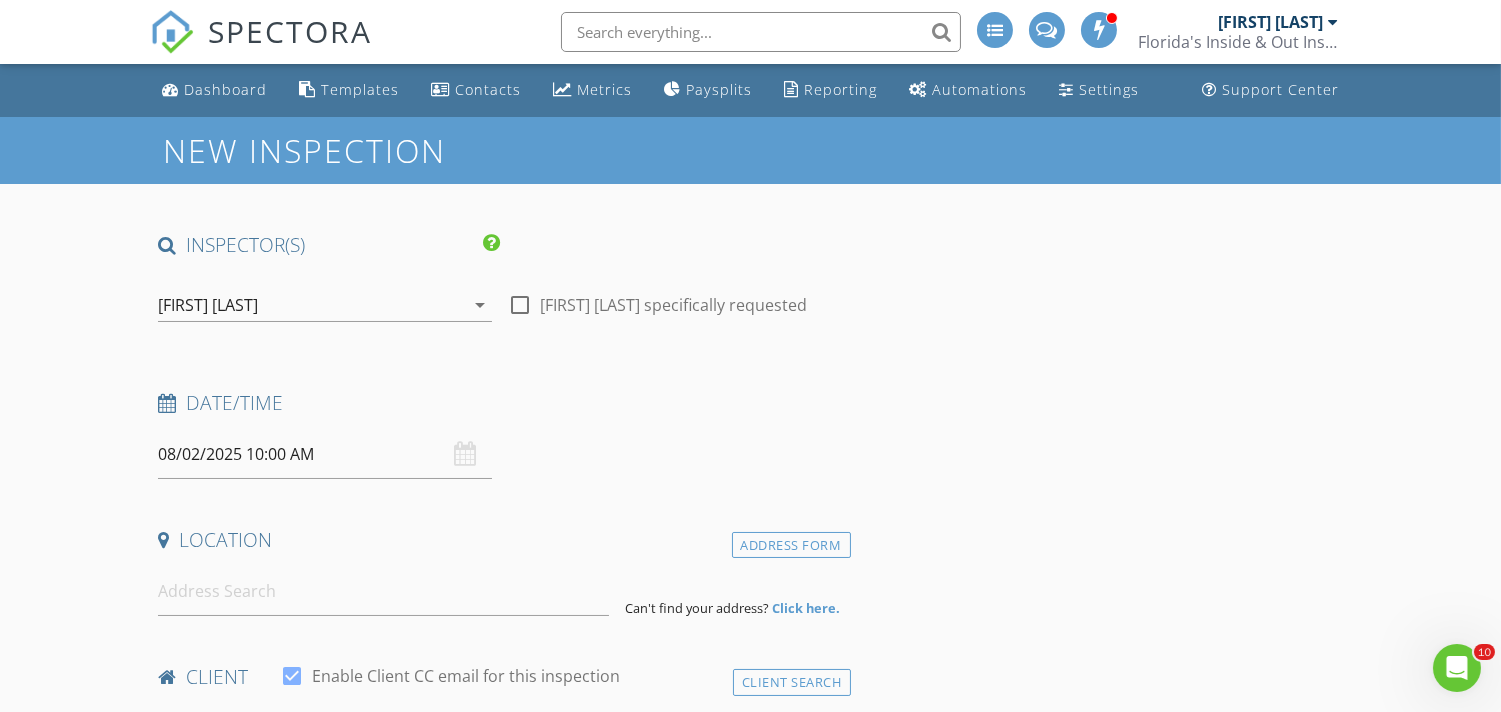 click on "08/02/2025 10:00 AM" at bounding box center [325, 454] 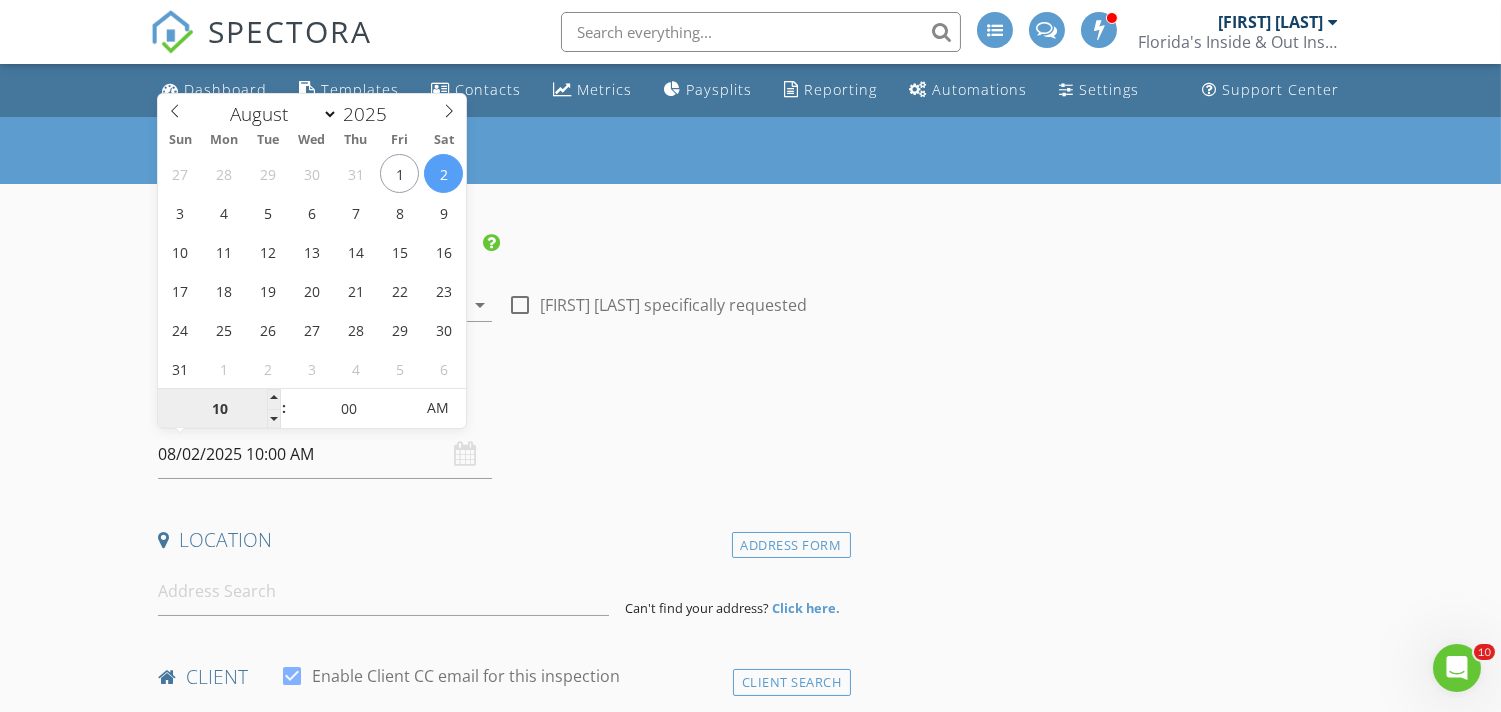 click on "10" at bounding box center (219, 409) 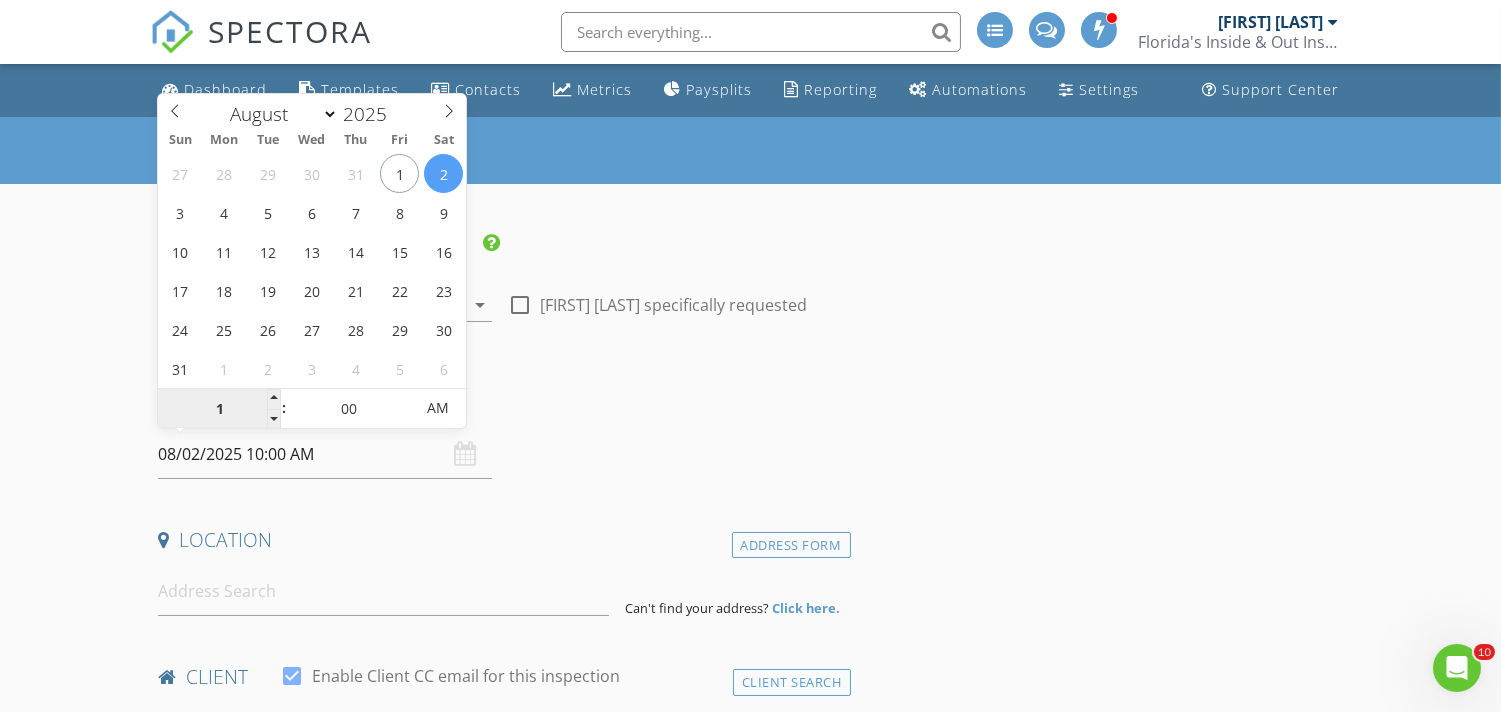 type on "11" 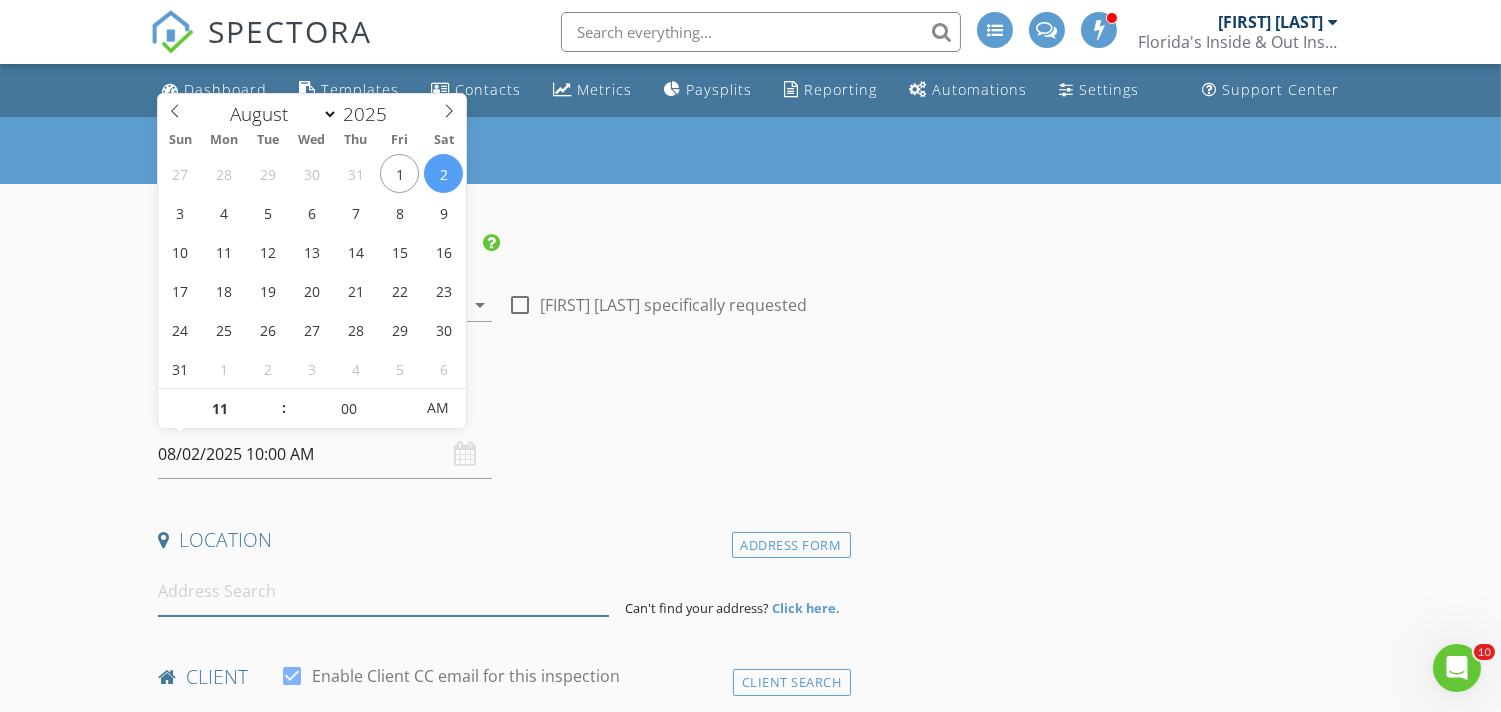 click at bounding box center (383, 591) 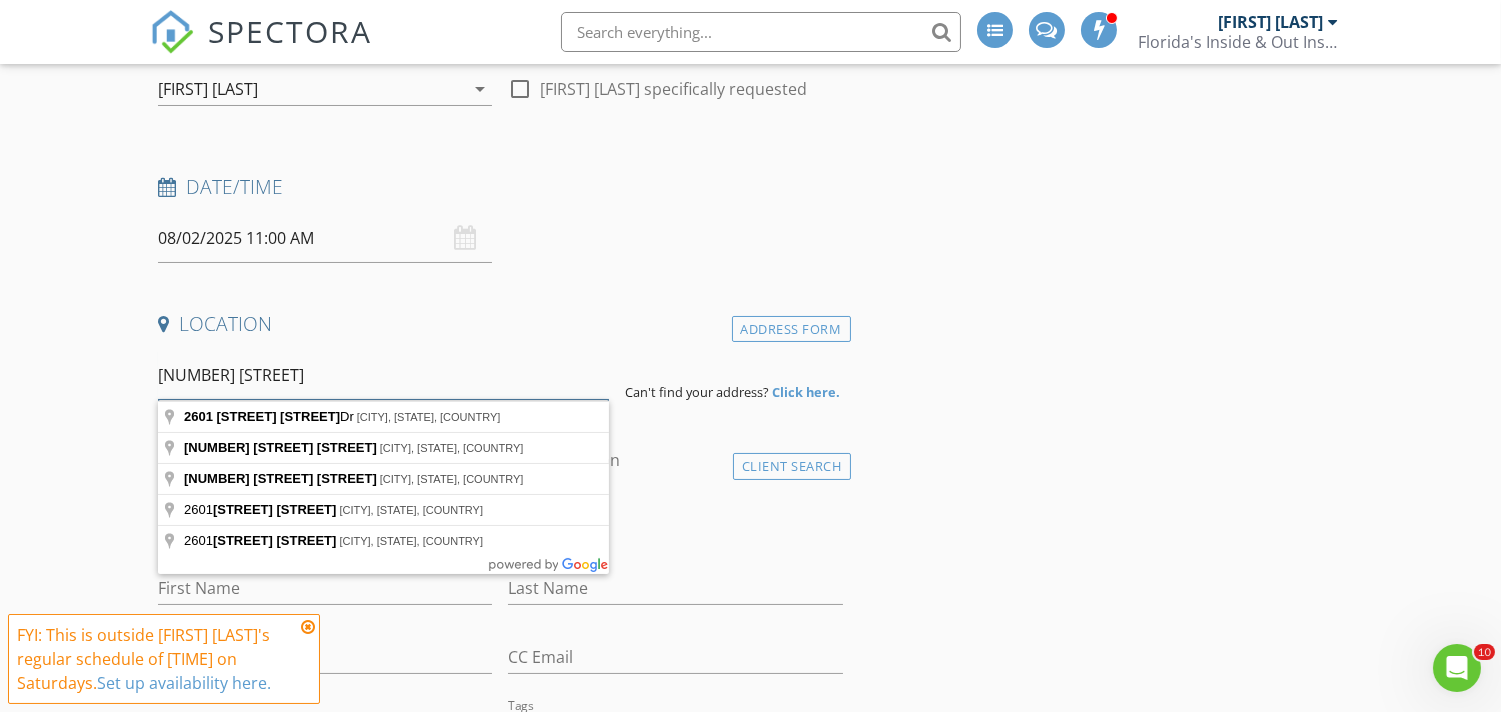 scroll, scrollTop: 218, scrollLeft: 0, axis: vertical 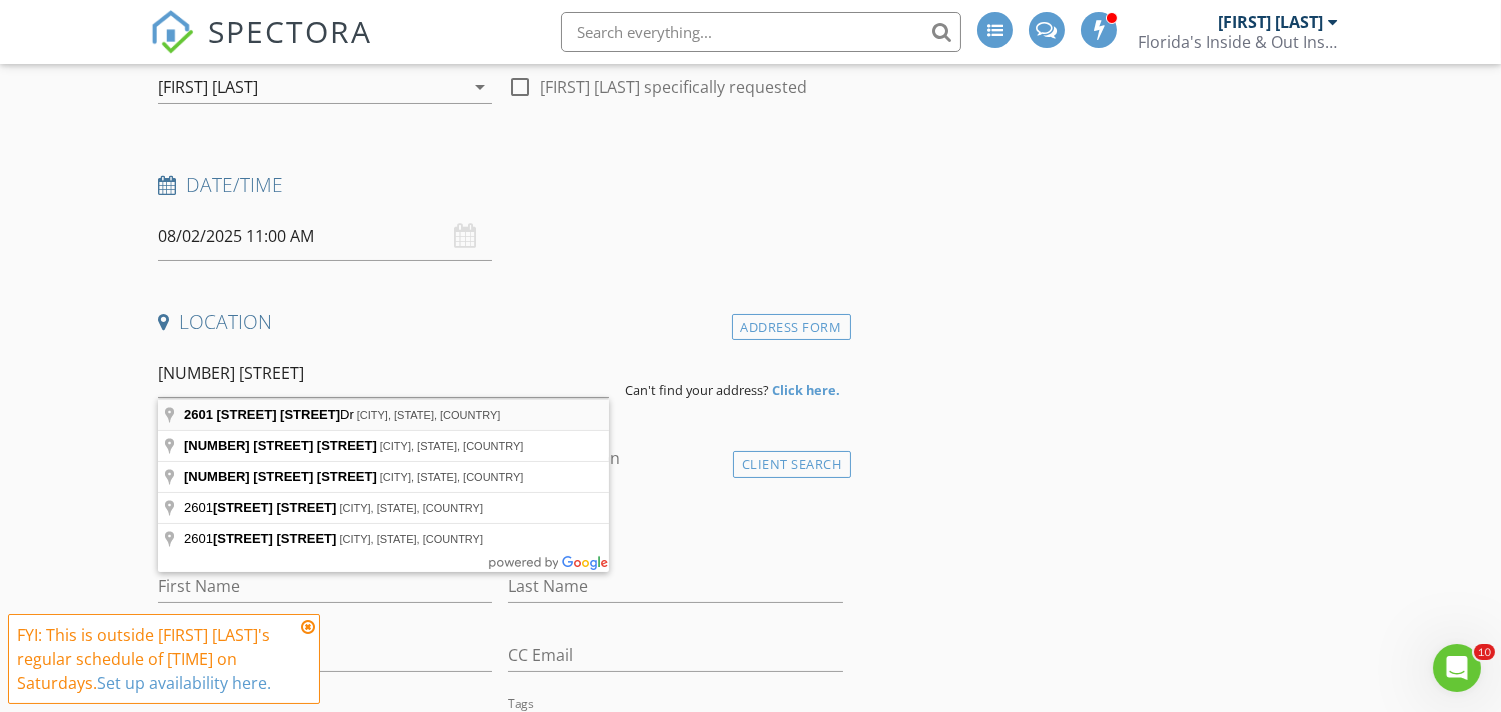 type on "2601 S Course Dr, Pompano Beach, FL, USA" 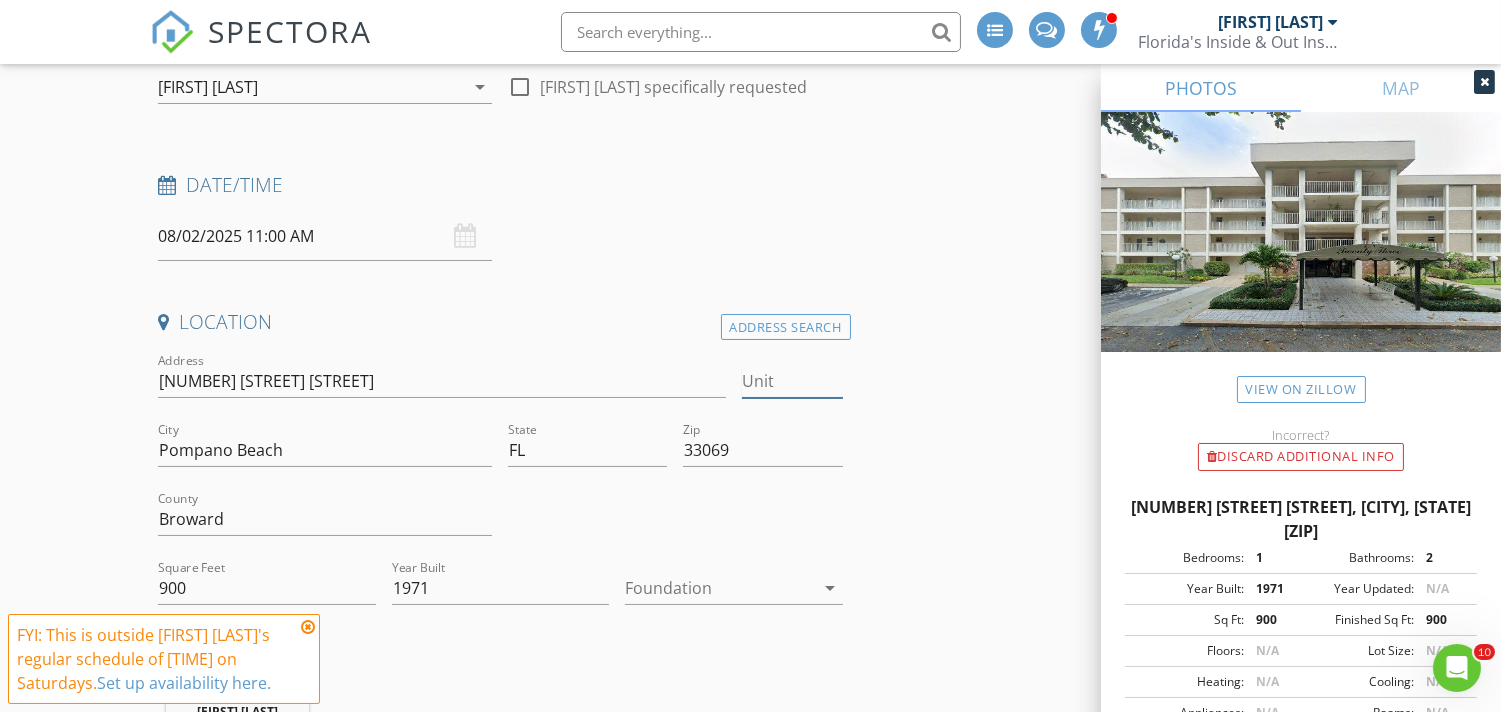 click on "Unit" at bounding box center (792, 381) 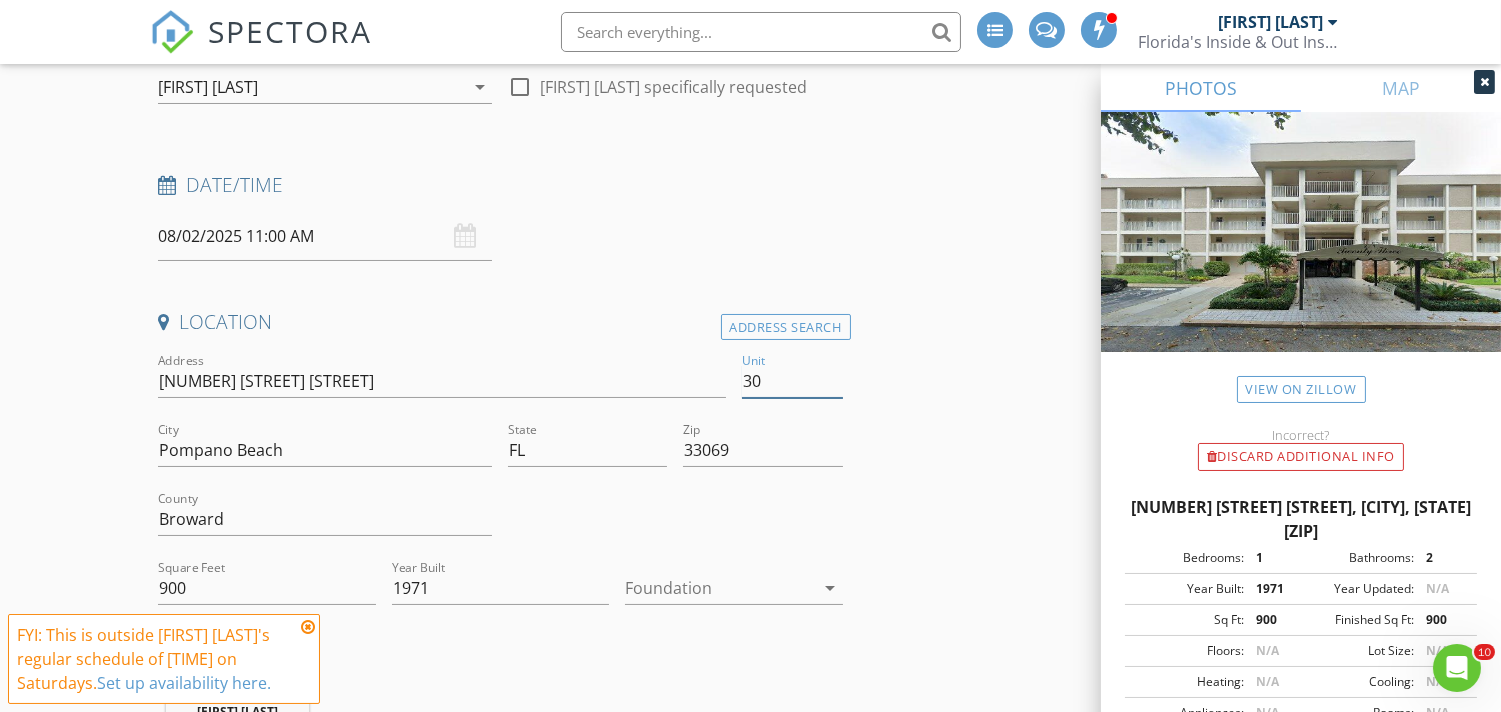 type on "[UNIT]" 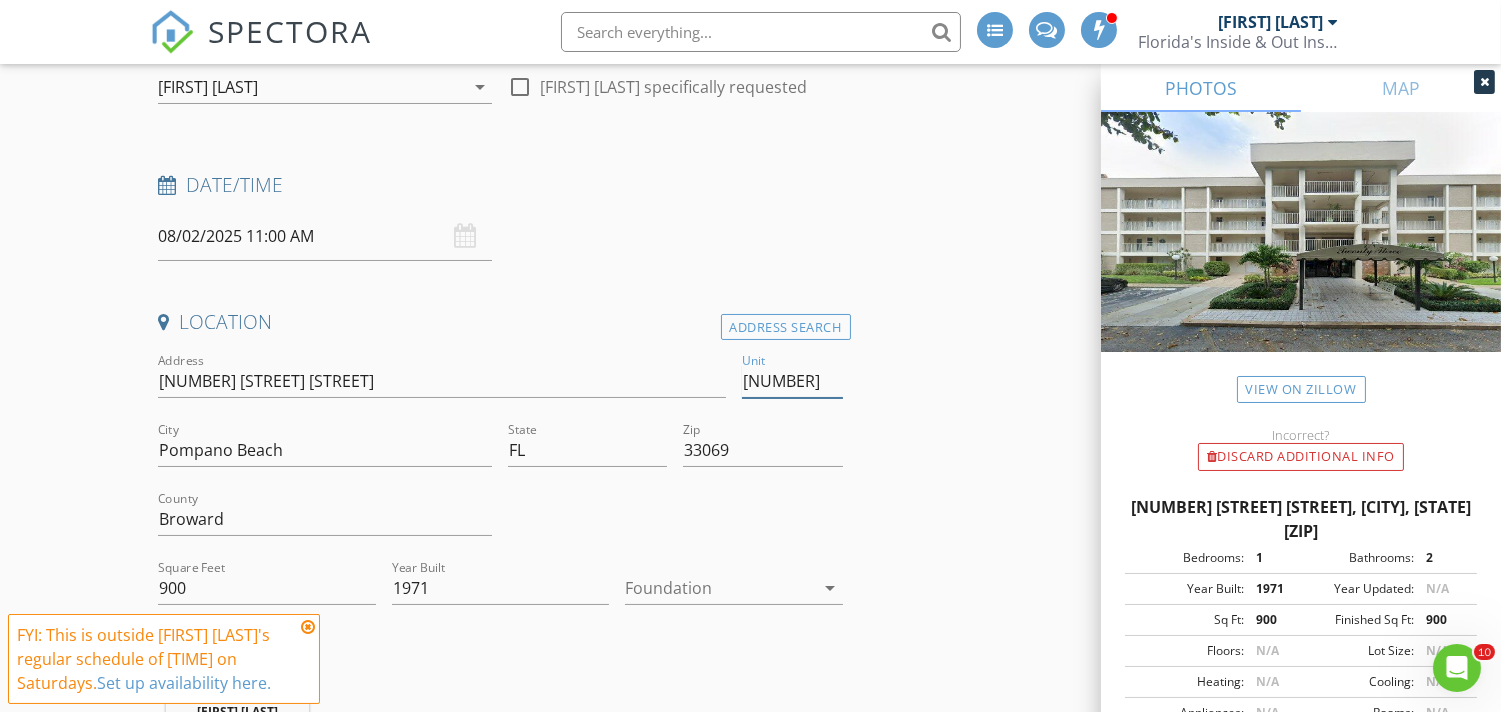 type 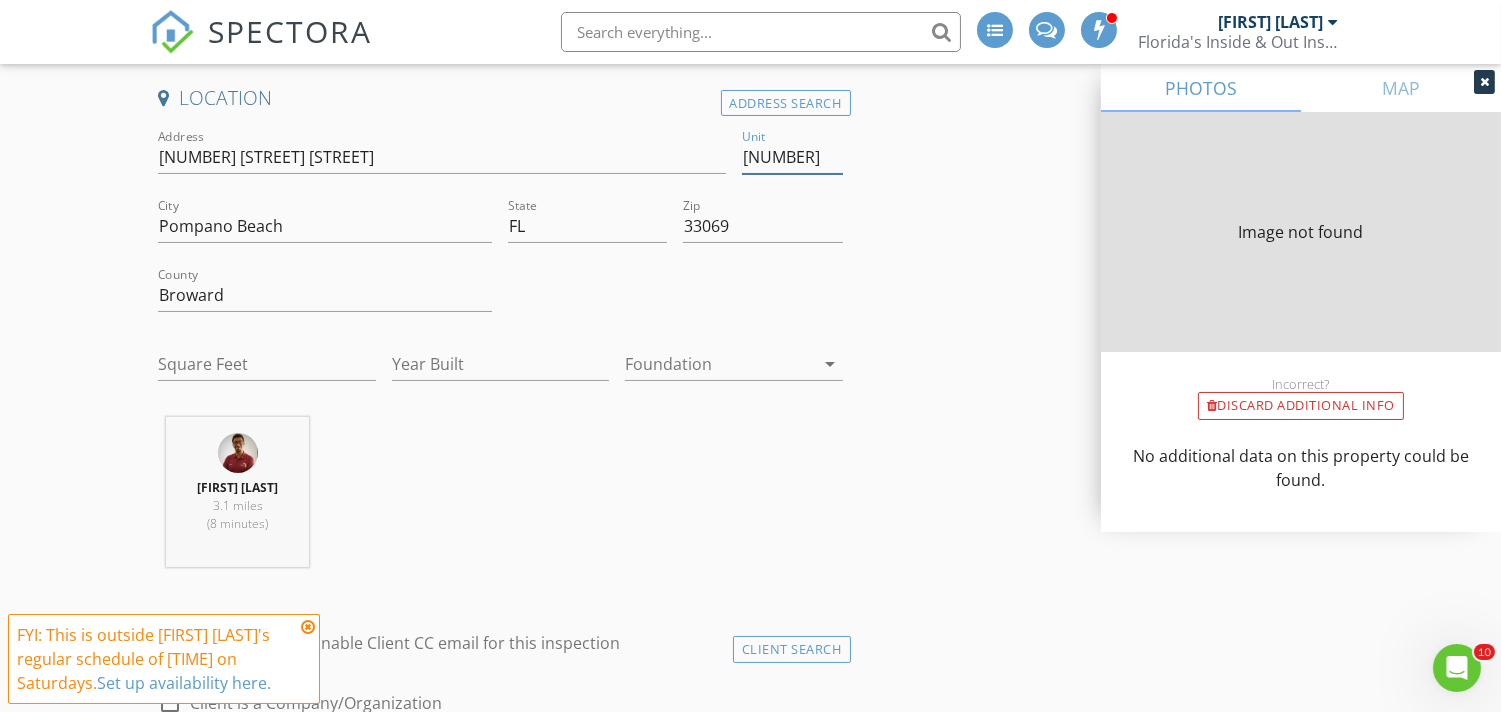 type on "900" 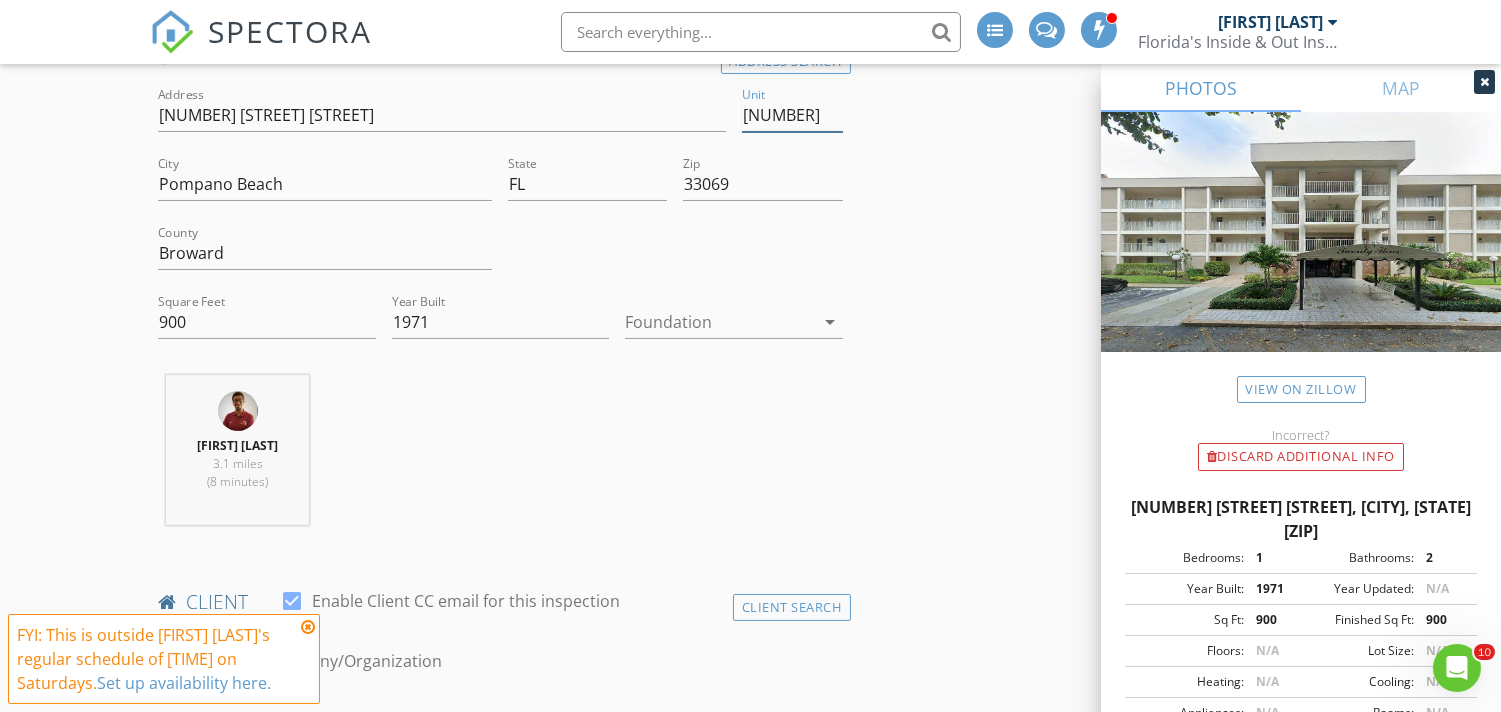 scroll, scrollTop: 487, scrollLeft: 0, axis: vertical 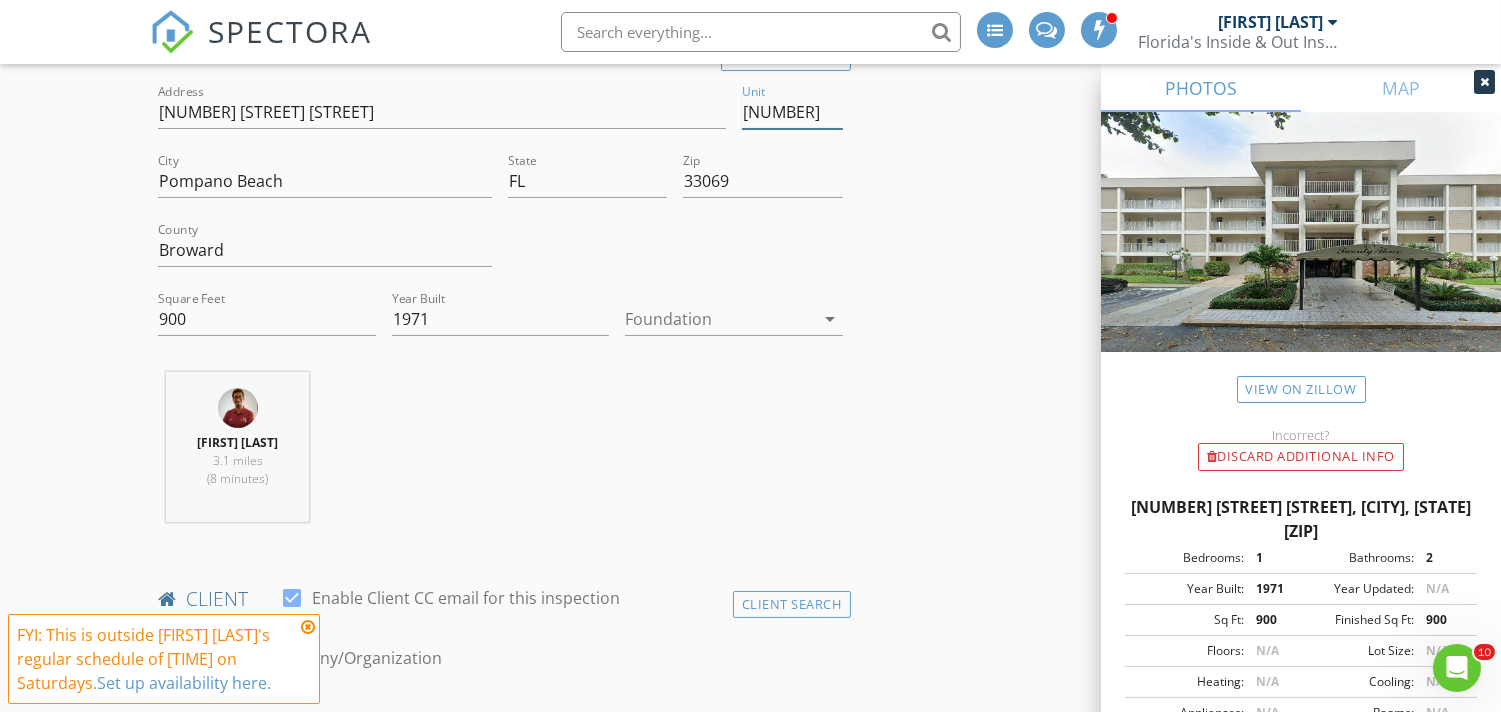 type on "304" 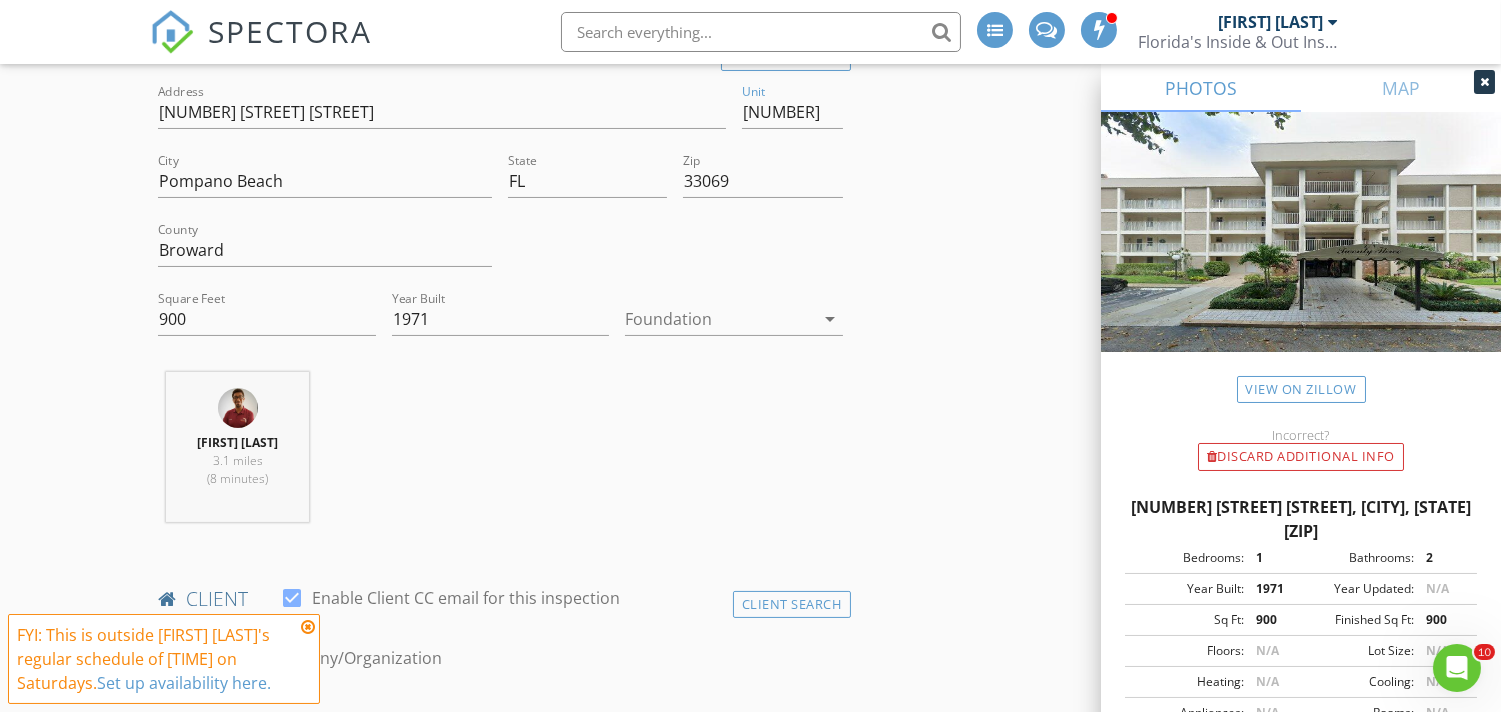 click at bounding box center (308, 627) 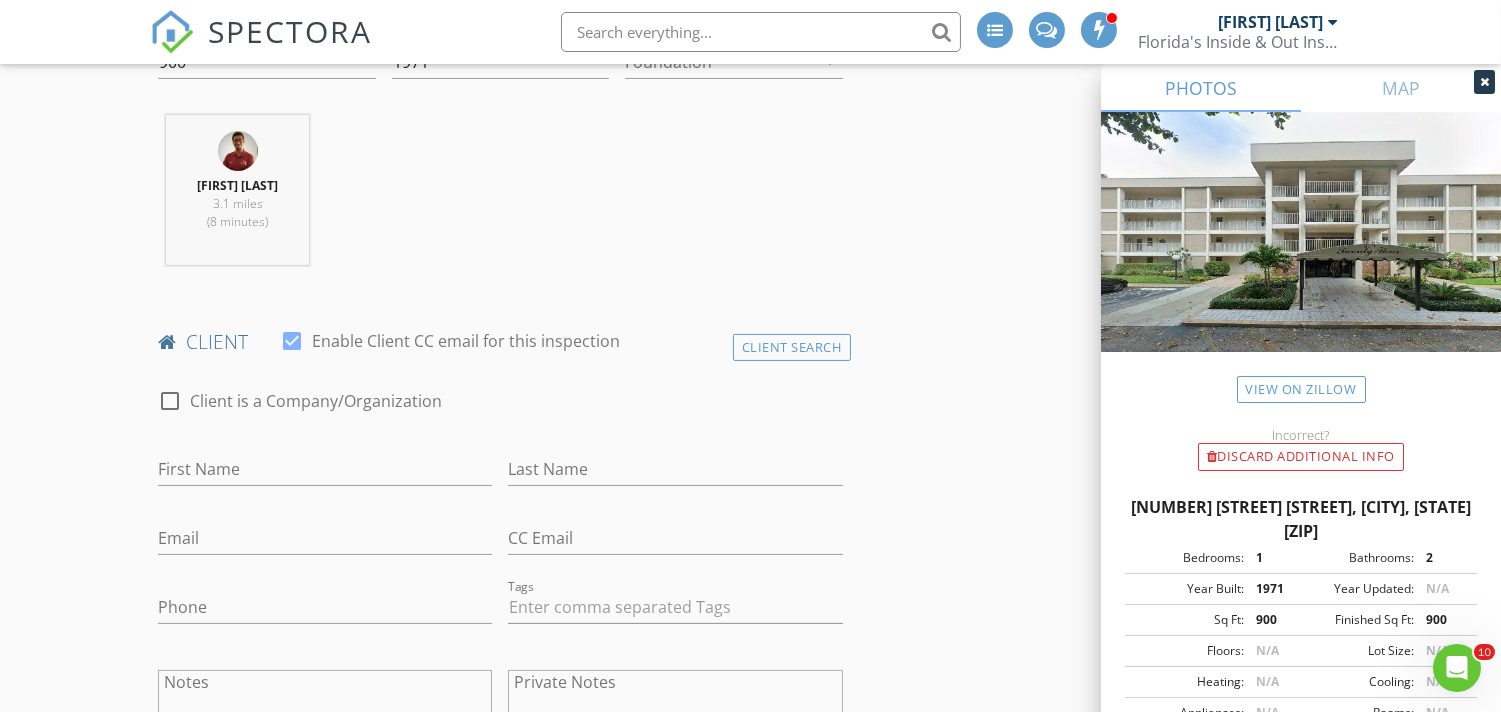 scroll, scrollTop: 801, scrollLeft: 0, axis: vertical 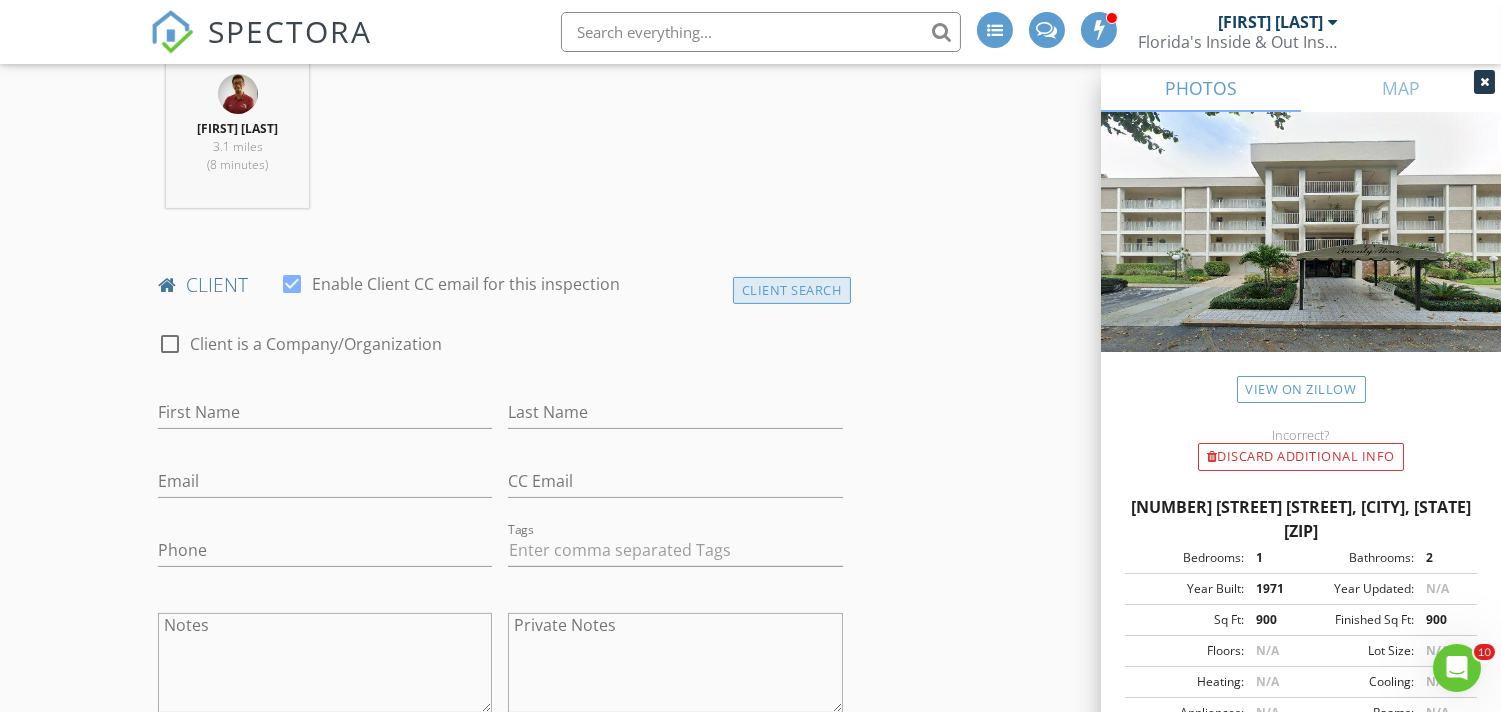 click on "Client Search" at bounding box center [792, 290] 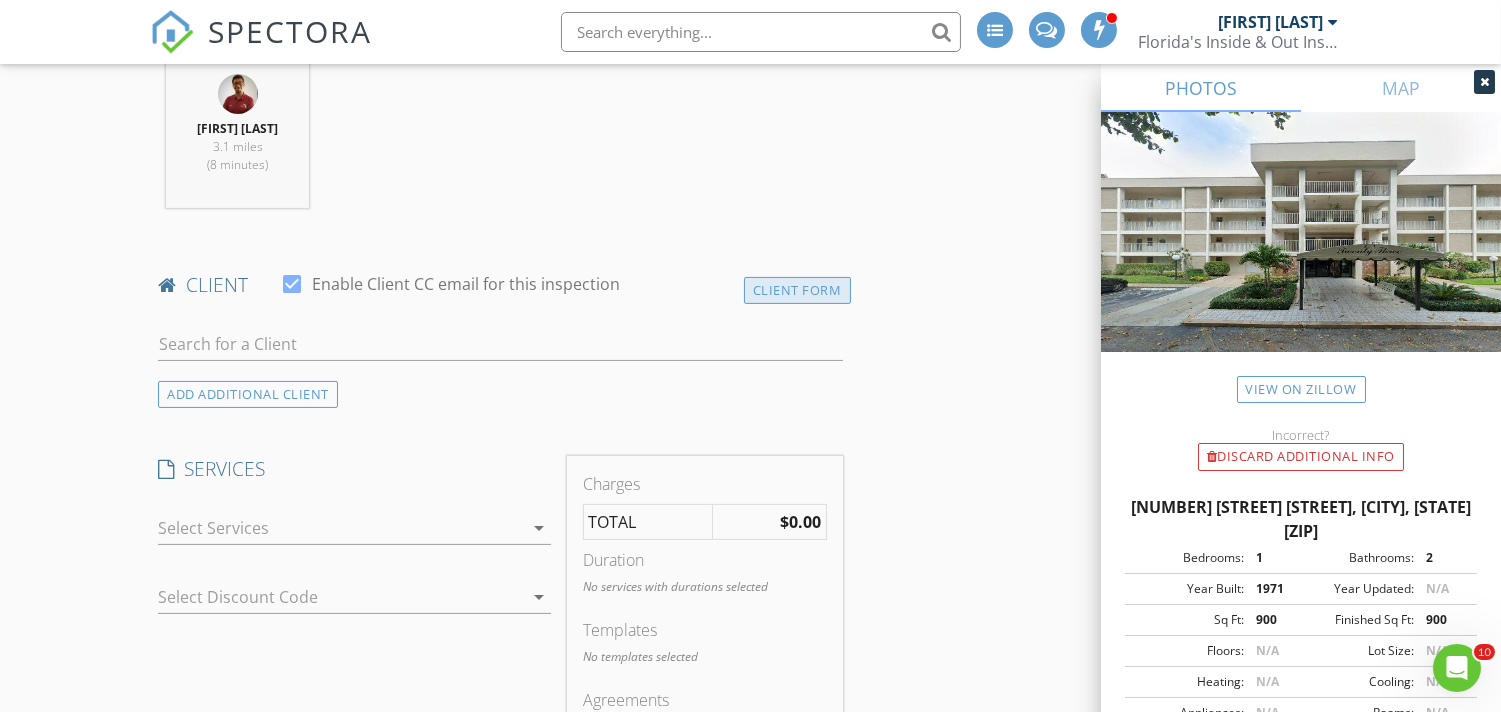 click on "Client Form" at bounding box center (797, 290) 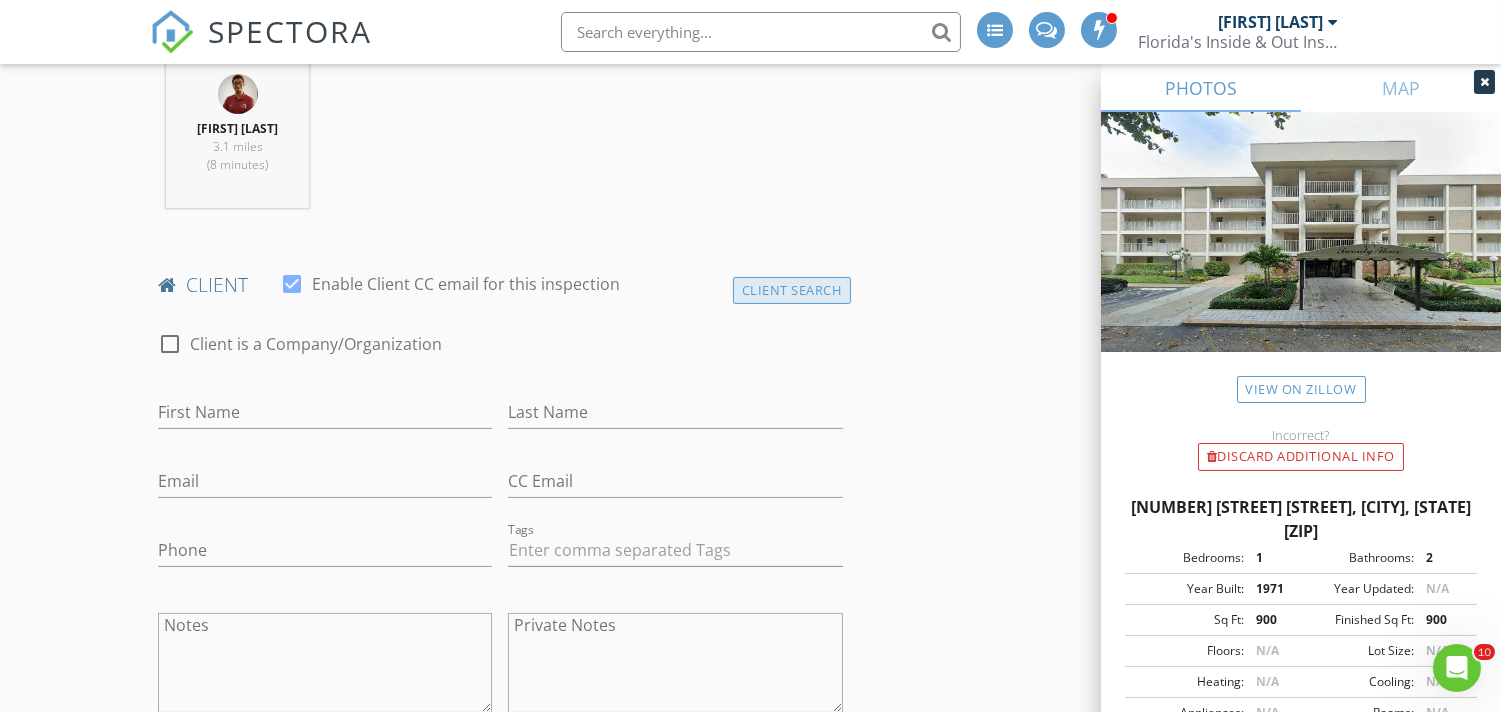click on "Client Search" at bounding box center (792, 290) 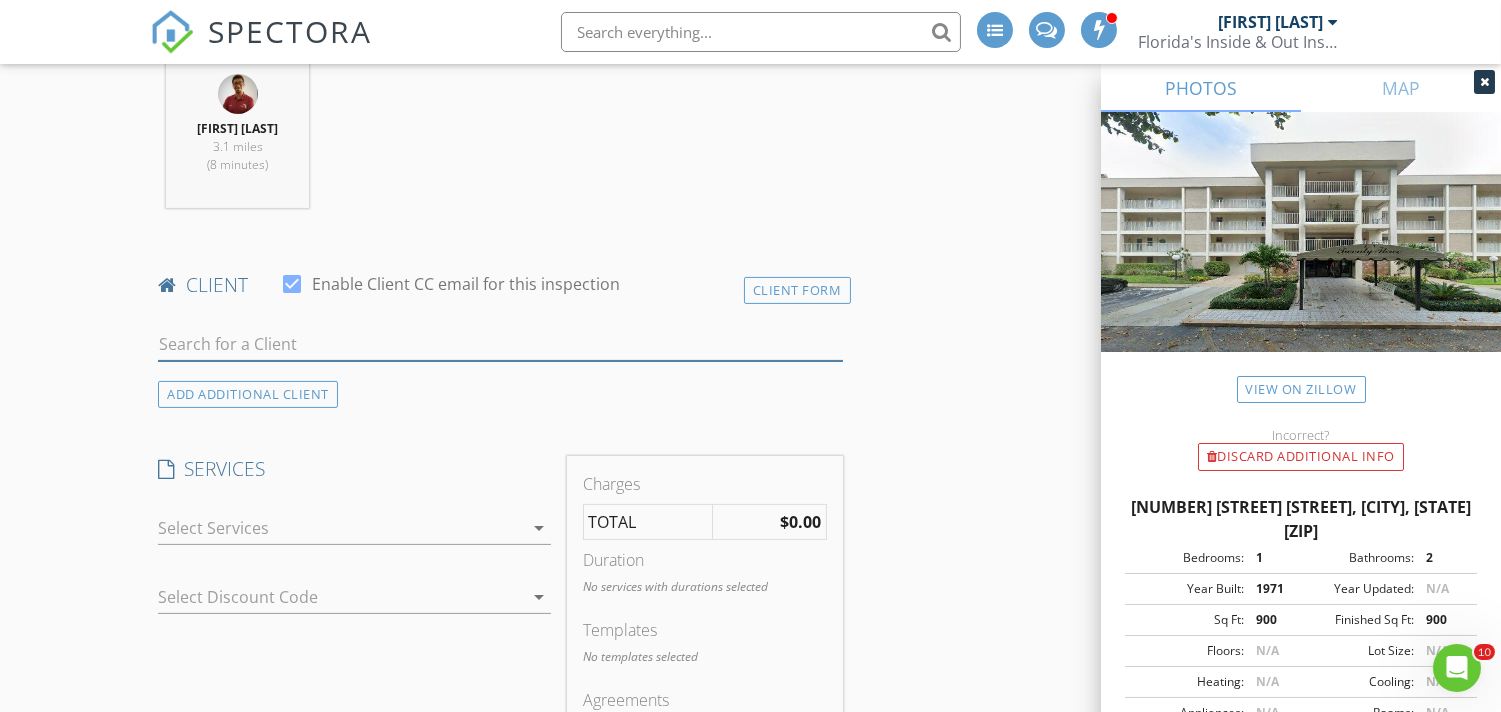 click at bounding box center [500, 344] 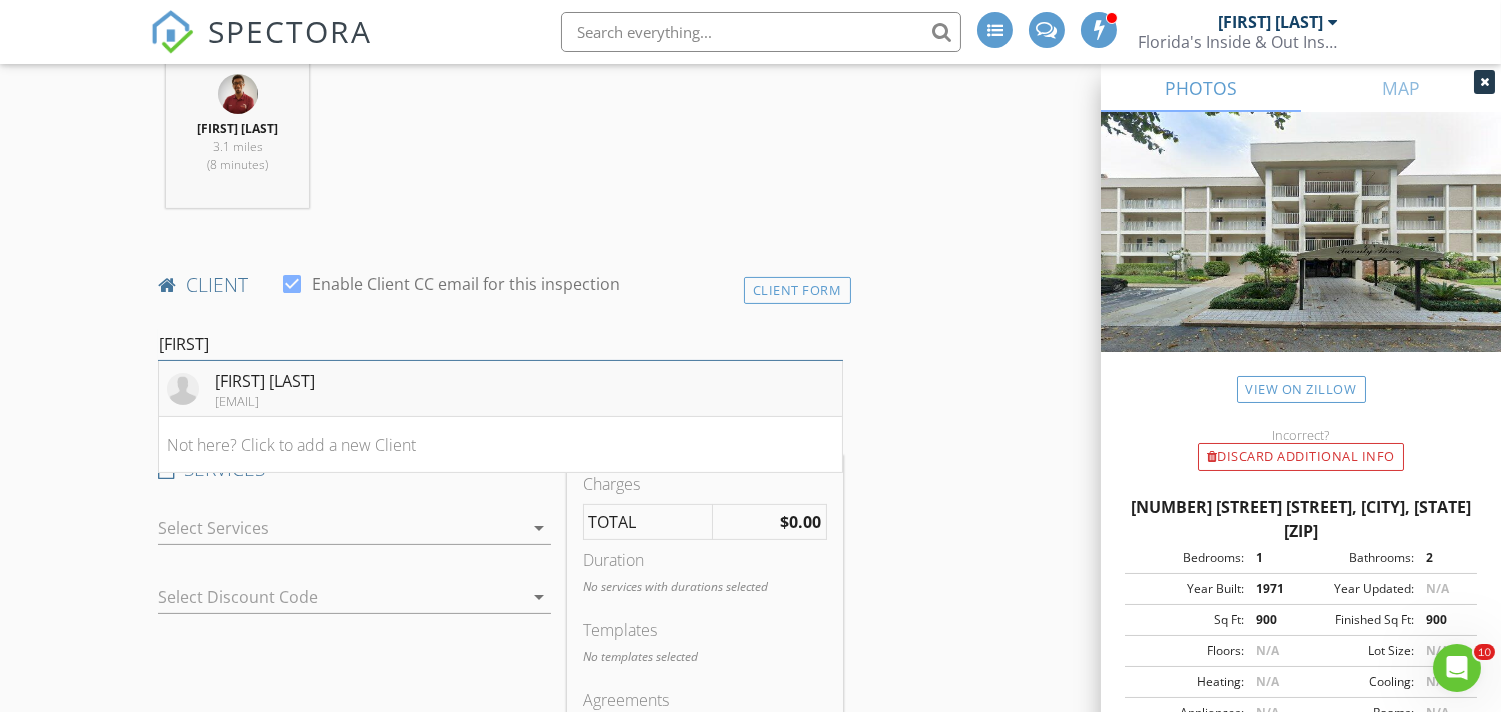 type on "agnol" 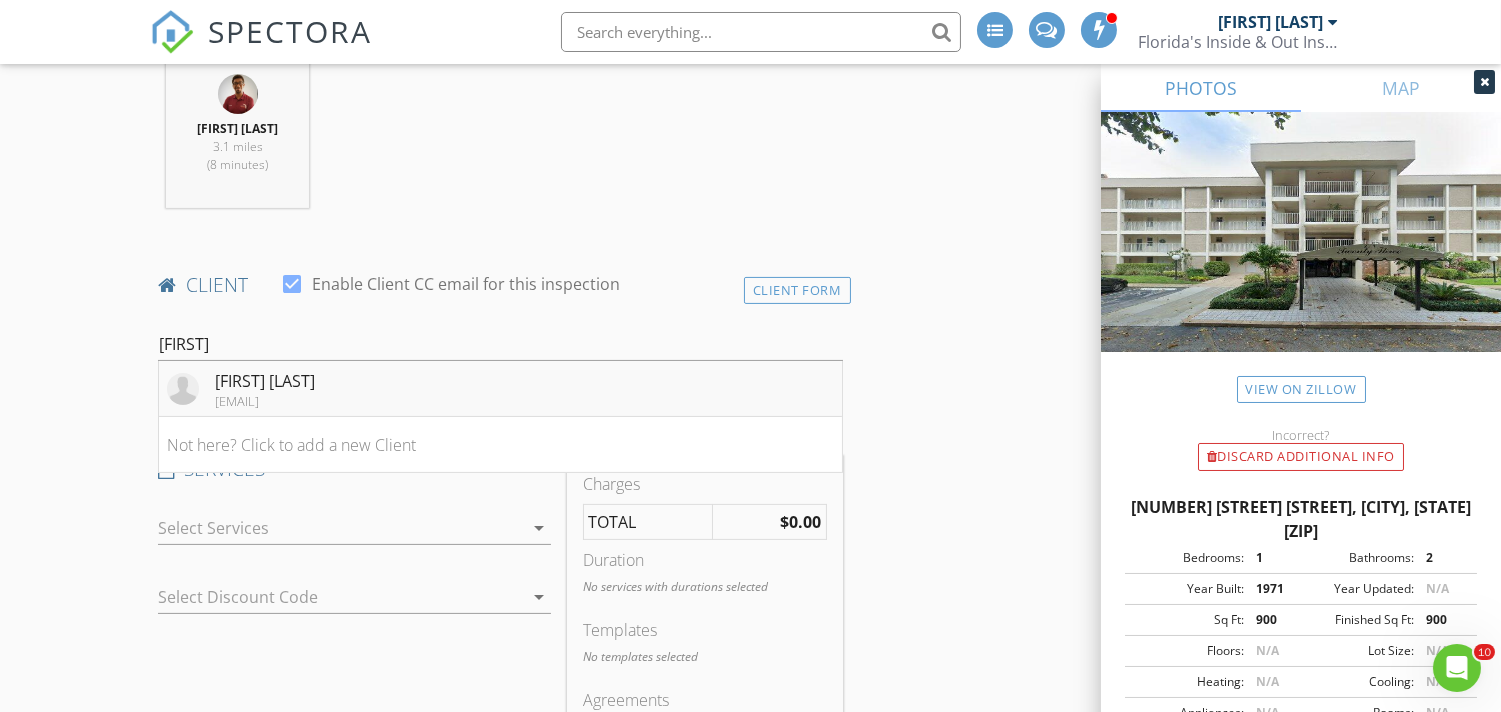 click on "Agnolini De Oliveira" at bounding box center [265, 381] 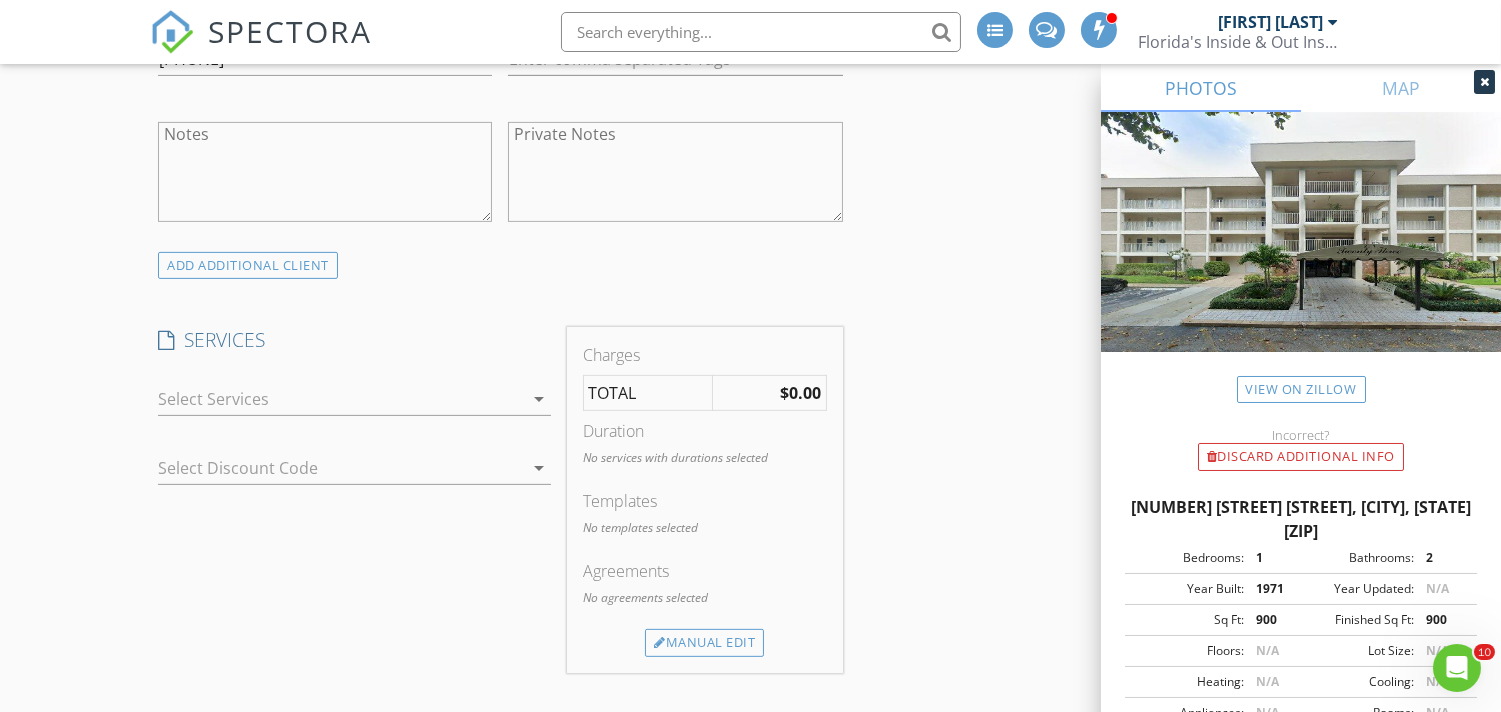scroll, scrollTop: 1386, scrollLeft: 0, axis: vertical 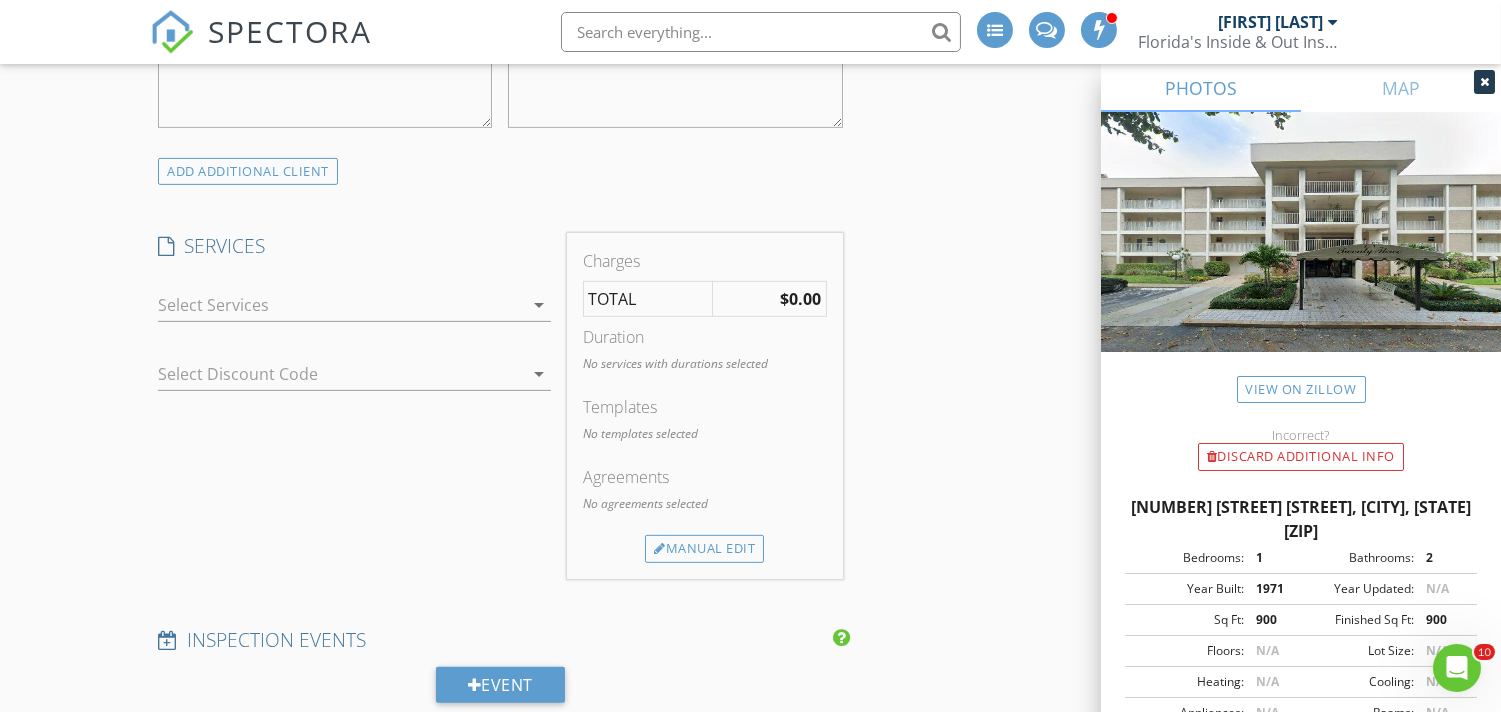 click at bounding box center [340, 305] 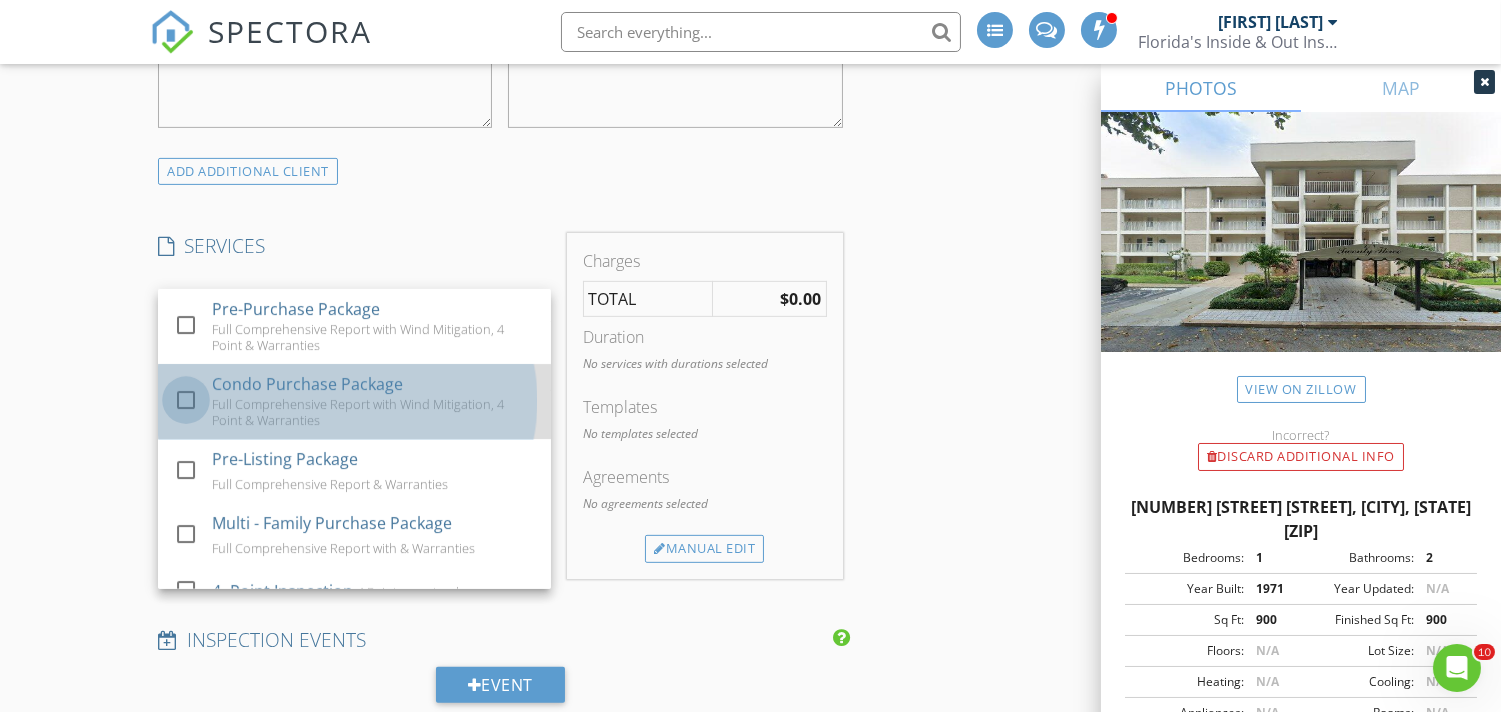 click at bounding box center (186, 400) 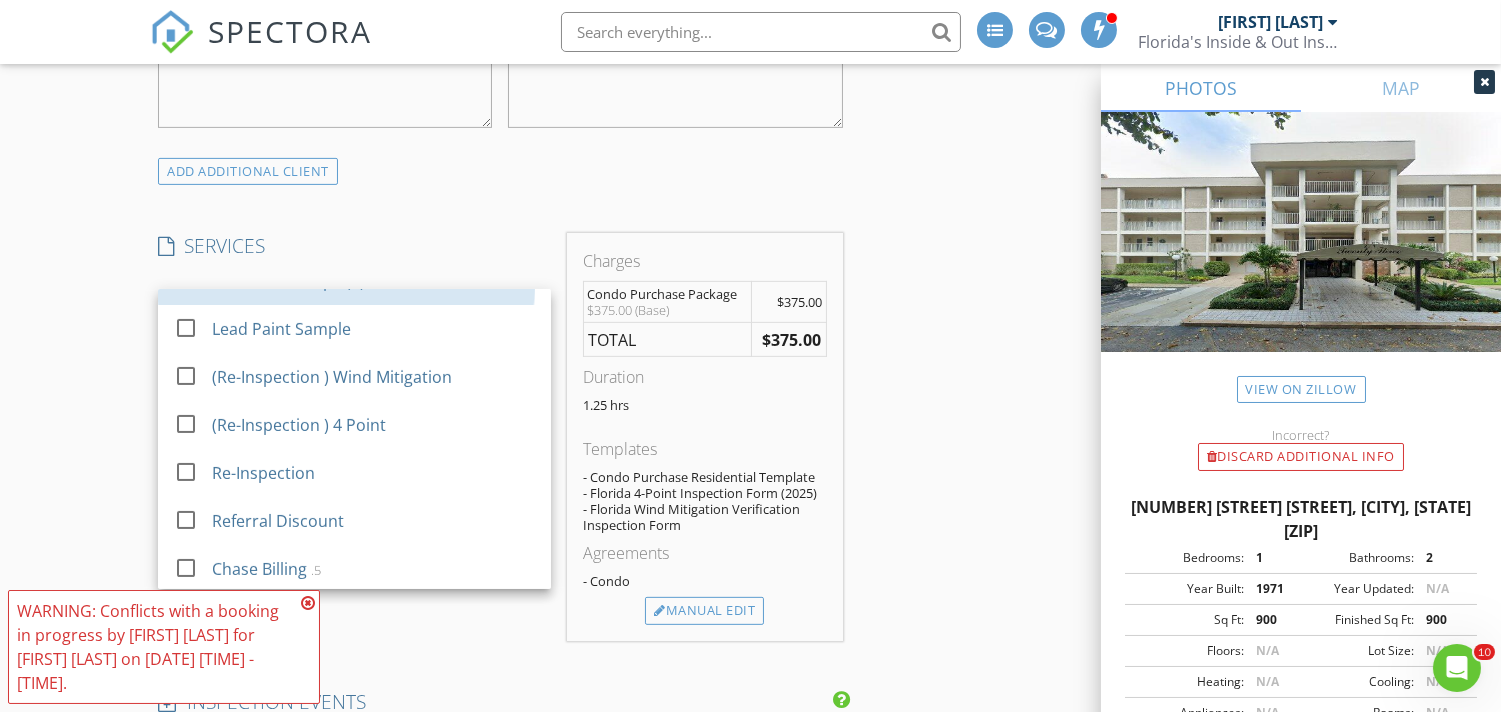 scroll, scrollTop: 1016, scrollLeft: 0, axis: vertical 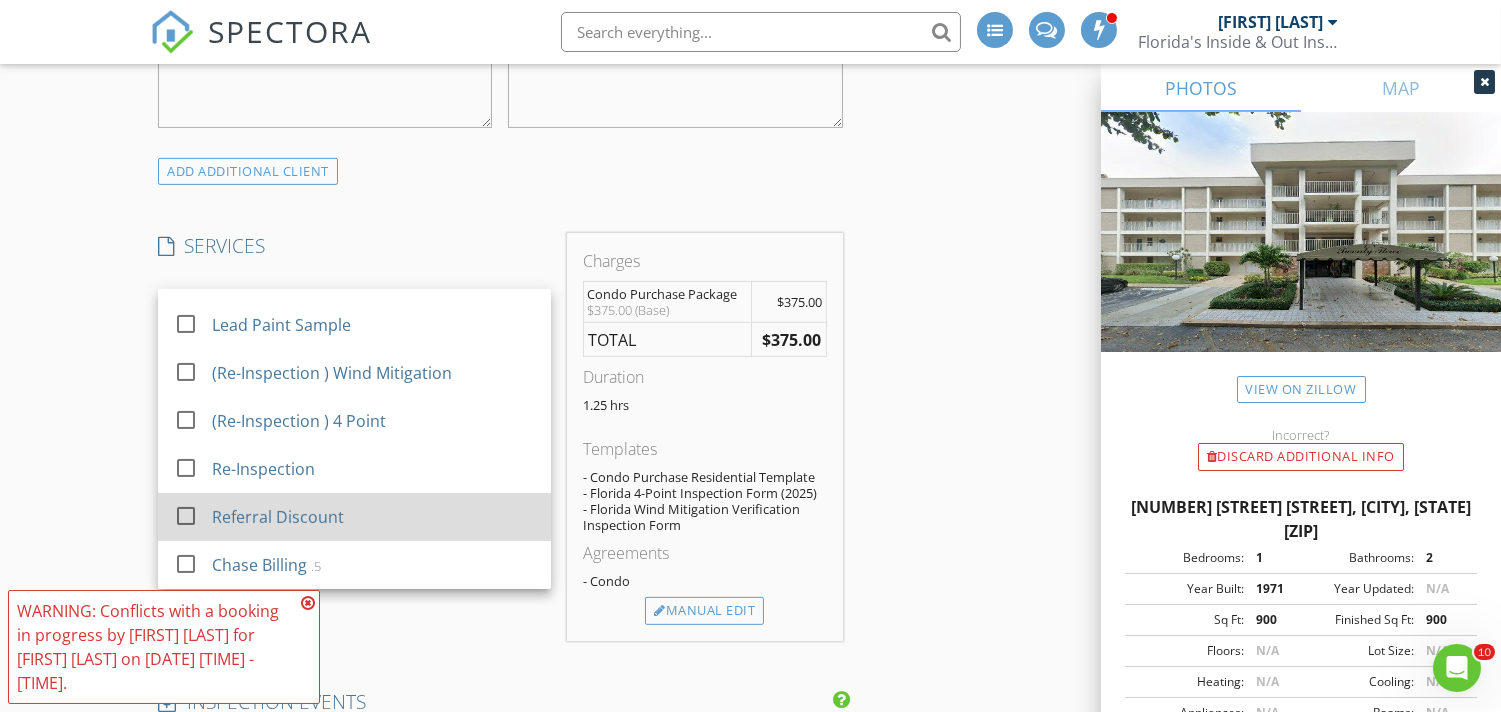 click on "Referral Discount" at bounding box center (278, 517) 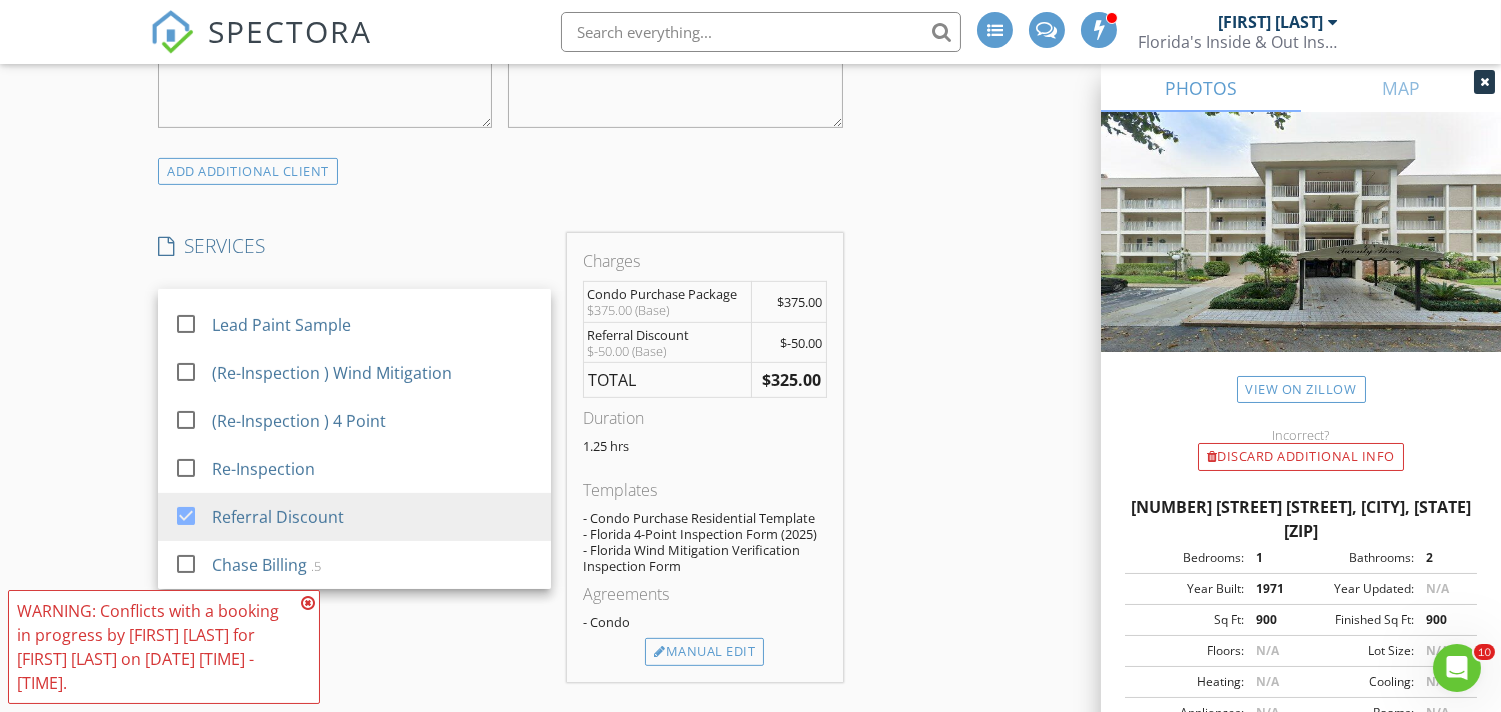 click on "SERVICES" at bounding box center (354, 246) 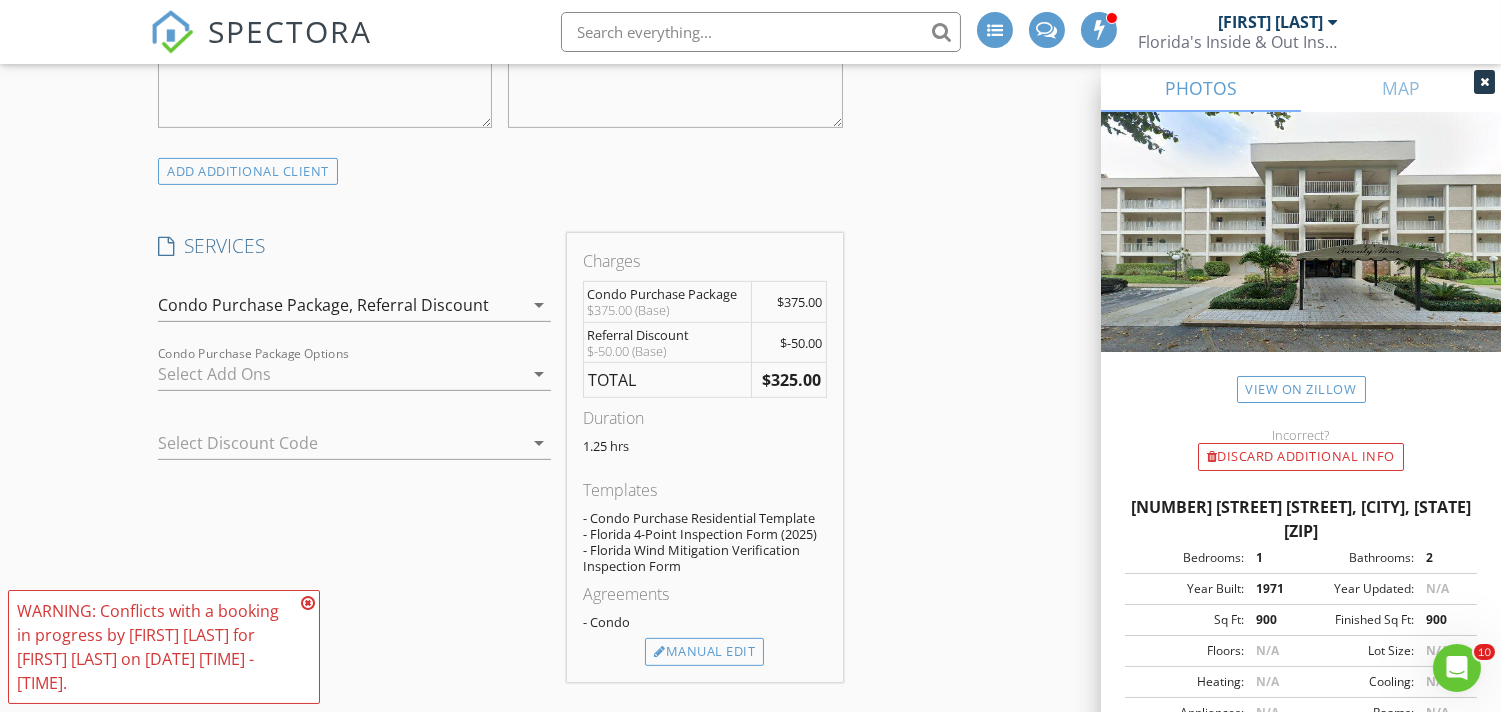 click at bounding box center (340, 374) 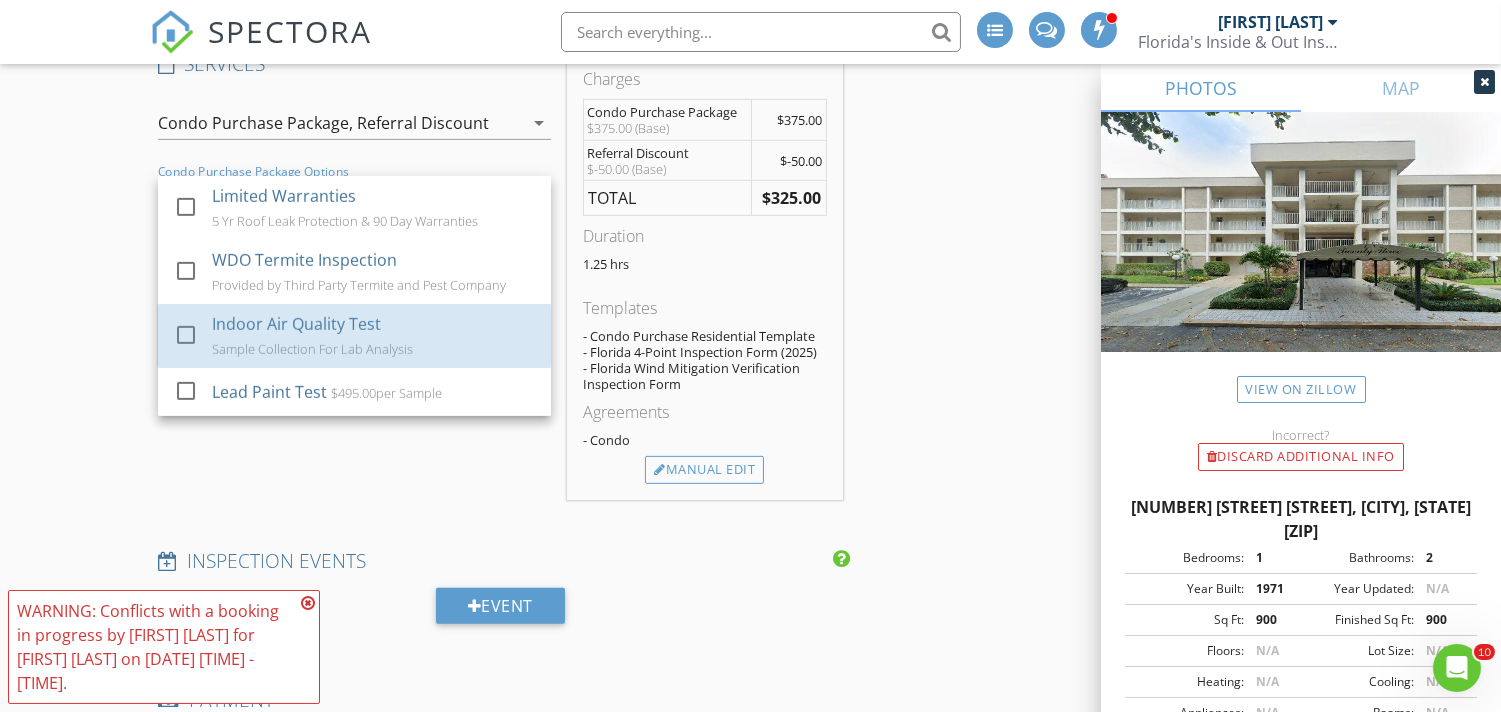 scroll, scrollTop: 1570, scrollLeft: 0, axis: vertical 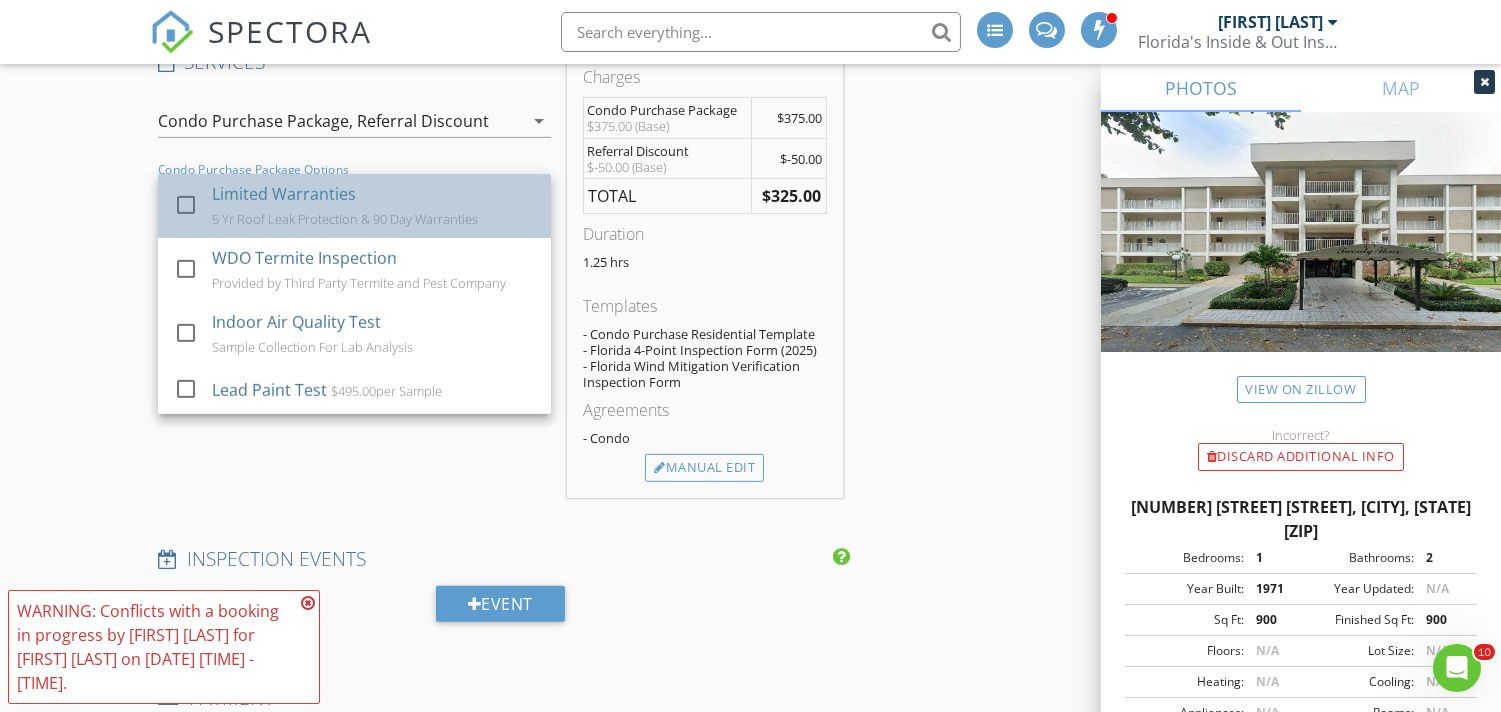 click on "Limited Warranties" at bounding box center [284, 194] 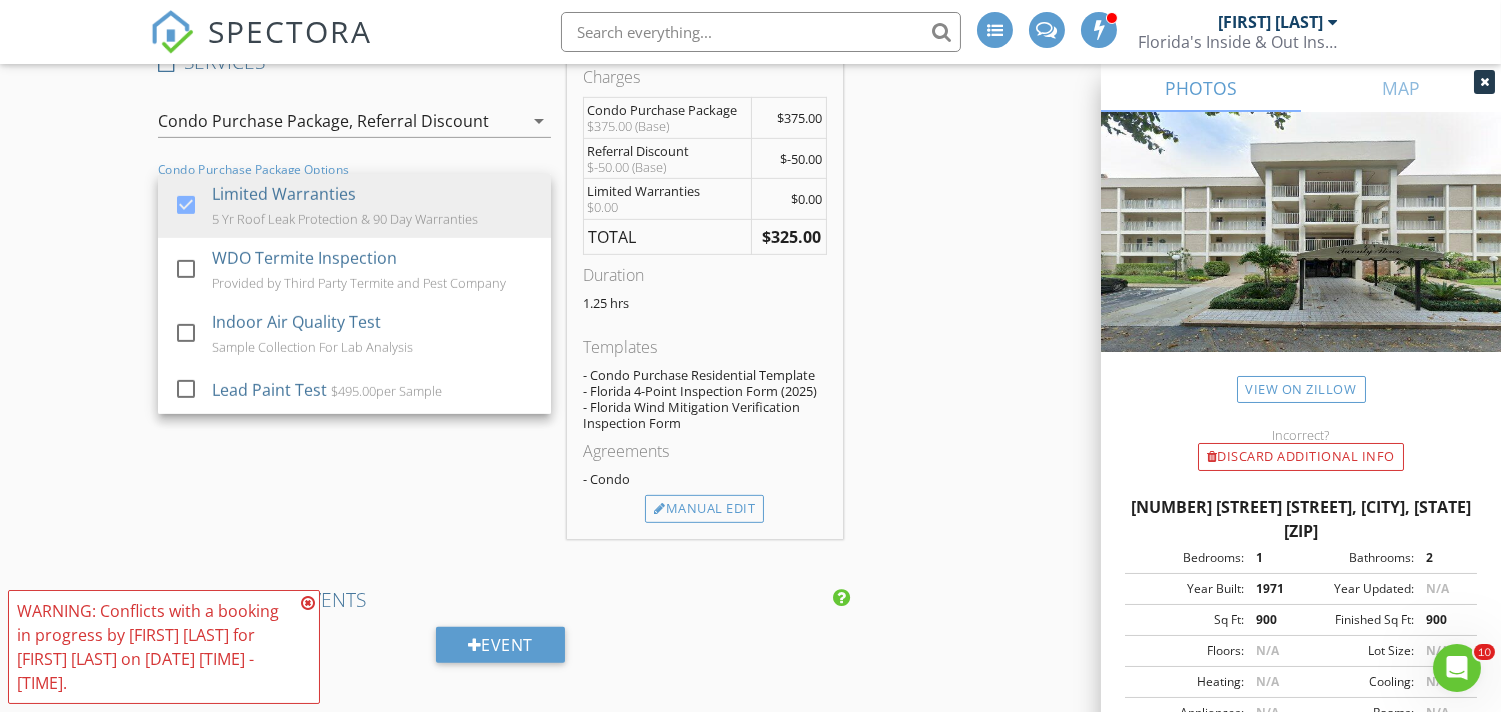 click on "New Inspection
INSPECTOR(S)
check_box   Brad Fifer   PRIMARY   check_box_outline_blank   Gleb Kulichenko     Brad Fifer arrow_drop_down   check_box_outline_blank Brad Fifer specifically requested
Date/Time
08/02/2025 11:00 AM
Location
Address Search       Address 2601 S Course Dr   Unit 304   City Pompano Beach   State FL   Zip 33069   County Broward     Square Feet 900   Year Built 1971   Foundation arrow_drop_down     Brad Fifer     3.1 miles     (8 minutes)
client
check_box Enable Client CC email for this inspection   Client Search     check_box_outline_blank Client is a Company/Organization     First Name Agnolini   Last Name De Oliveira   Email helenagnolini@hotmail.com   CC Email   Phone 786-351-9353         Tags         Notes   Private Notes
ADD ADDITIONAL client
check_box_outline_blank" at bounding box center (750, 624) 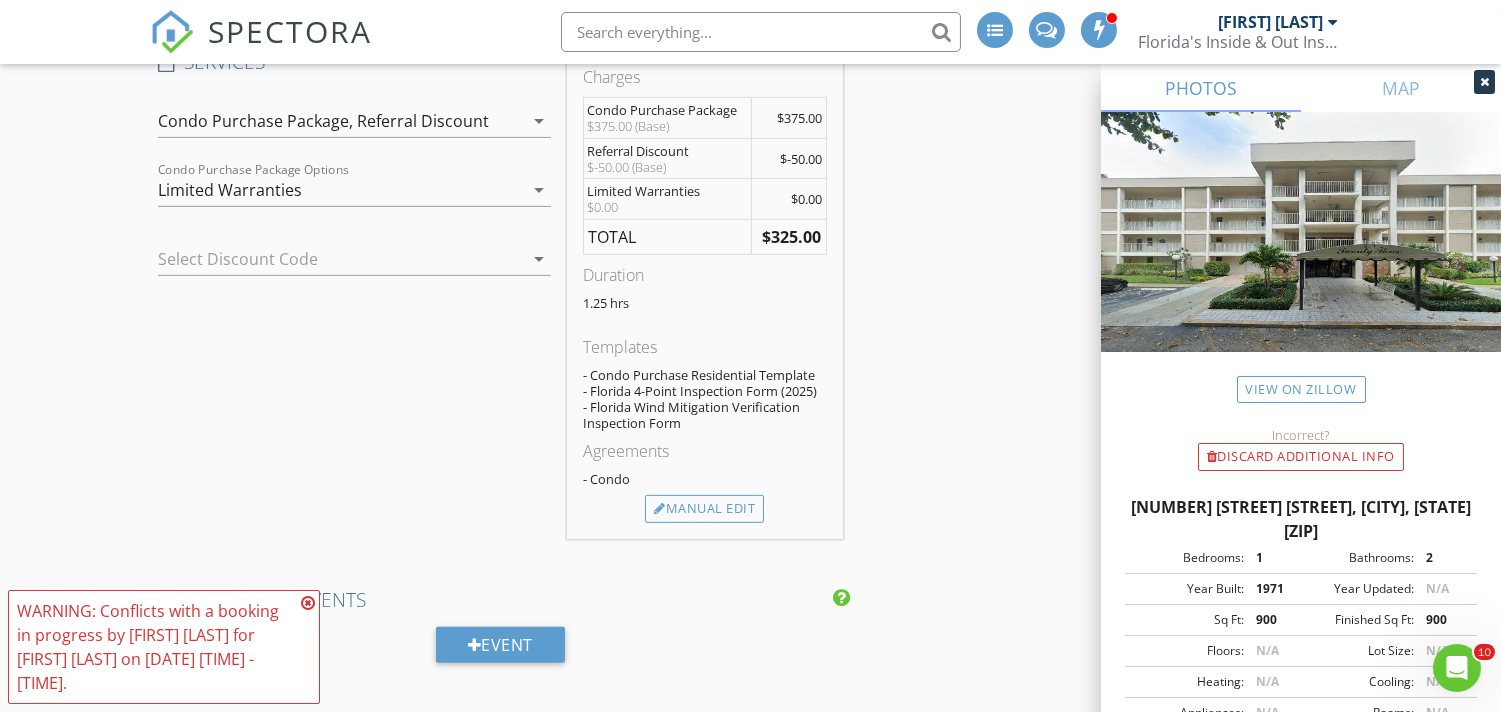 click at bounding box center [326, 259] 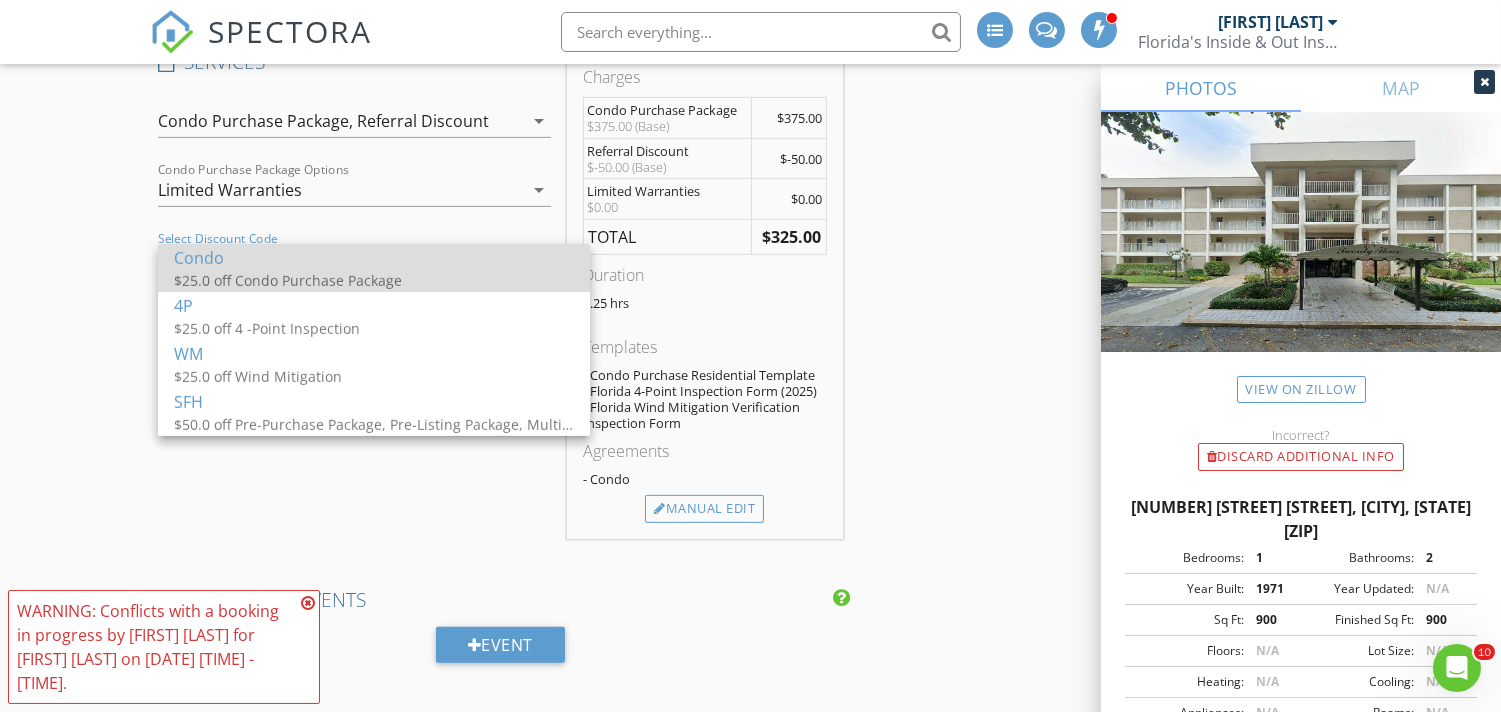 click on "$25.0 off  Condo Purchase Package" at bounding box center [374, 280] 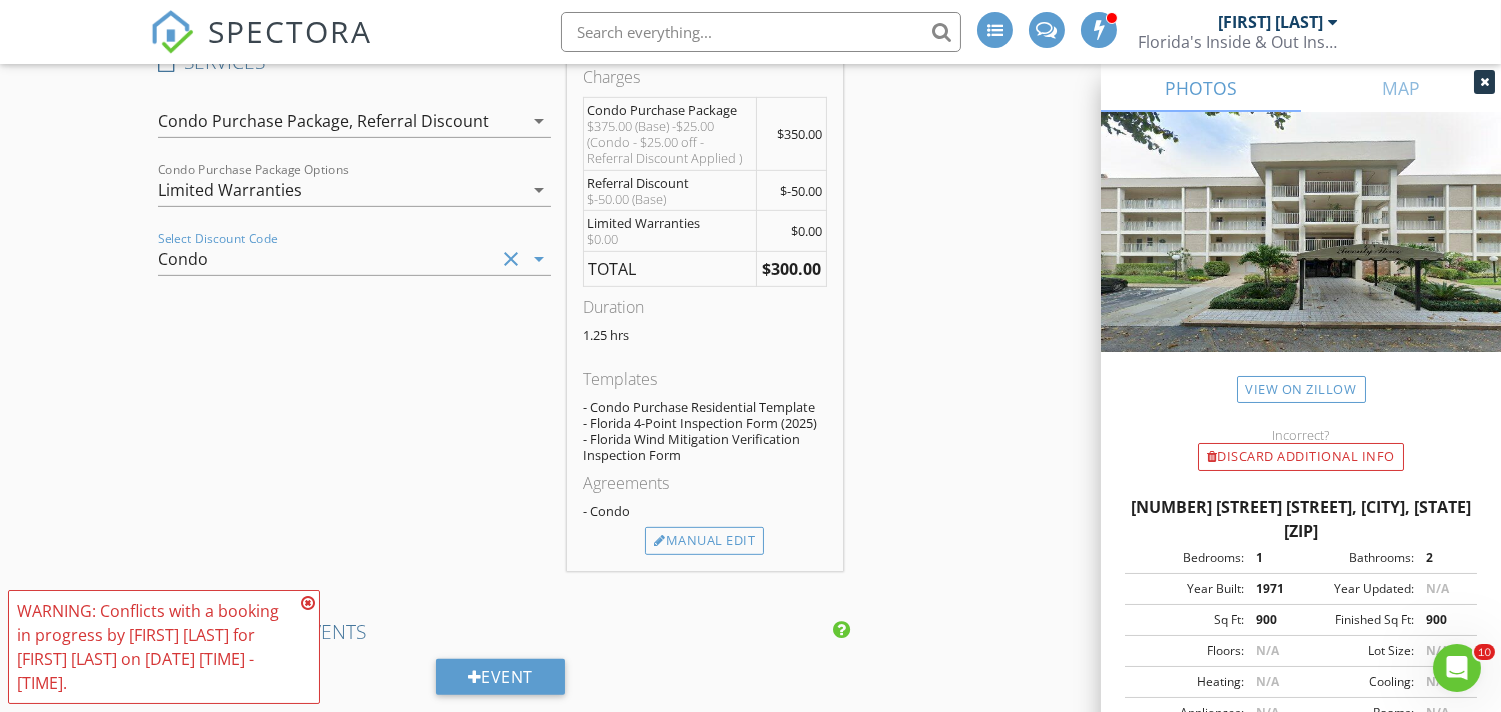 click on "SERVICES
check_box_outline_blank   Pre-Purchase Package   Full Comprehensive Report with Wind Mitigation, 4 Point & Warranties  check_box    Condo Purchase Package   Full Comprehensive Report with Wind Mitigation, 4 Point & Warranties  check_box_outline_blank    Pre-Listing Package   Full Comprehensive Report & Warranties  check_box_outline_blank   Multi - Family Purchase Package    Full Comprehensive Report with & Warranties  check_box_outline_blank   4 -Point Inspection    4 Point report only  check_box_outline_blank   Wind Mitigation     Wind Mitigation only  check_box_outline_blank   Opening Protection     Condo Wind Mitigation Opening Portion only  check_box_outline_blank    Roof Certification    Roof Portion Only  check_box_outline_blank   CHASE   For Chase Roofing  check_box_outline_blank   Phase 1Inspection    25-40 yr Milestone Inspection  check_box_outline_blank   Drone Inspections    Drone Exterior Structure and Roofs  Inspection  check_box_outline_blank" at bounding box center [354, 309] 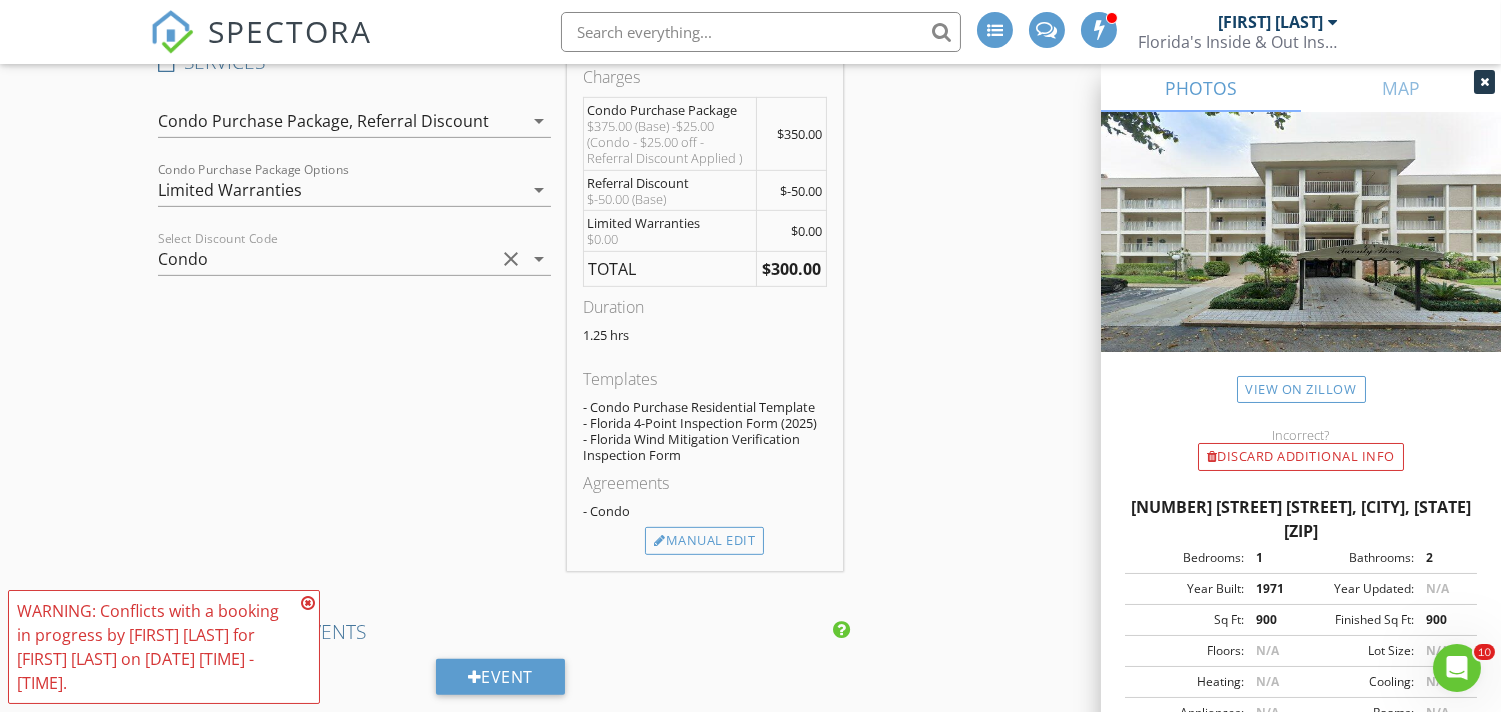 click at bounding box center (308, 603) 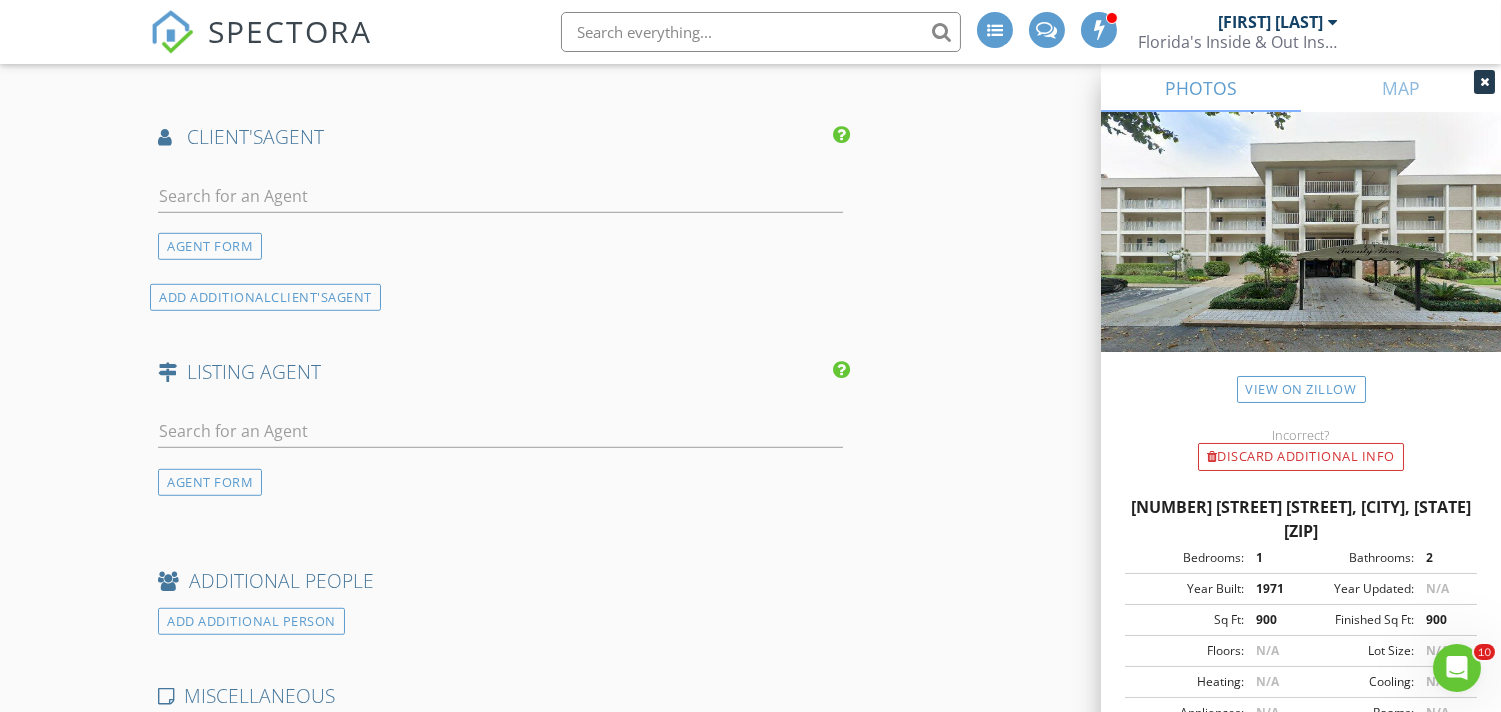 scroll, scrollTop: 2503, scrollLeft: 0, axis: vertical 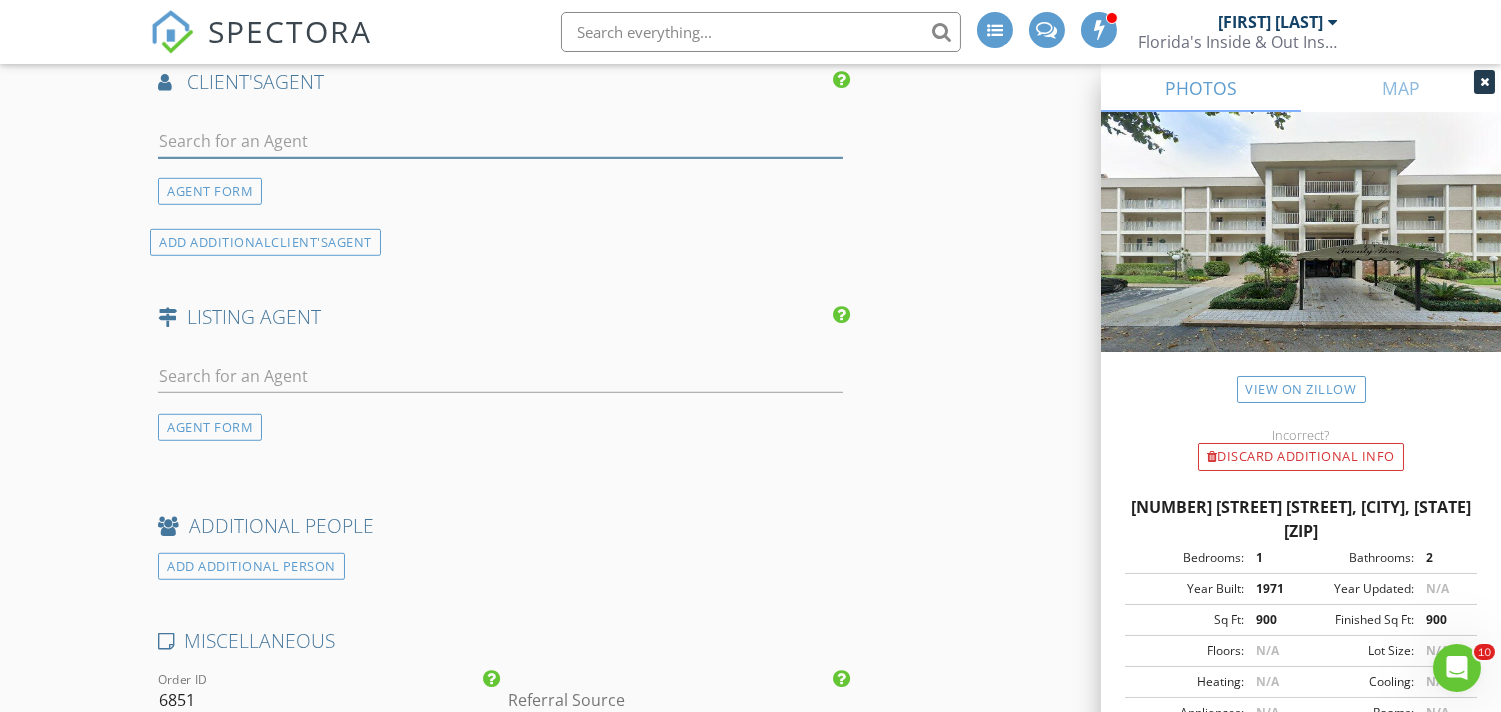 click at bounding box center (500, 141) 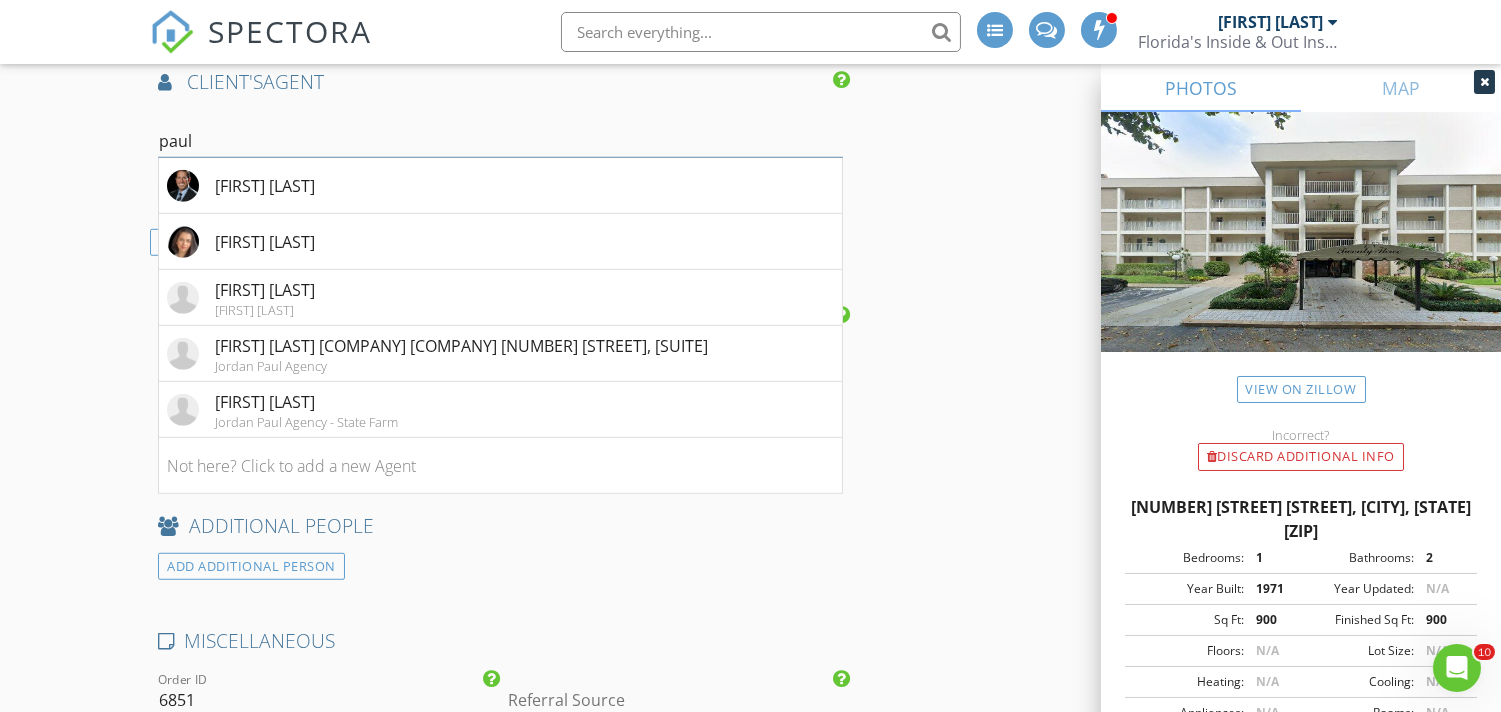 type on "paula" 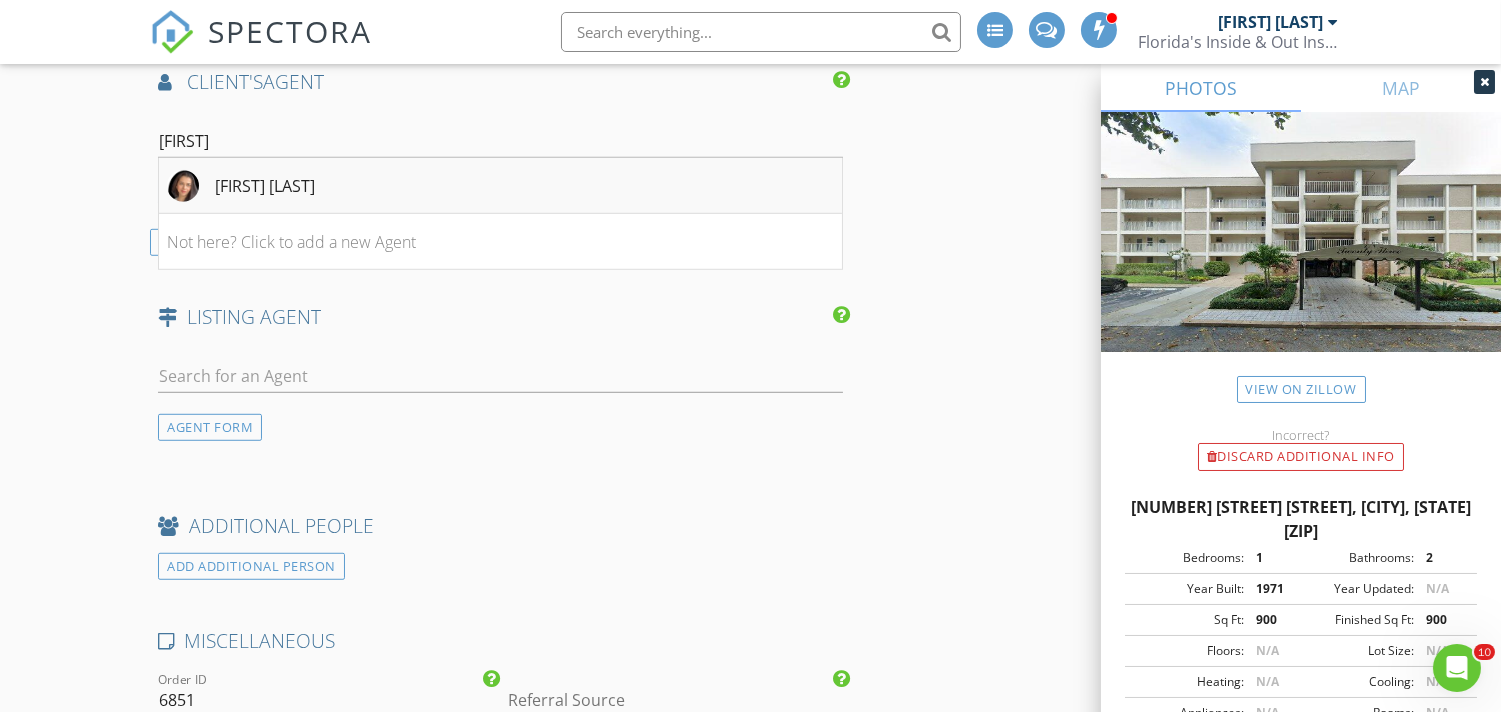 click on "Paula Basque" at bounding box center (265, 186) 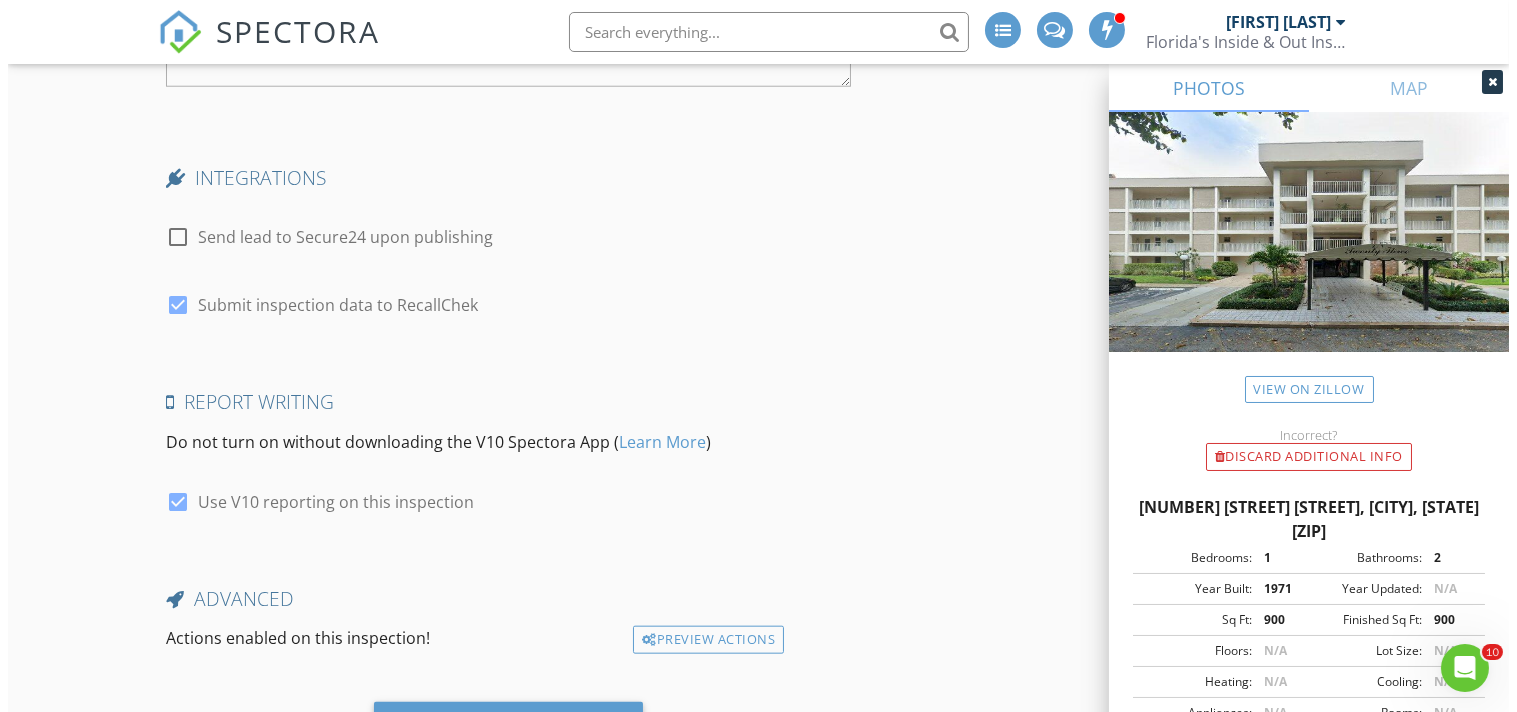 scroll, scrollTop: 3974, scrollLeft: 0, axis: vertical 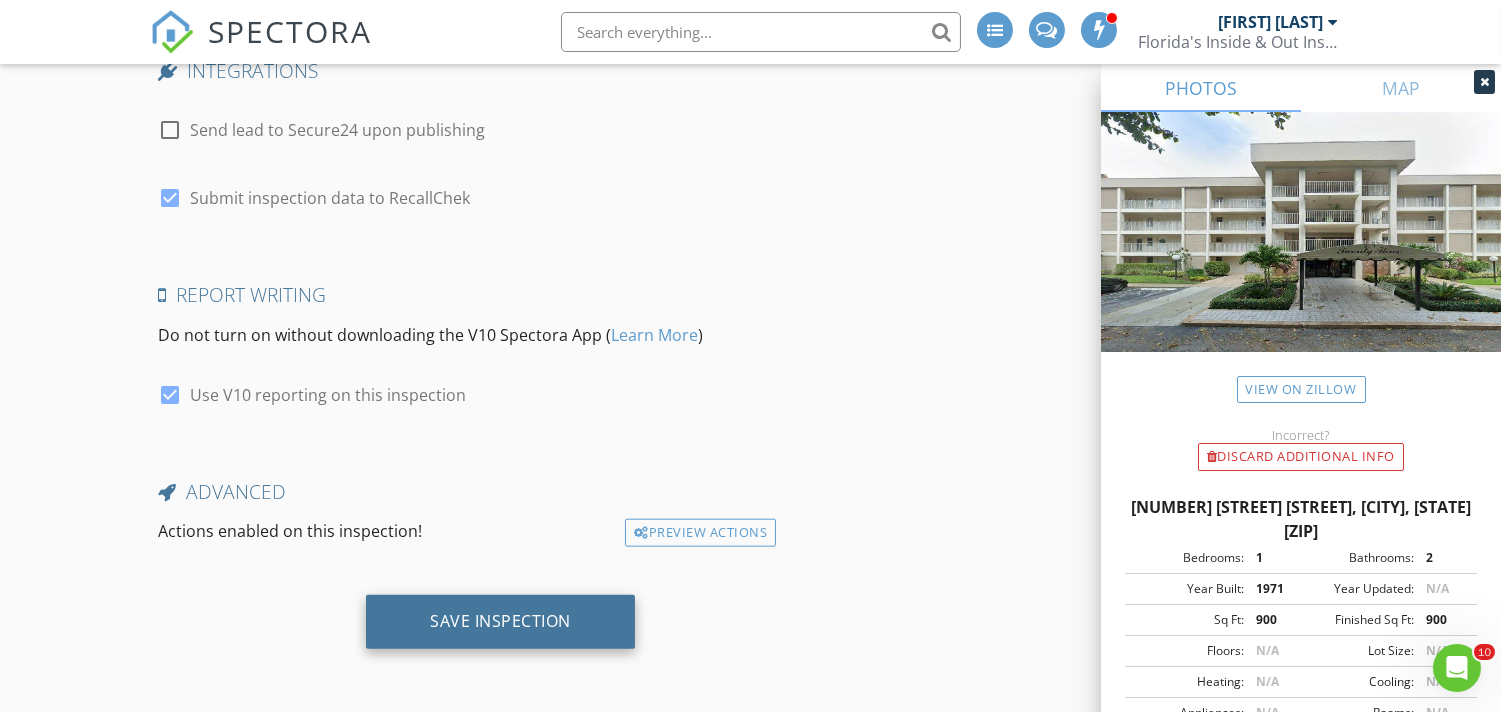 click on "Save Inspection" at bounding box center [500, 622] 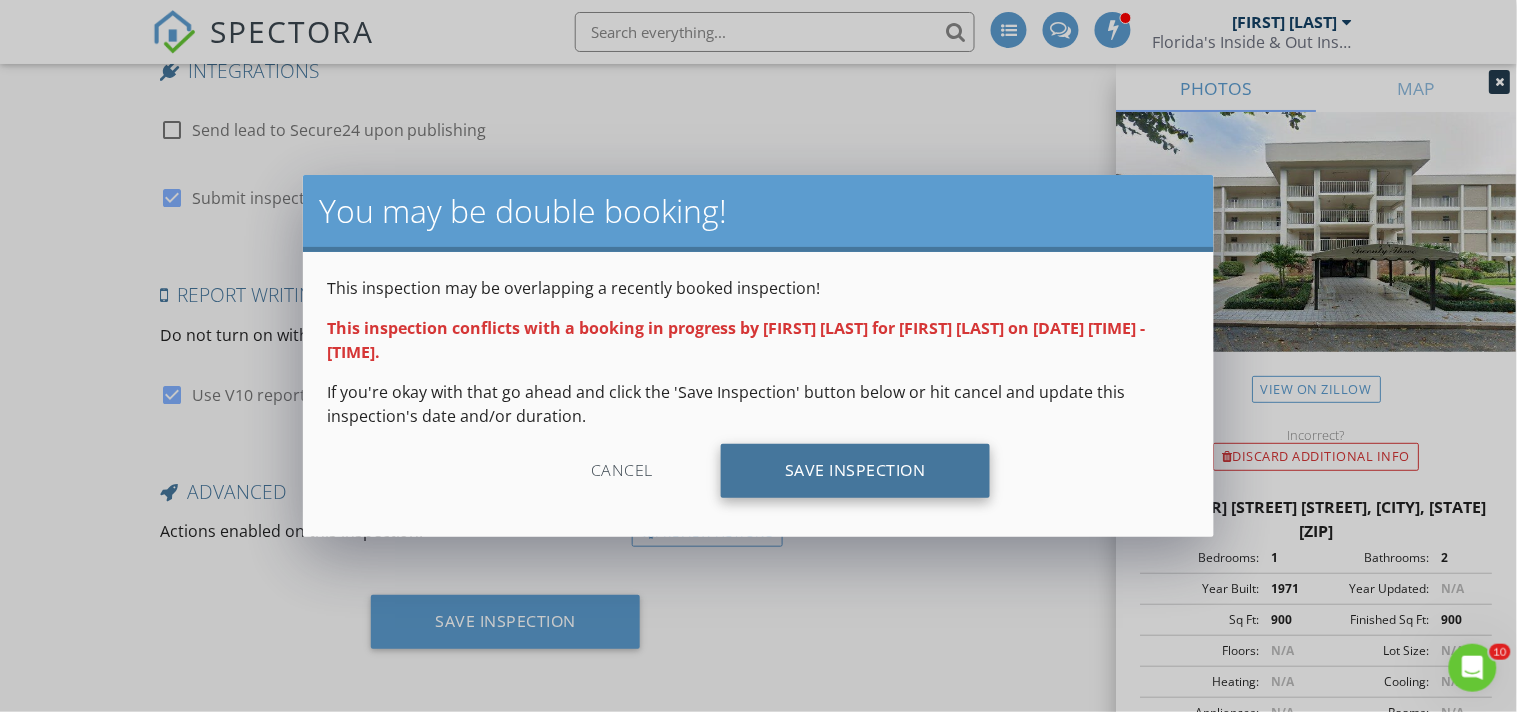 click on "Save Inspection" at bounding box center (855, 471) 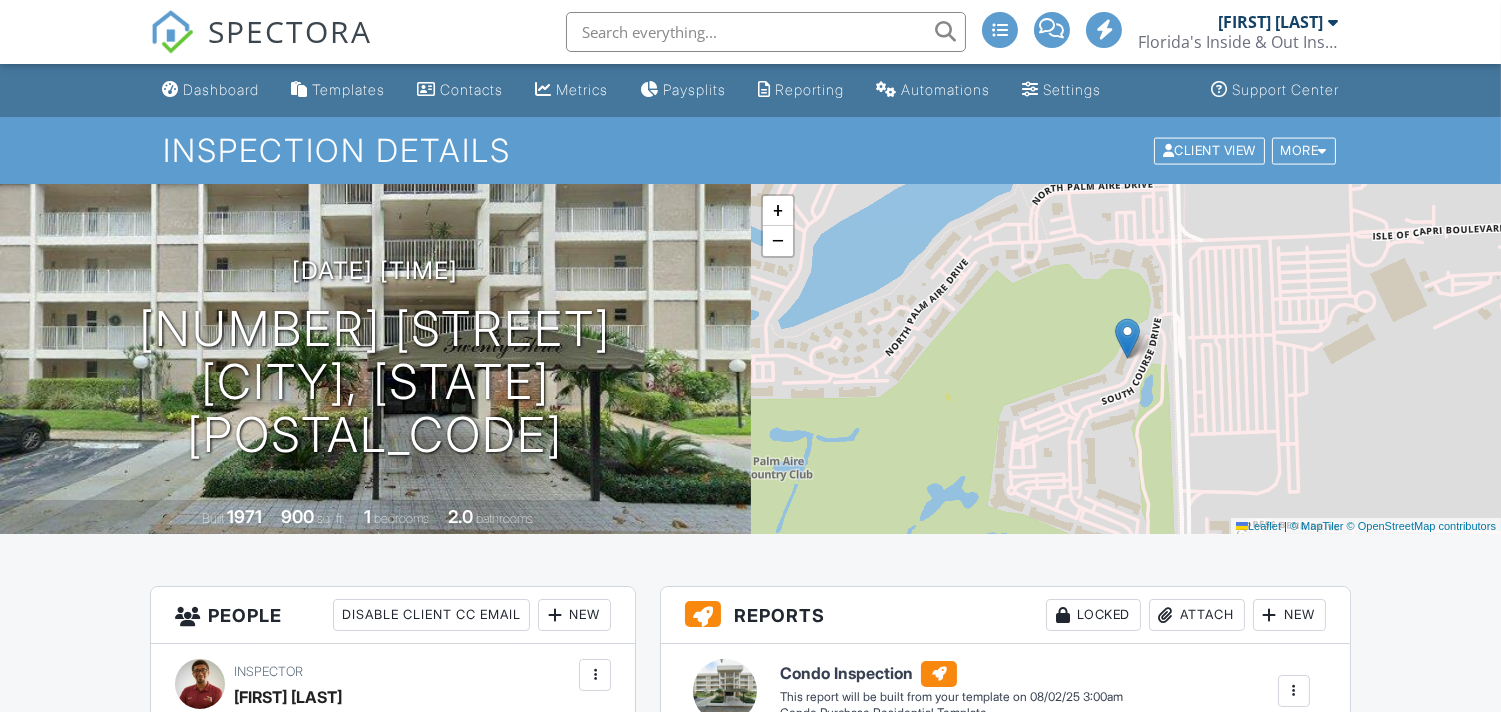 scroll, scrollTop: 1066, scrollLeft: 0, axis: vertical 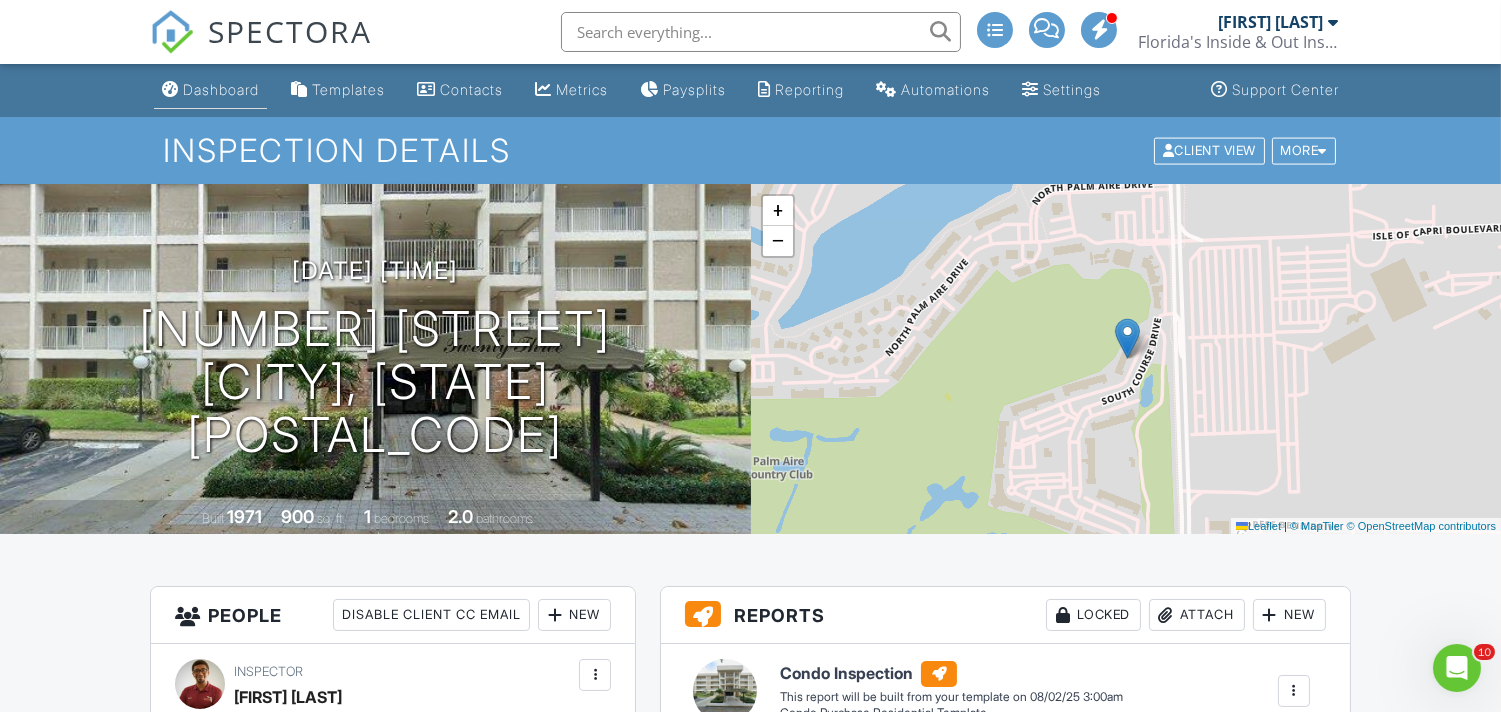 click on "Dashboard" at bounding box center (221, 89) 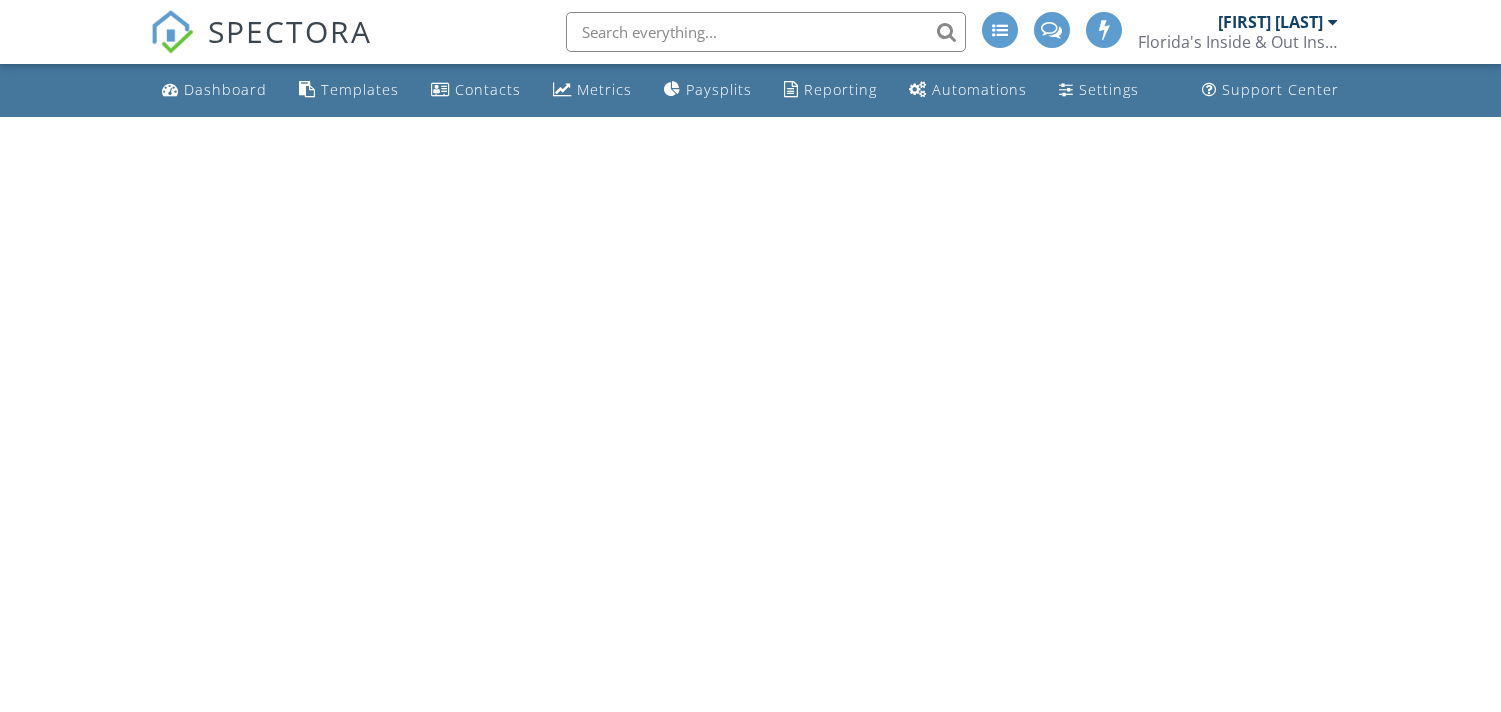 scroll, scrollTop: 0, scrollLeft: 0, axis: both 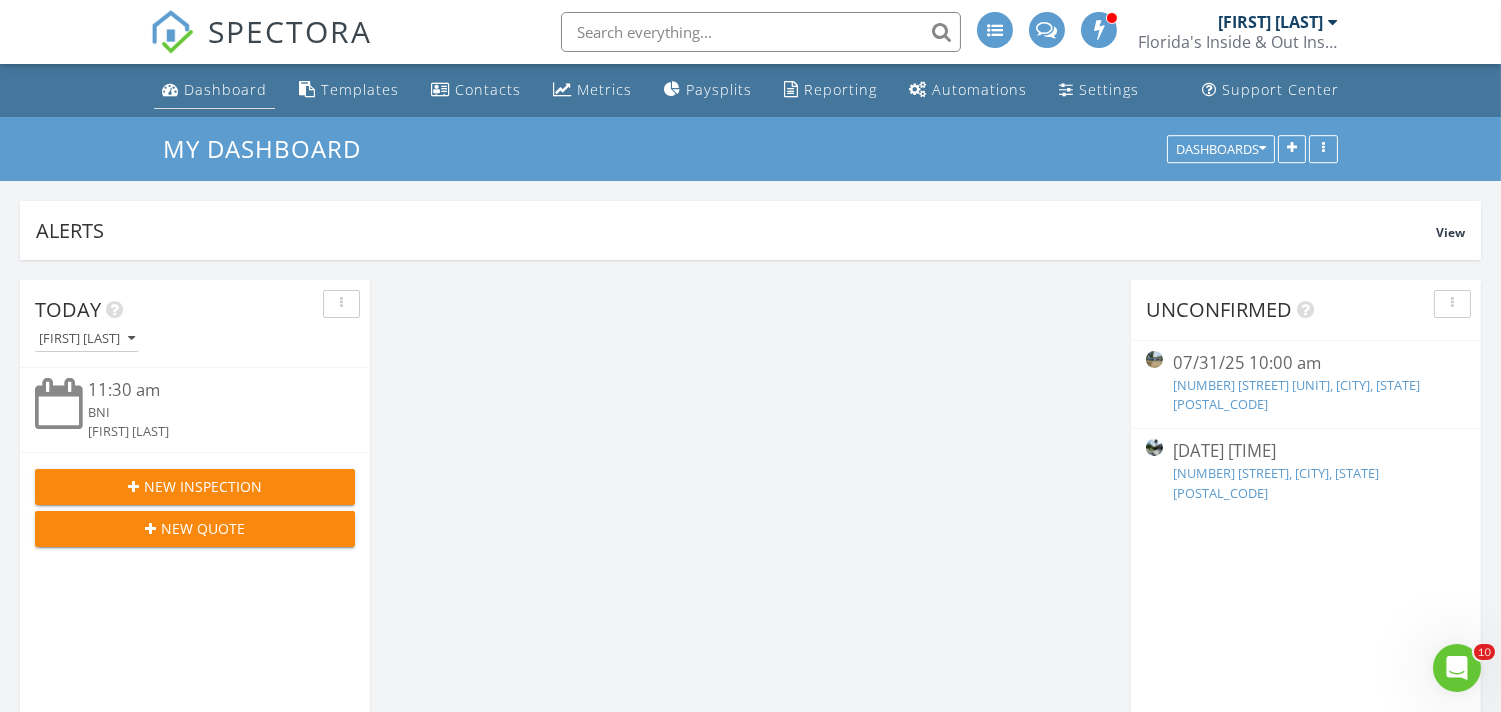 click on "Dashboard" at bounding box center [225, 89] 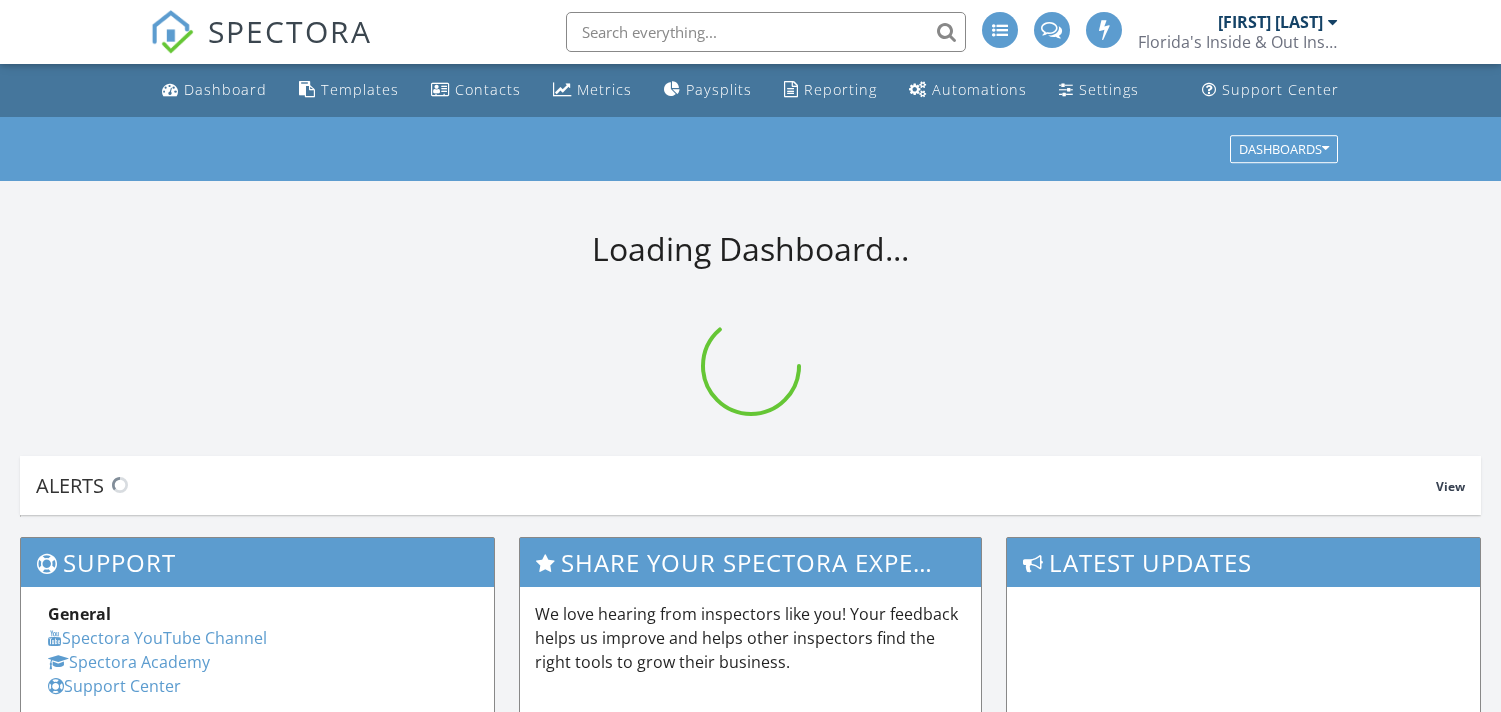 scroll, scrollTop: 0, scrollLeft: 0, axis: both 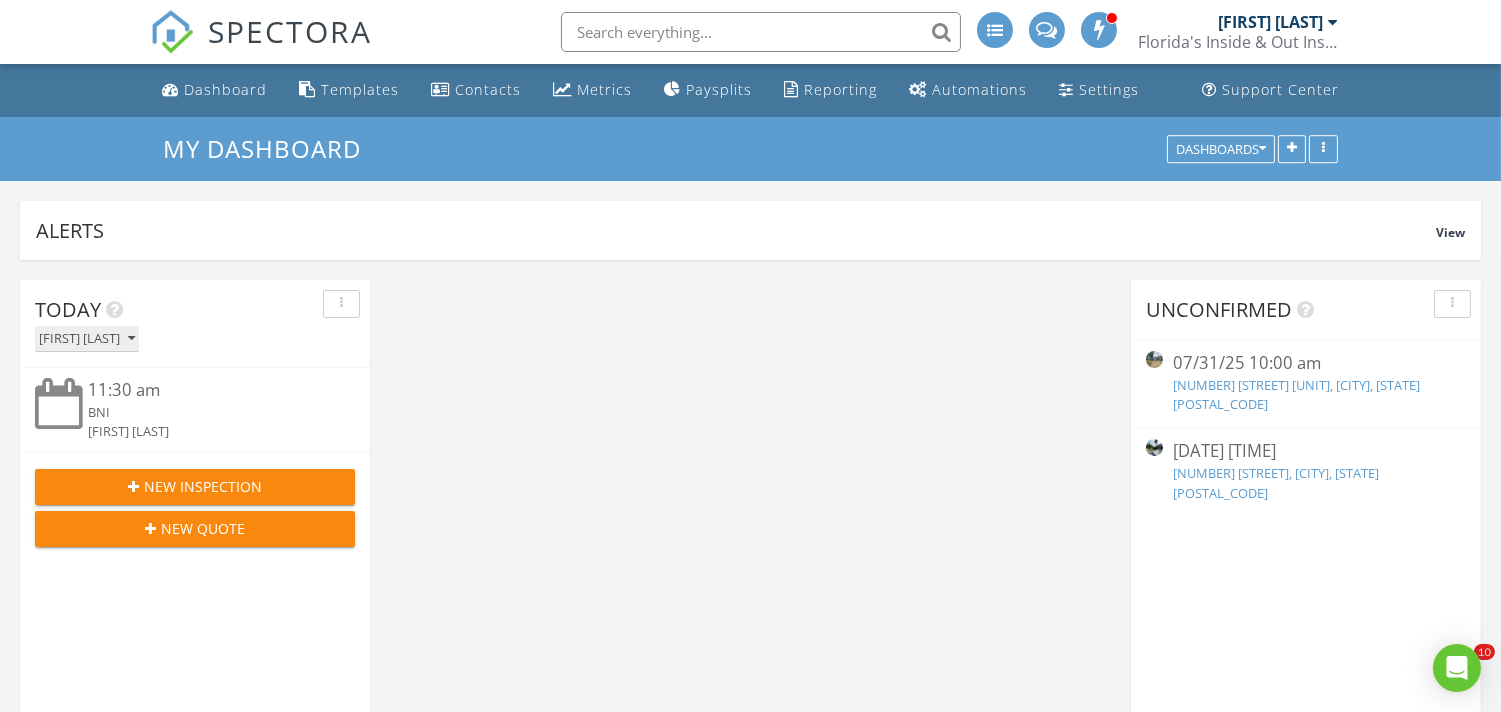 click at bounding box center [131, 339] 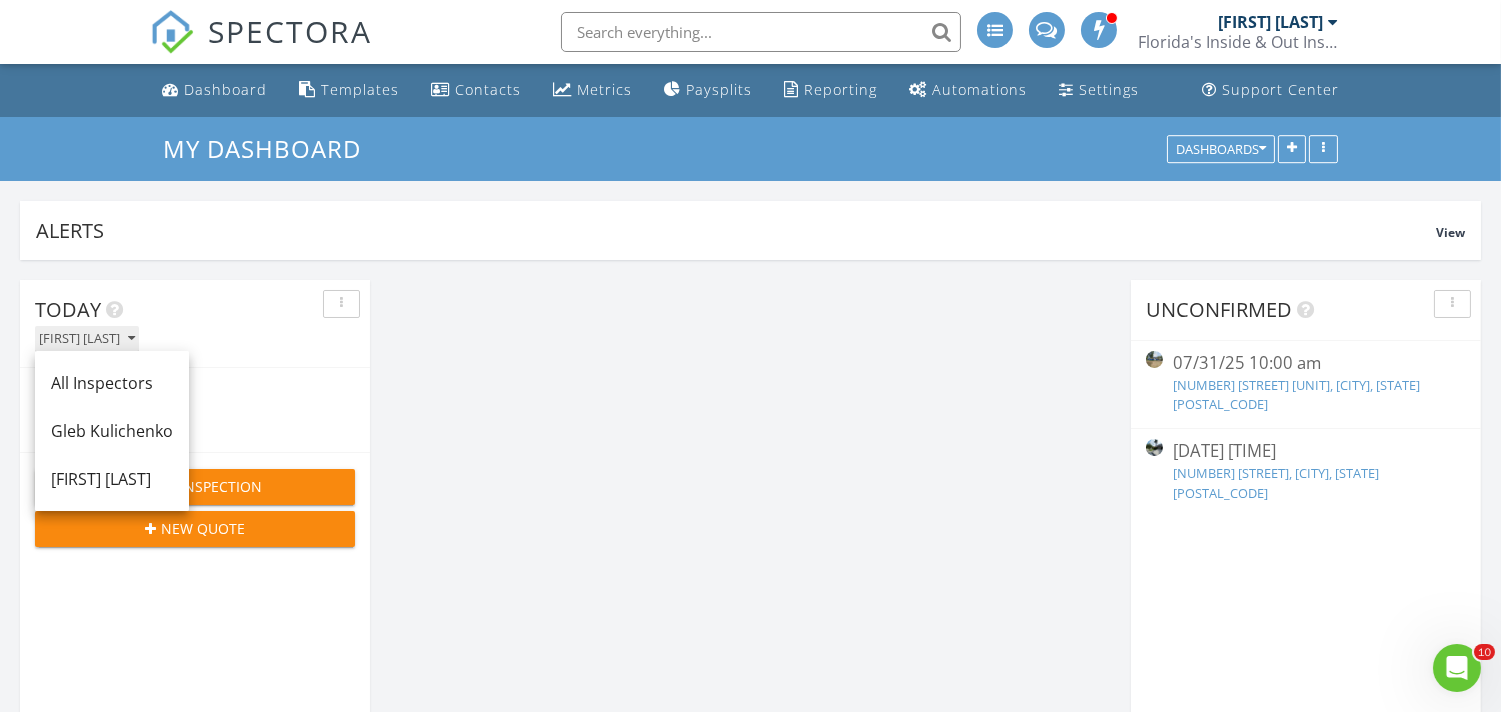 scroll, scrollTop: 0, scrollLeft: 0, axis: both 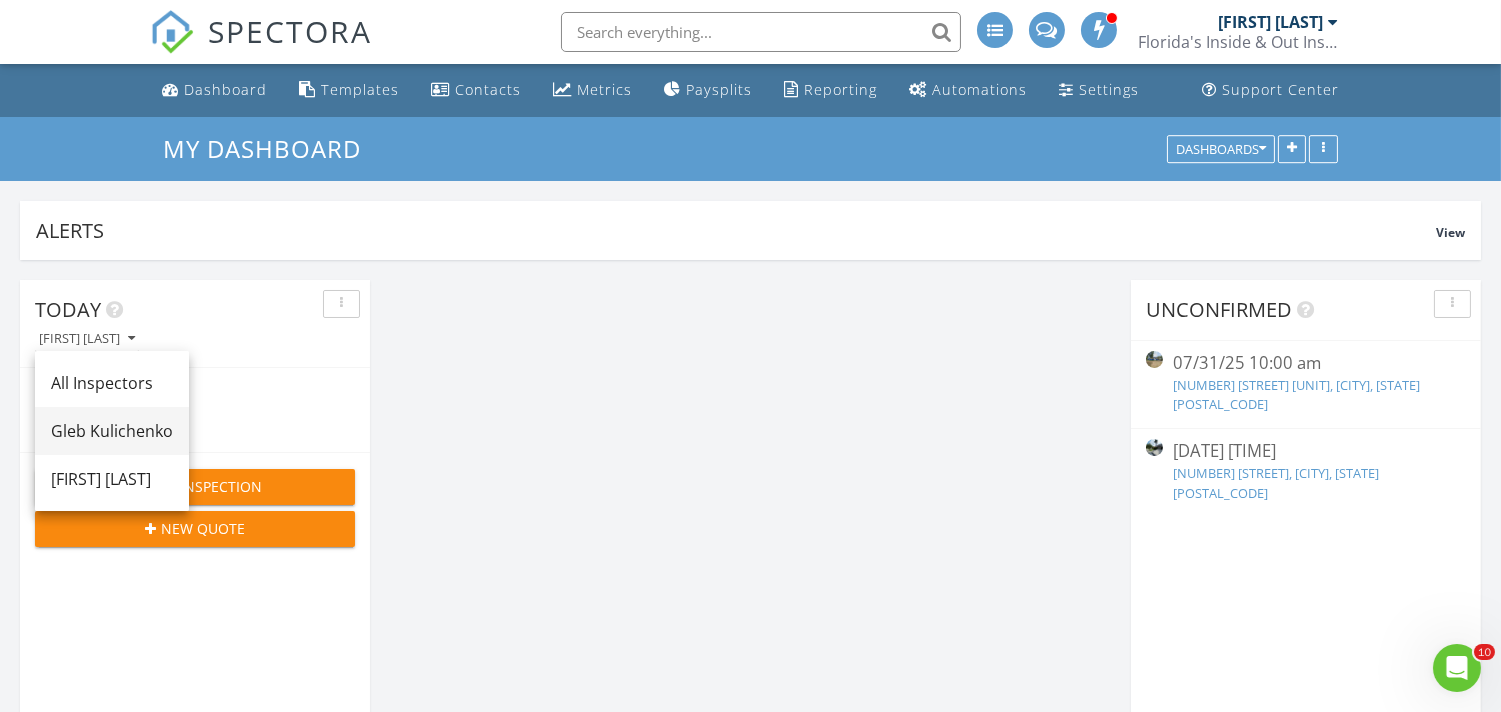 click on "Gleb Kulichenko" at bounding box center (112, 431) 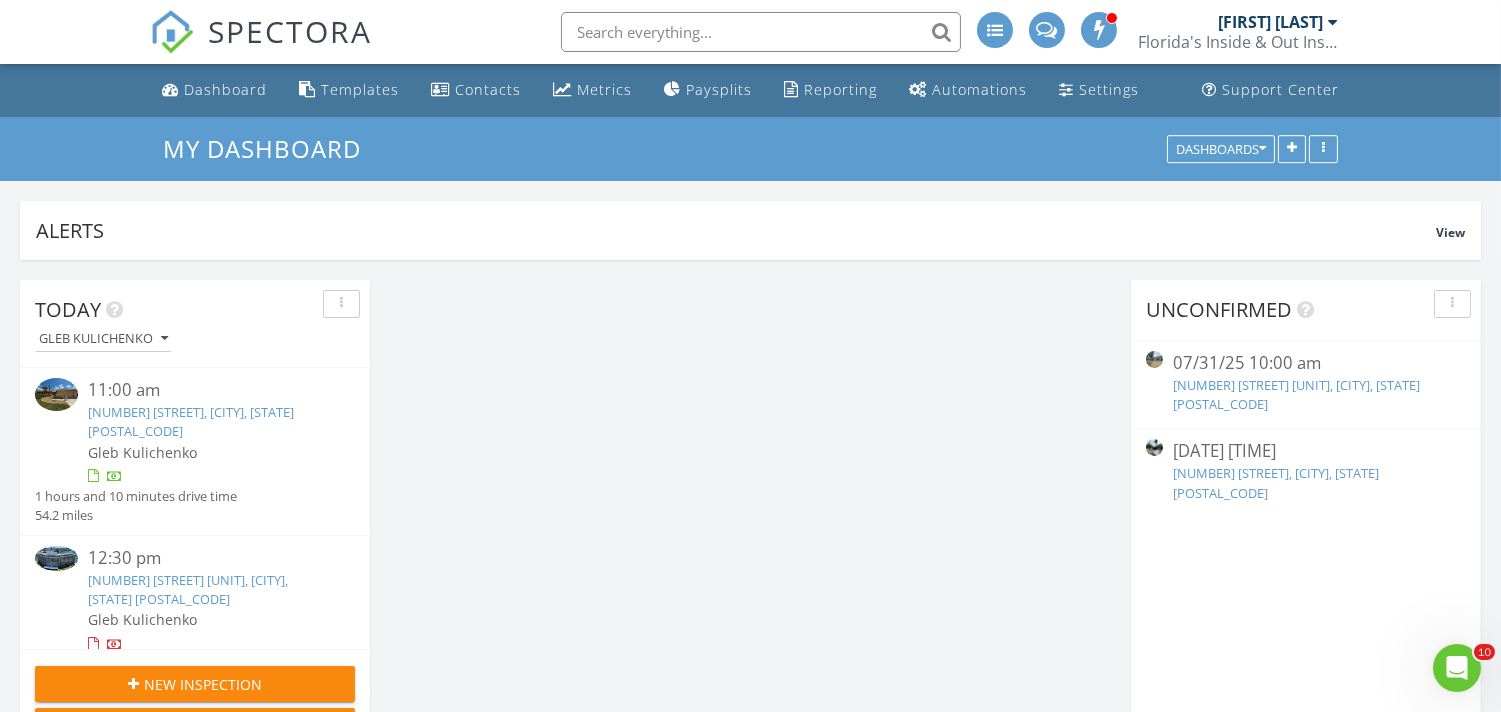 click on "15541 S Roundtable Rd, Davie, FL 33331" at bounding box center (191, 421) 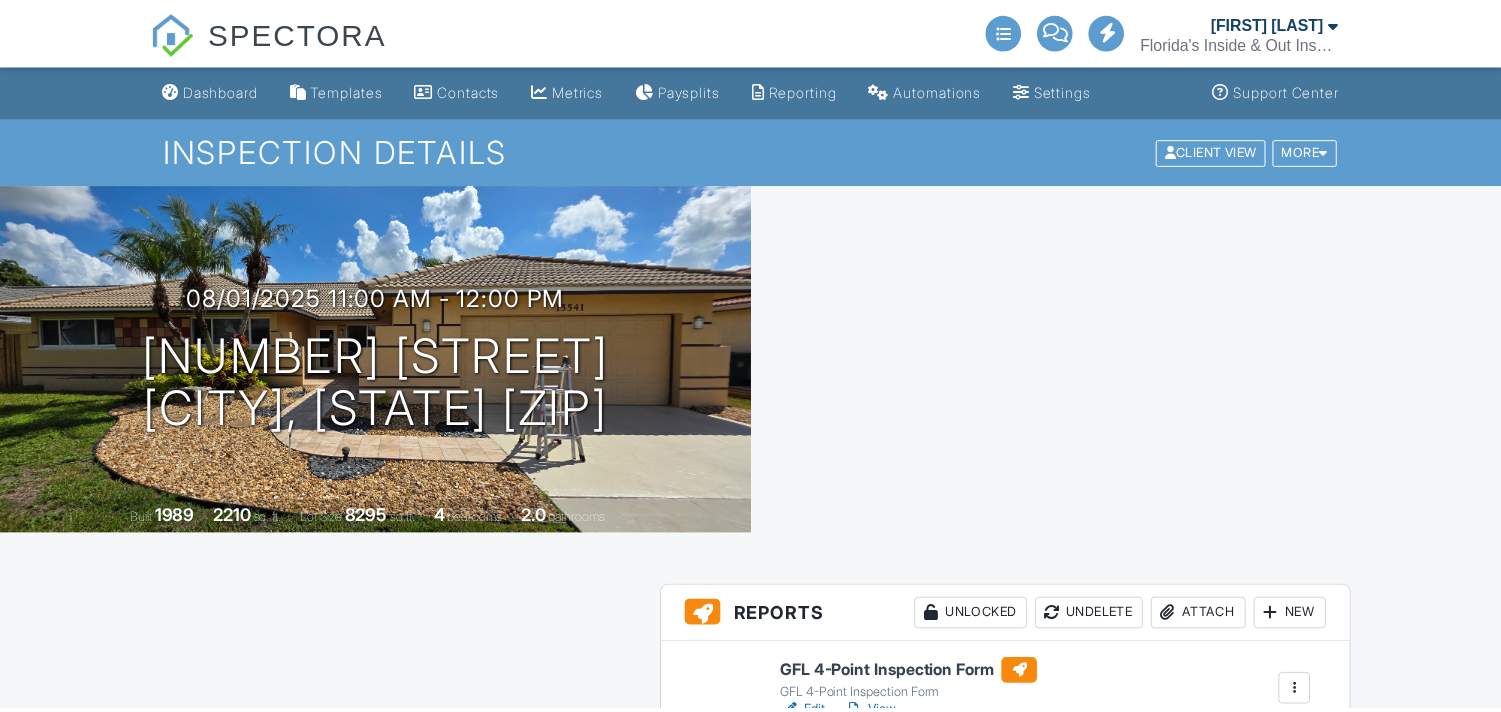 scroll, scrollTop: 0, scrollLeft: 0, axis: both 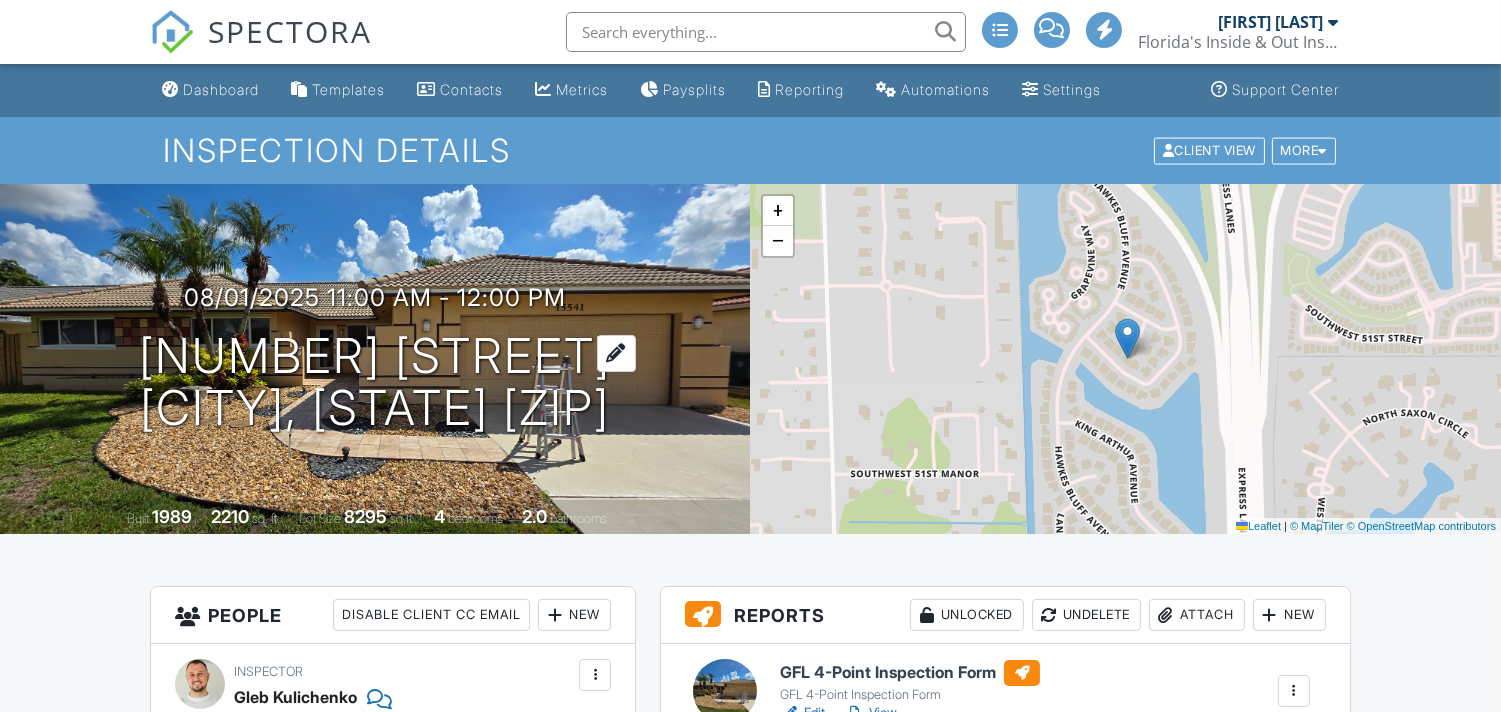 drag, startPoint x: 91, startPoint y: 343, endPoint x: 283, endPoint y: 411, distance: 203.68604 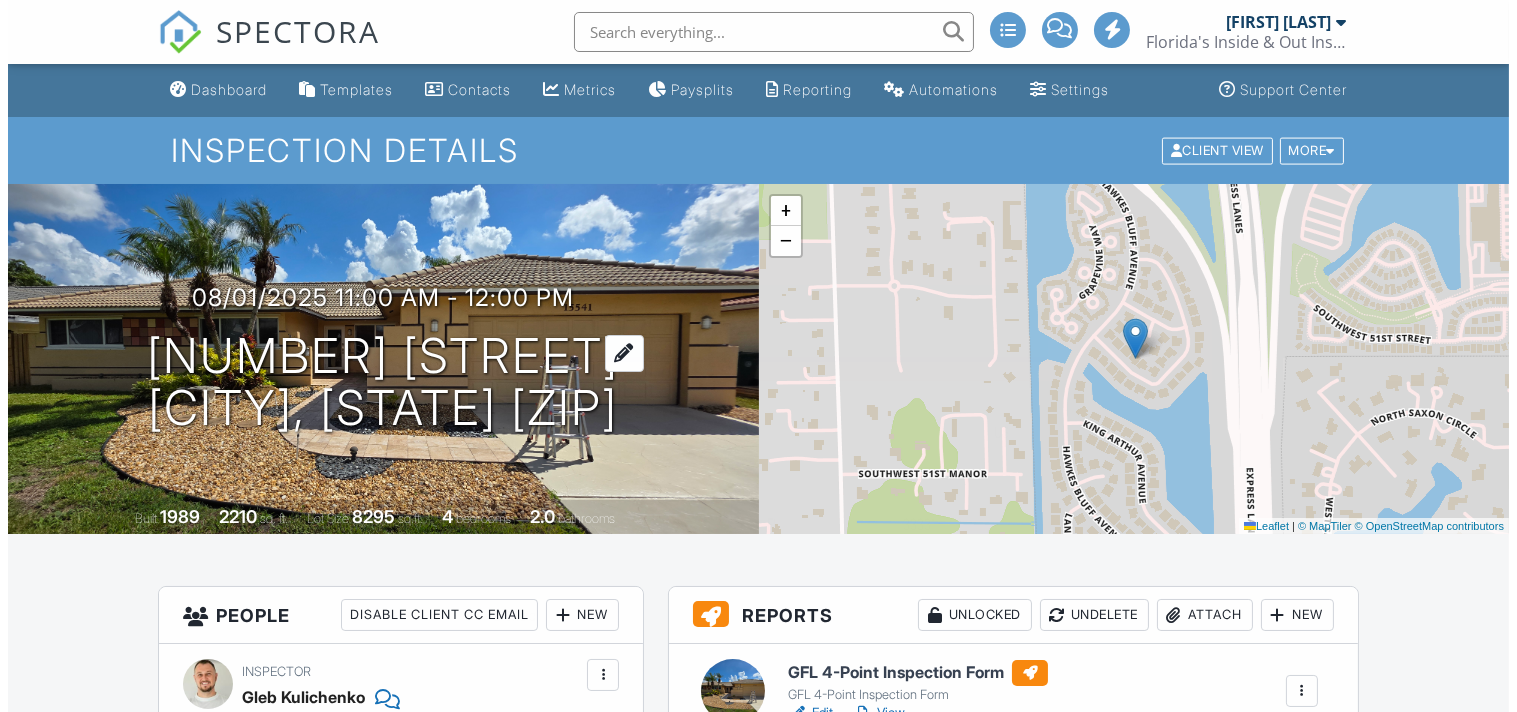 scroll, scrollTop: 0, scrollLeft: 0, axis: both 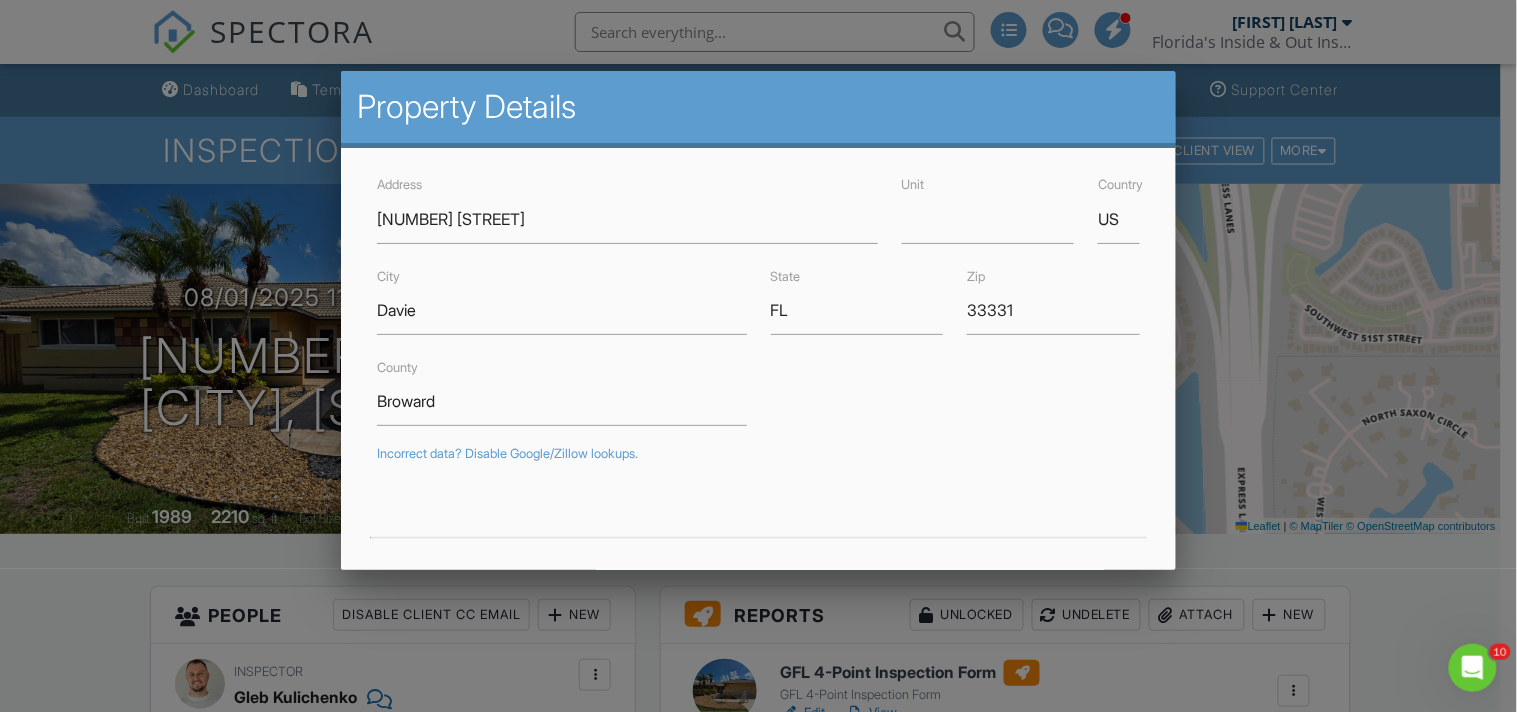 click at bounding box center (758, 345) 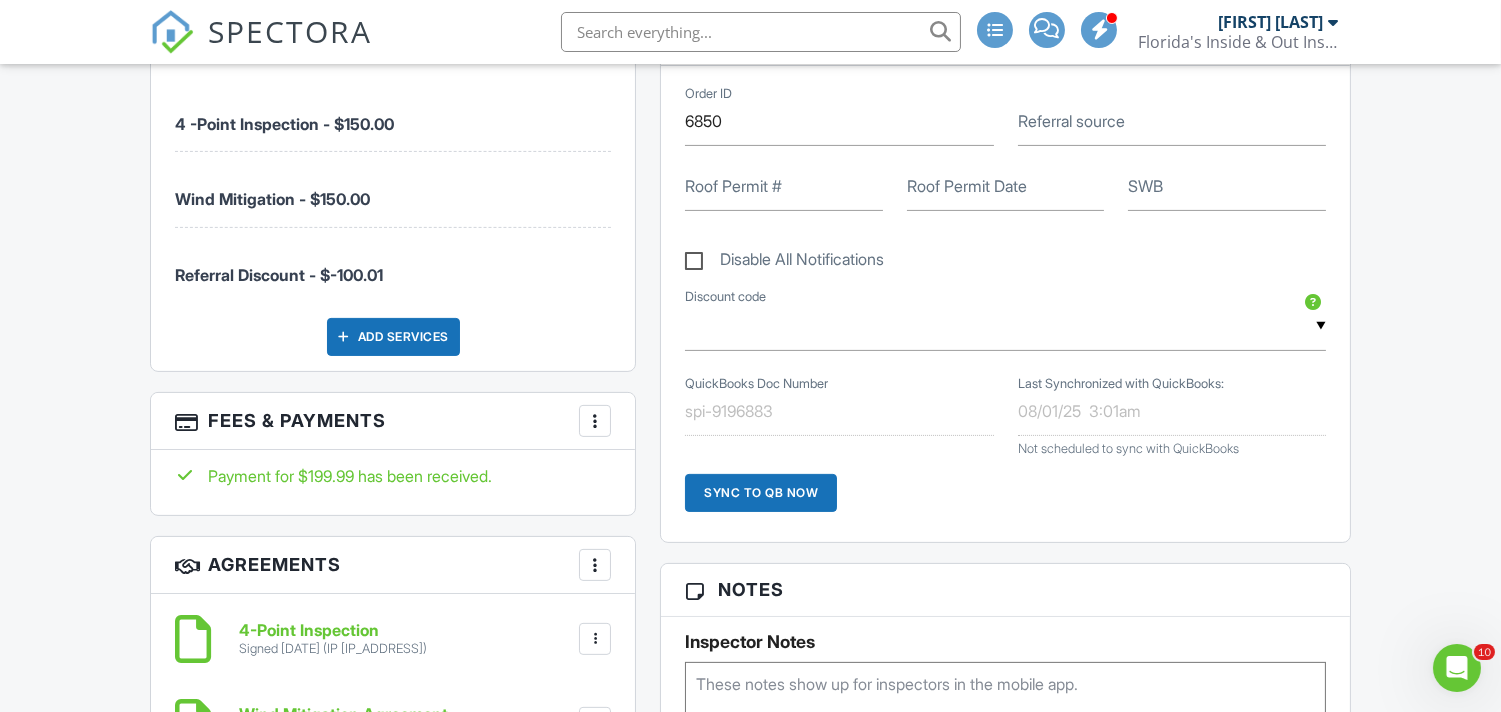 scroll, scrollTop: 1110, scrollLeft: 0, axis: vertical 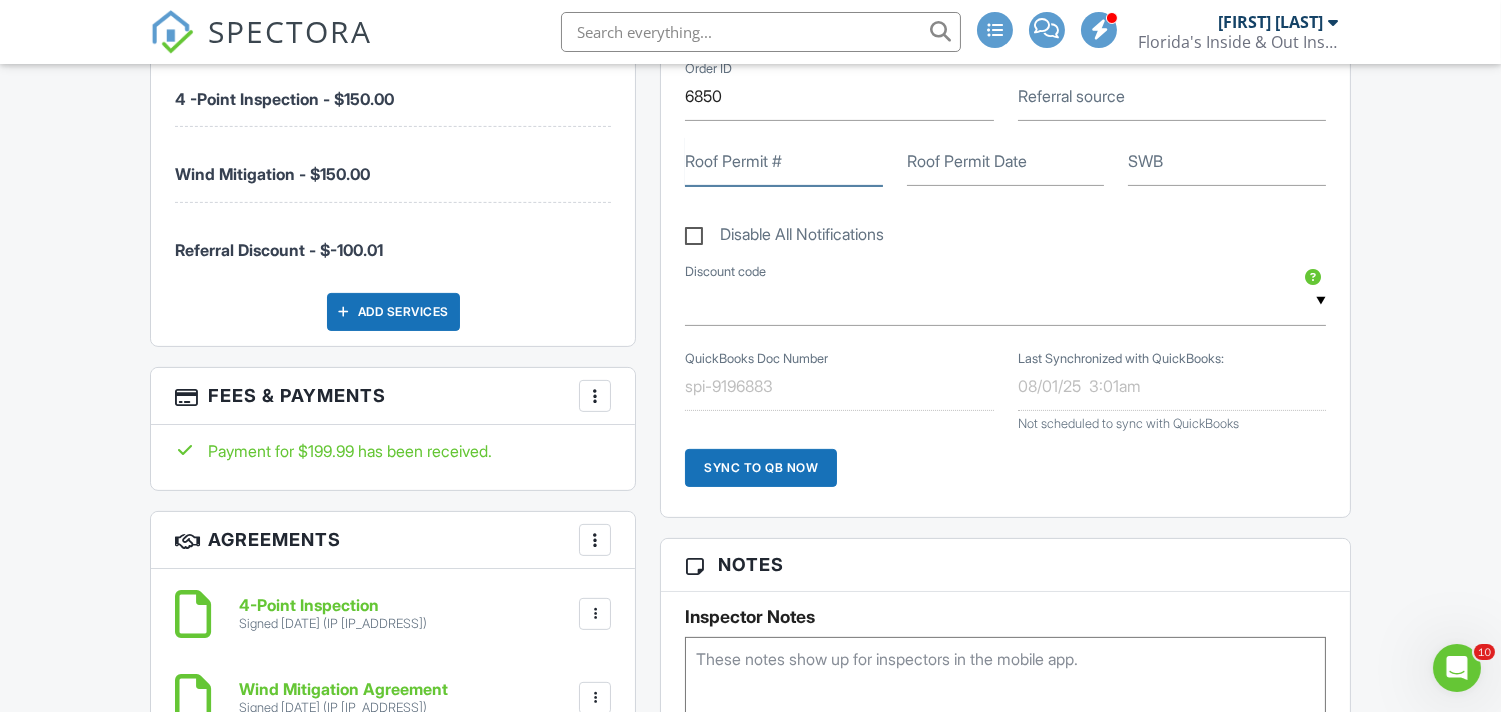 click on "Roof Permit #" at bounding box center [783, 161] 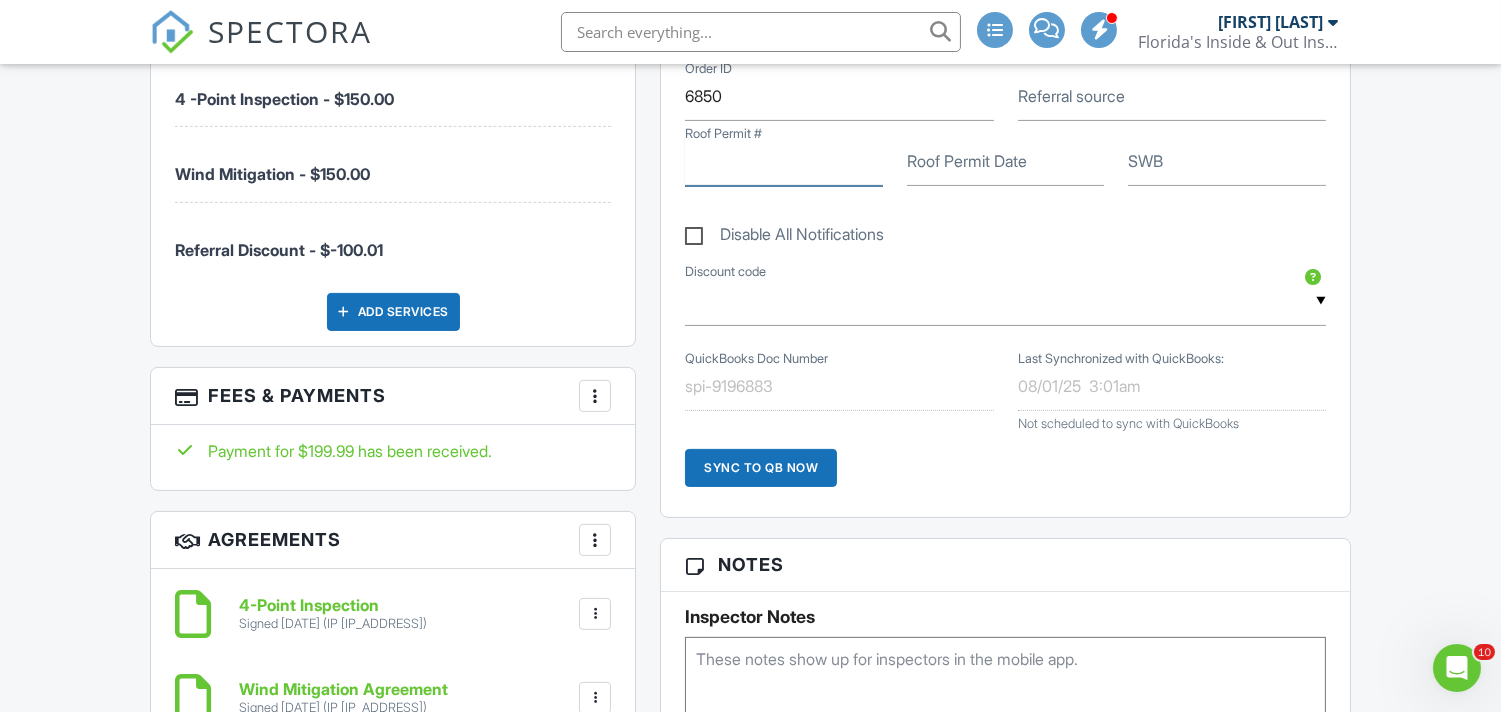paste on "08-00004794" 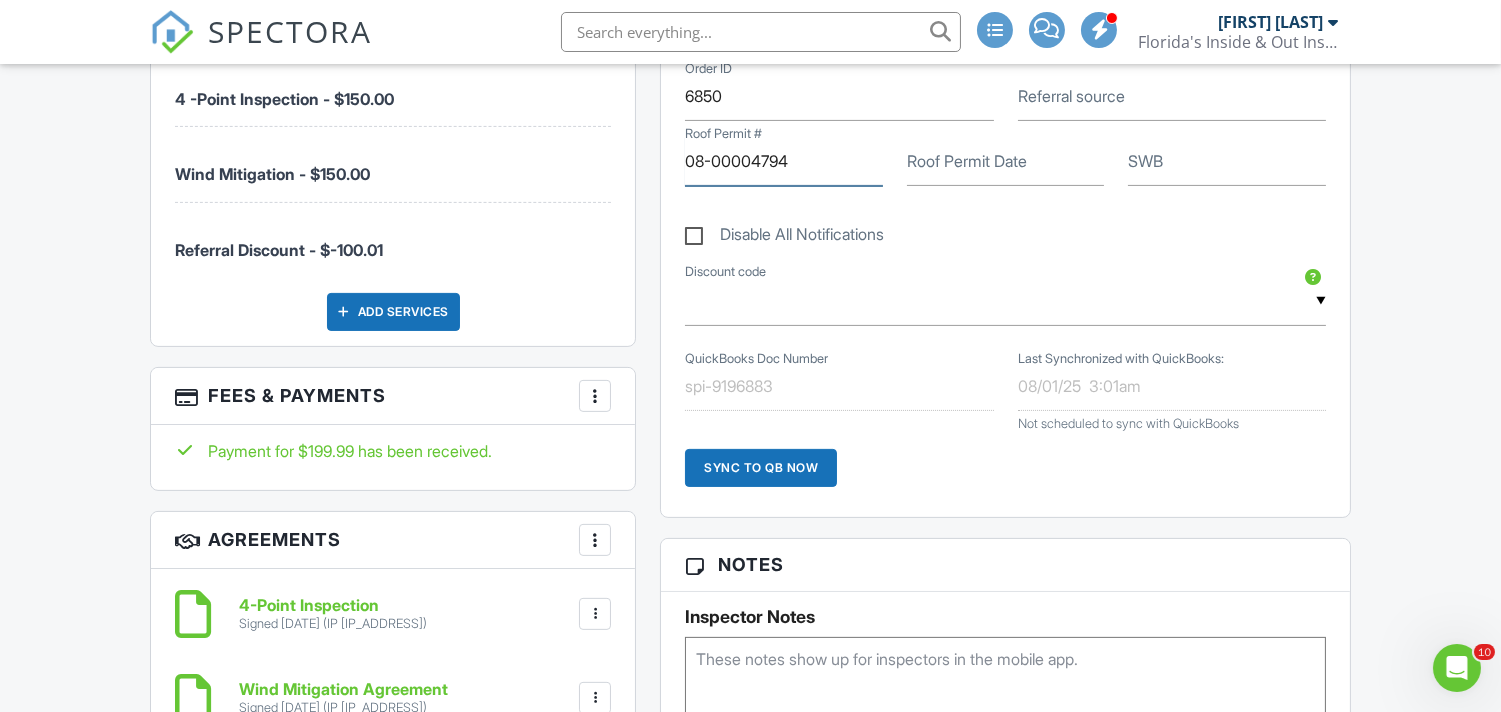 type on "08-00004794" 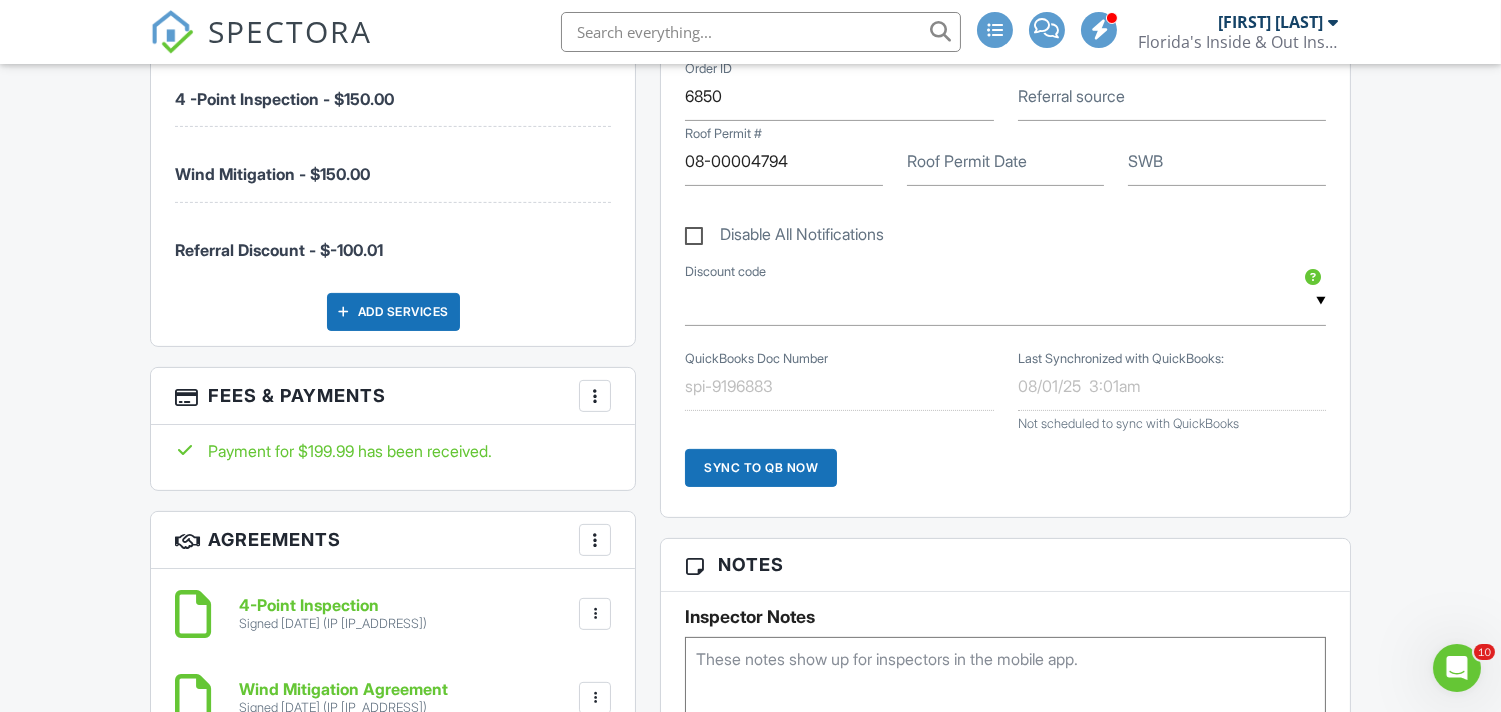 click on "Roof Permit Date" at bounding box center (967, 161) 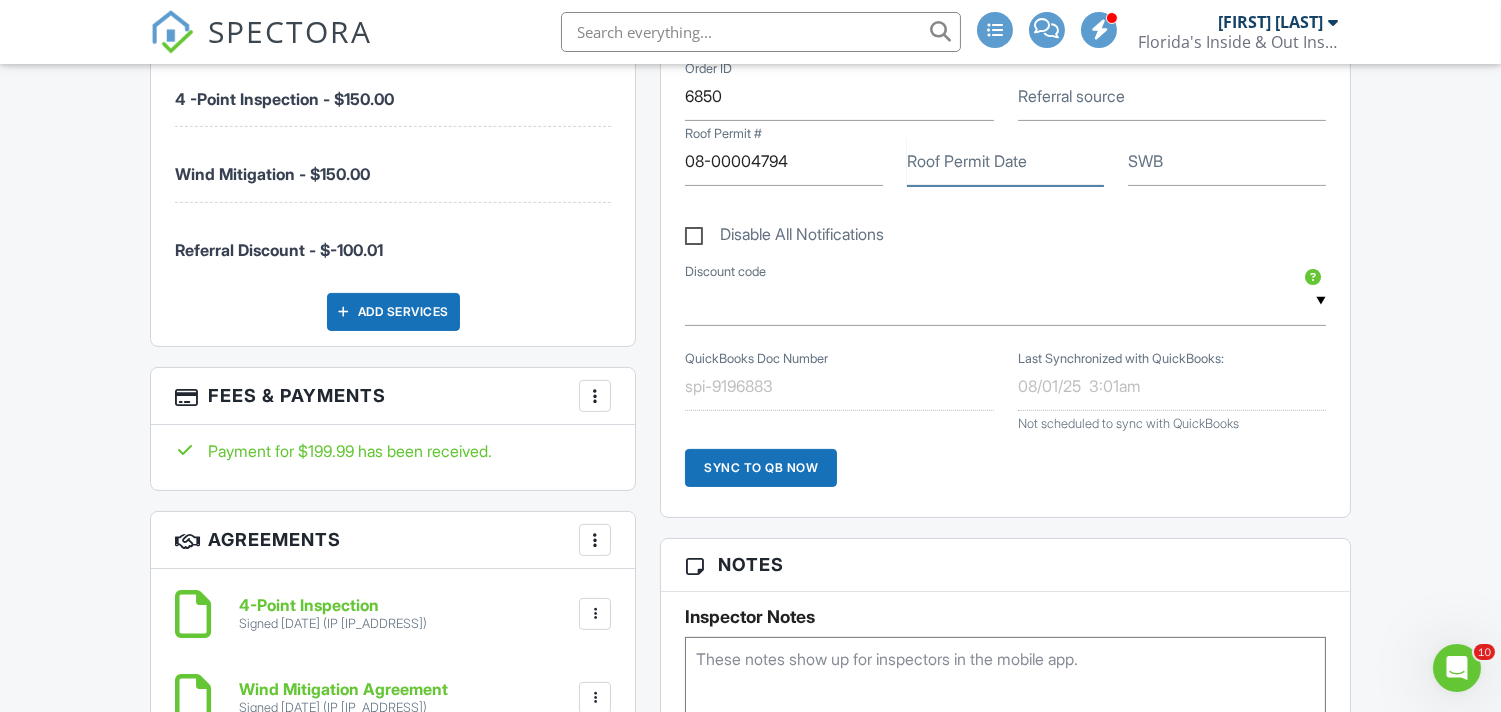 click on "Roof Permit Date" at bounding box center [1005, 161] 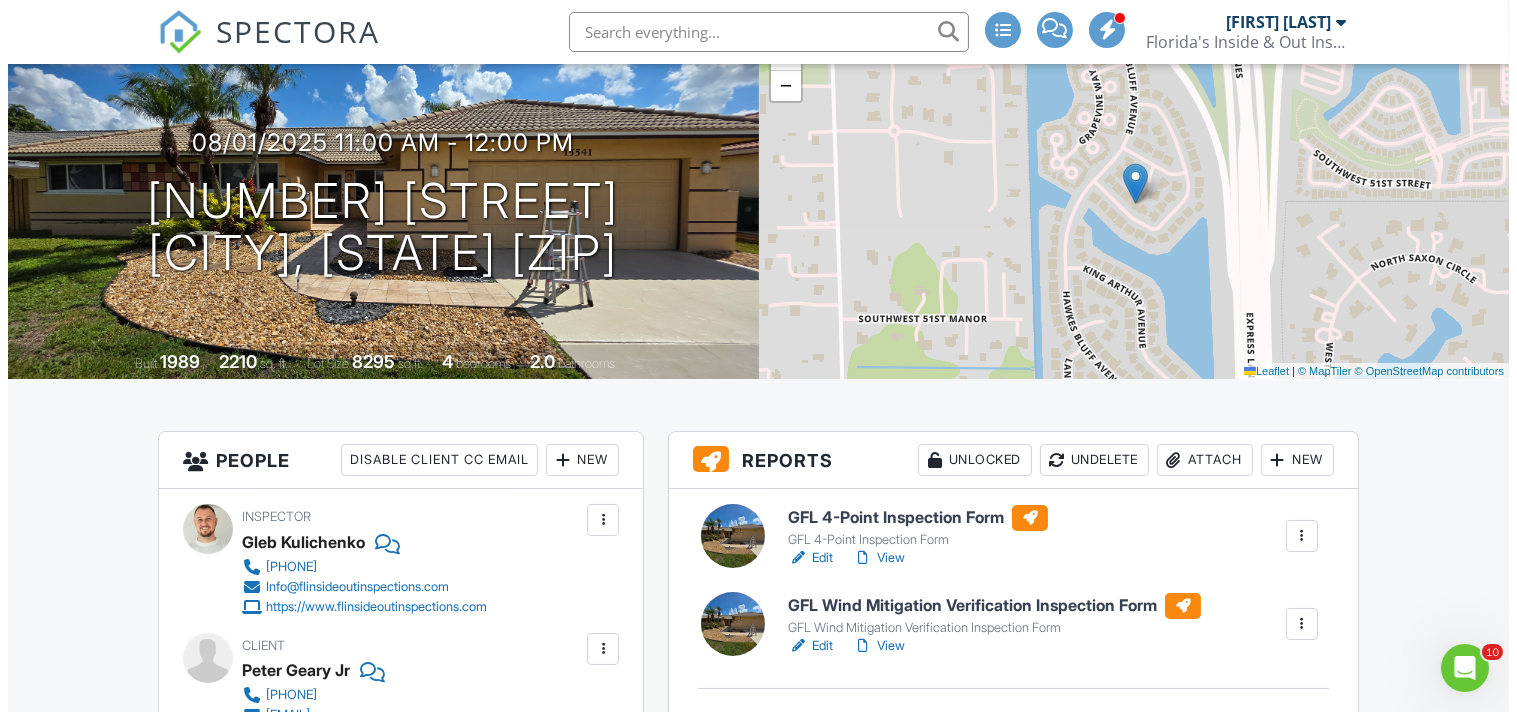 scroll, scrollTop: 130, scrollLeft: 0, axis: vertical 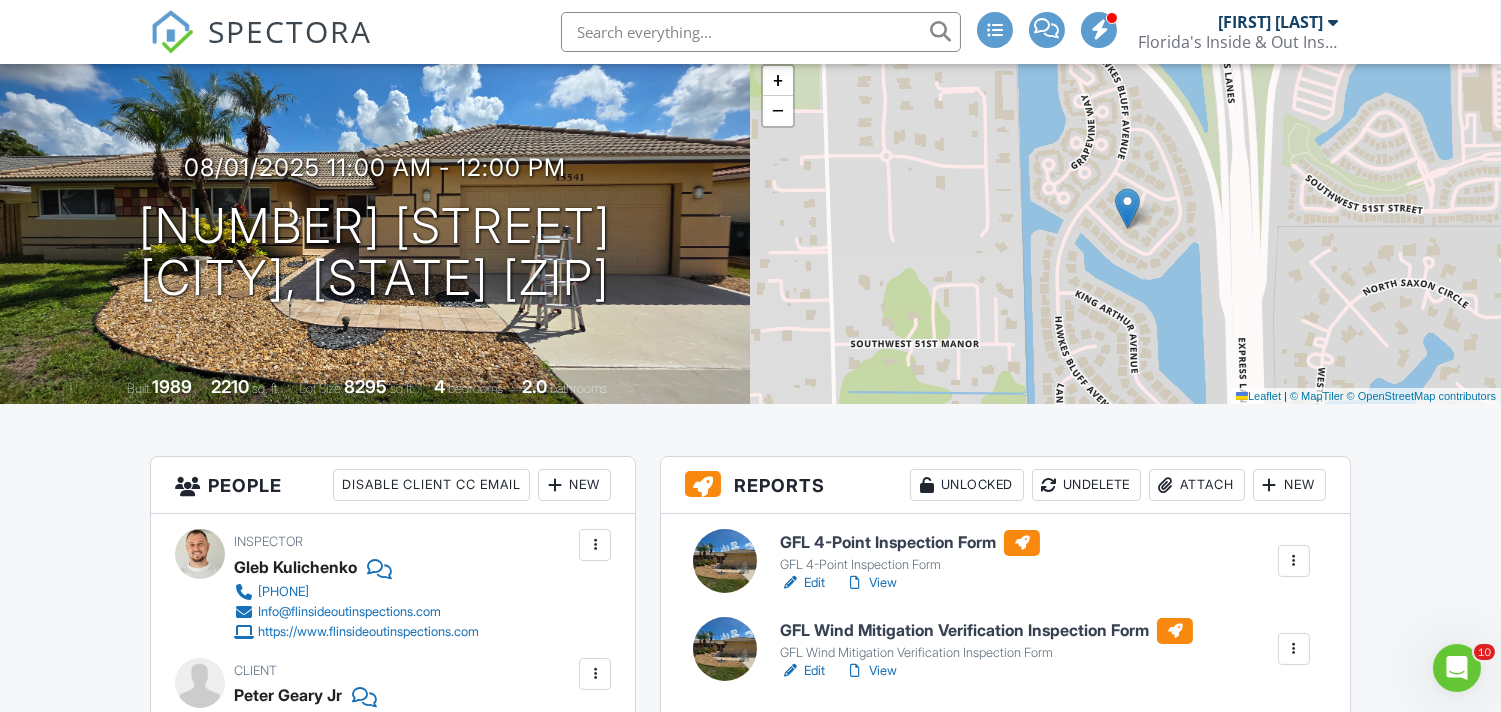 type on "[DATE]" 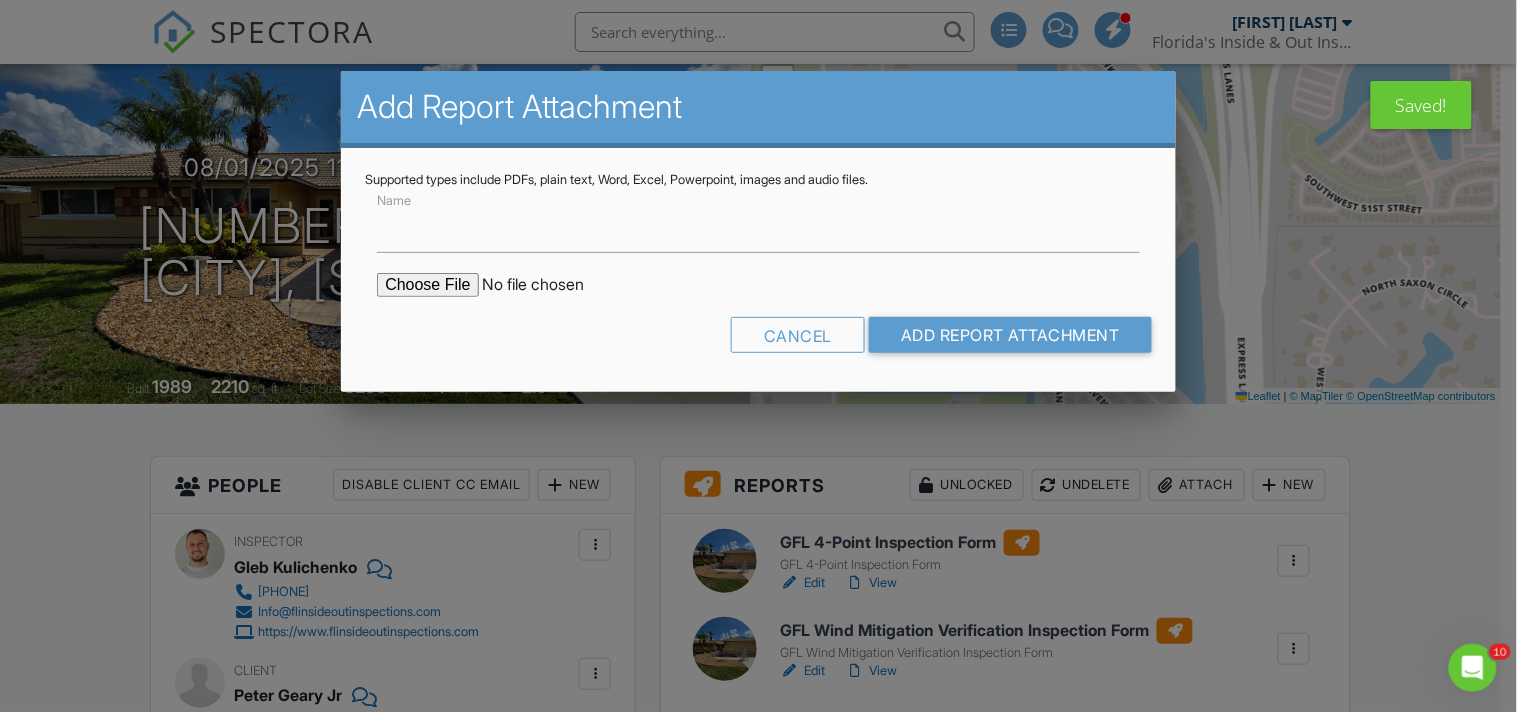 click at bounding box center (547, 285) 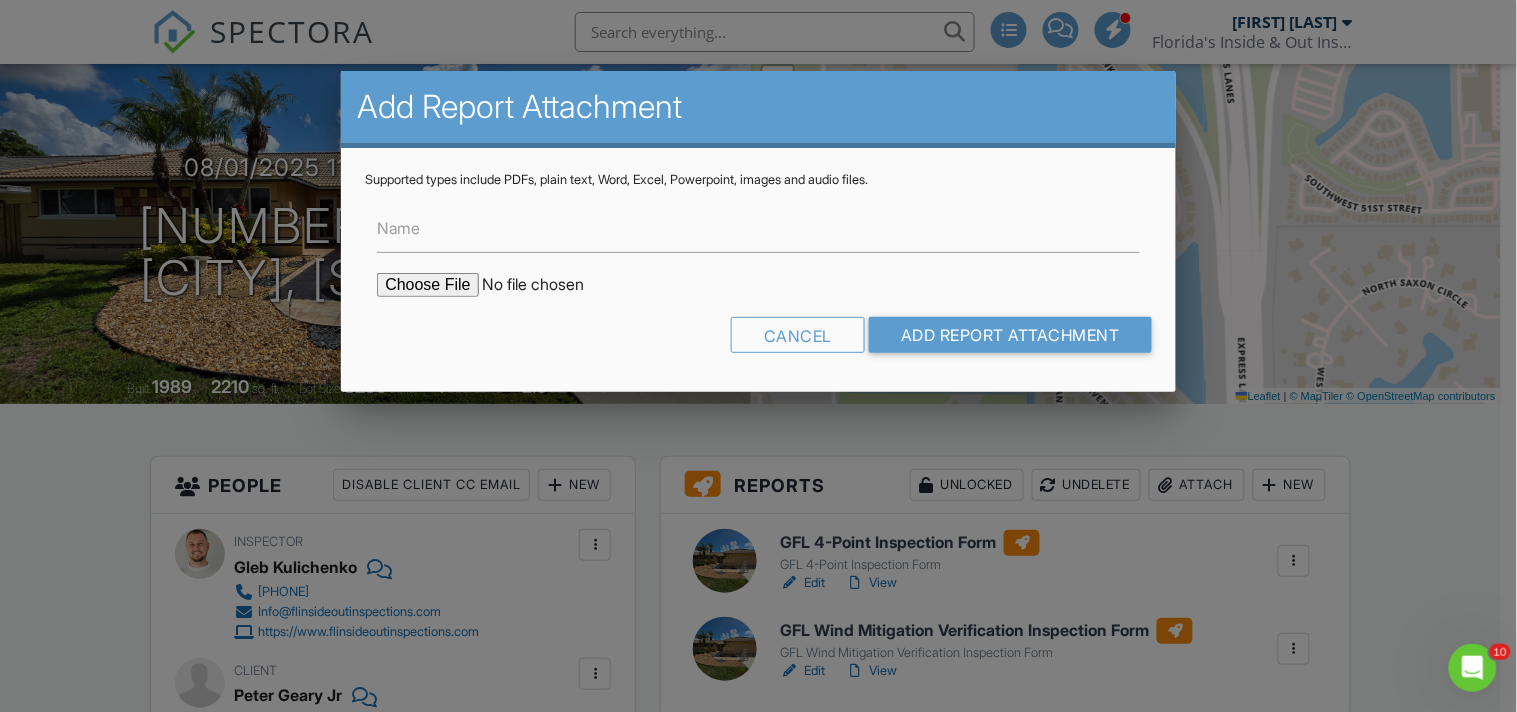 type on "C:\fakepath\BuildFaxReport_20250801161817296328-H95RWB-761064164.pdf" 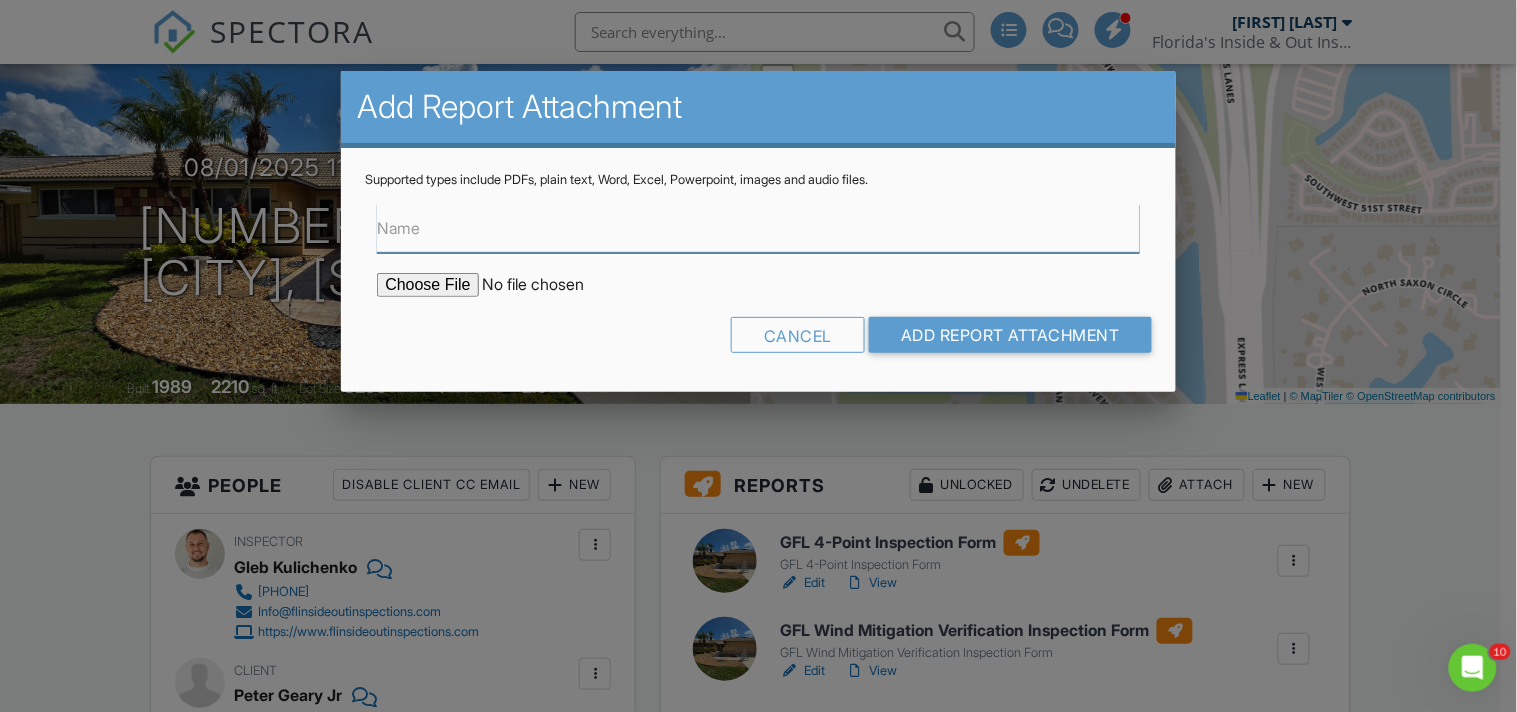 click on "Name" at bounding box center [758, 228] 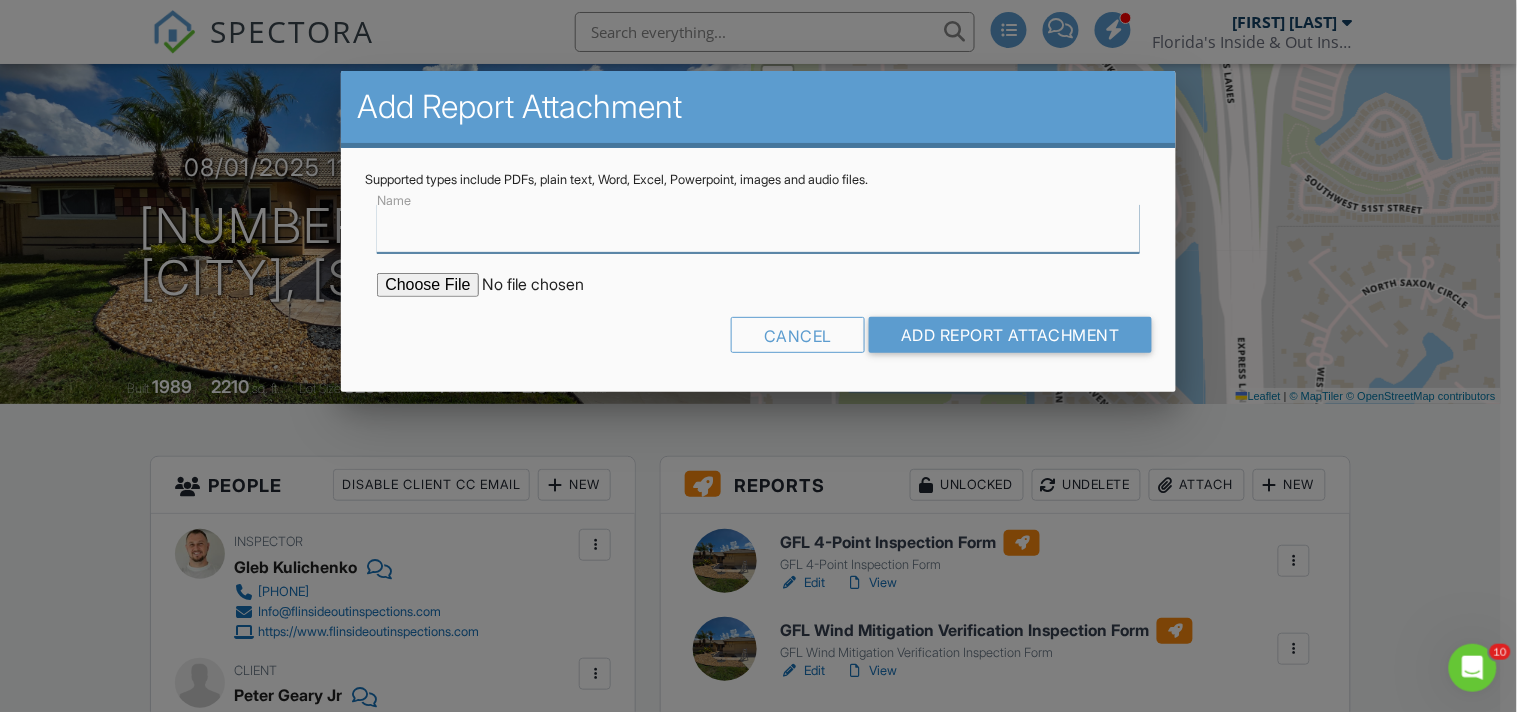 type on "BuildFax Permit Report" 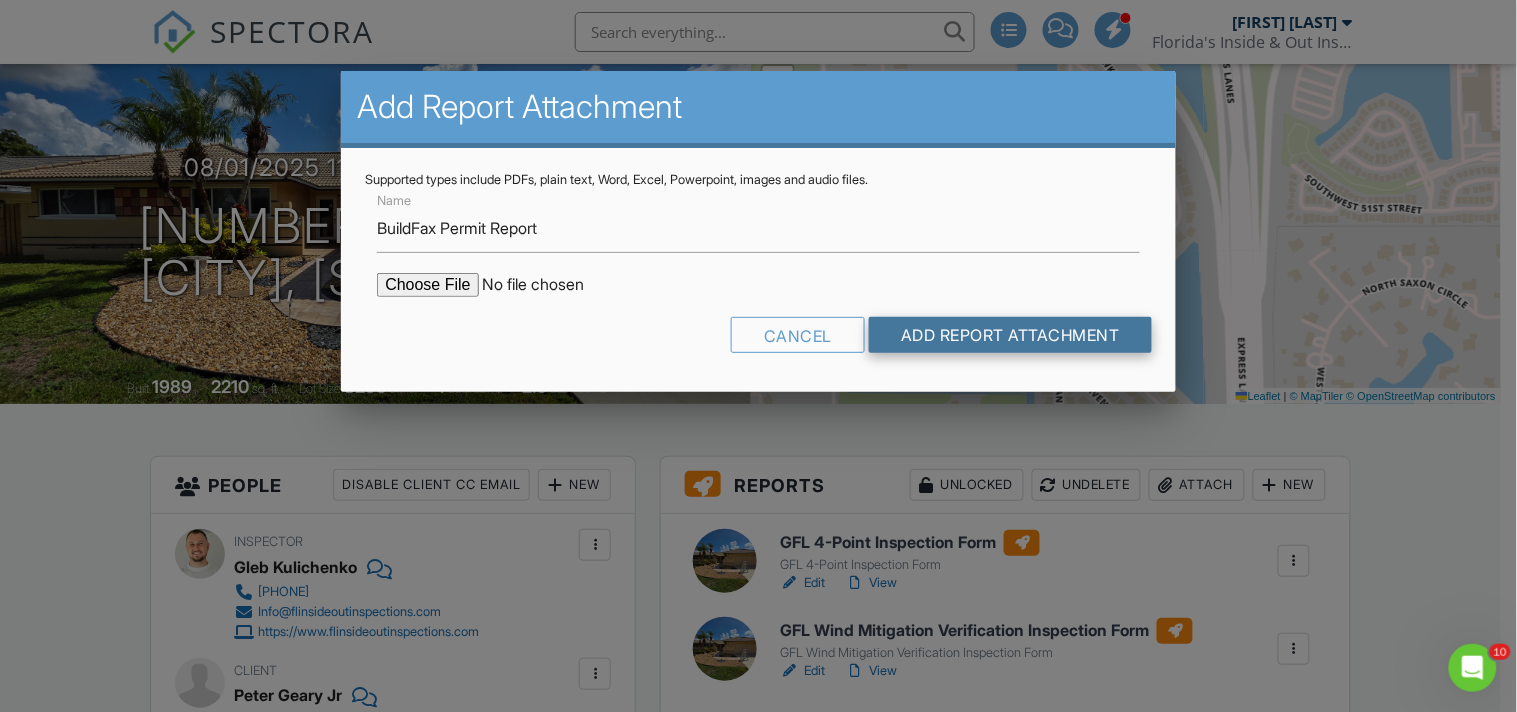 click on "Add Report Attachment" at bounding box center [1010, 335] 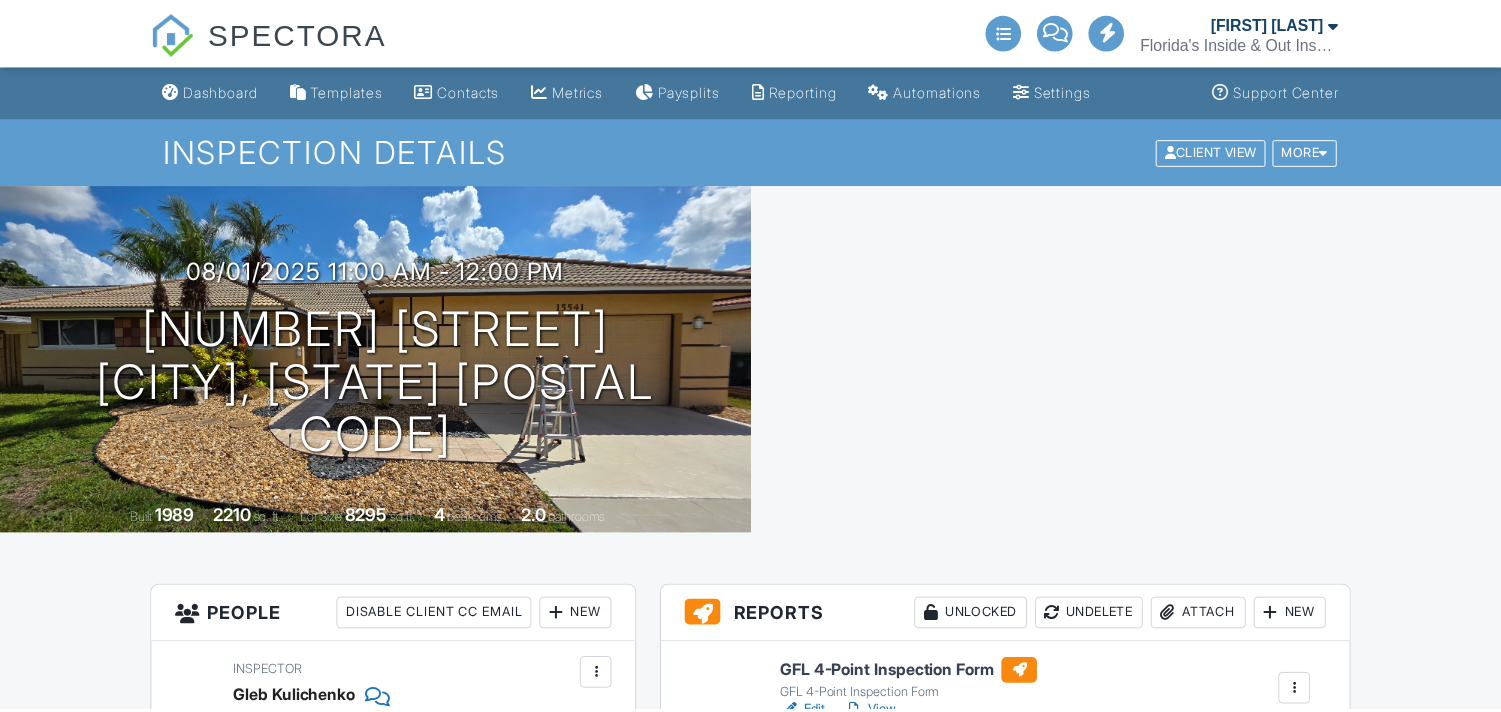 scroll, scrollTop: 0, scrollLeft: 0, axis: both 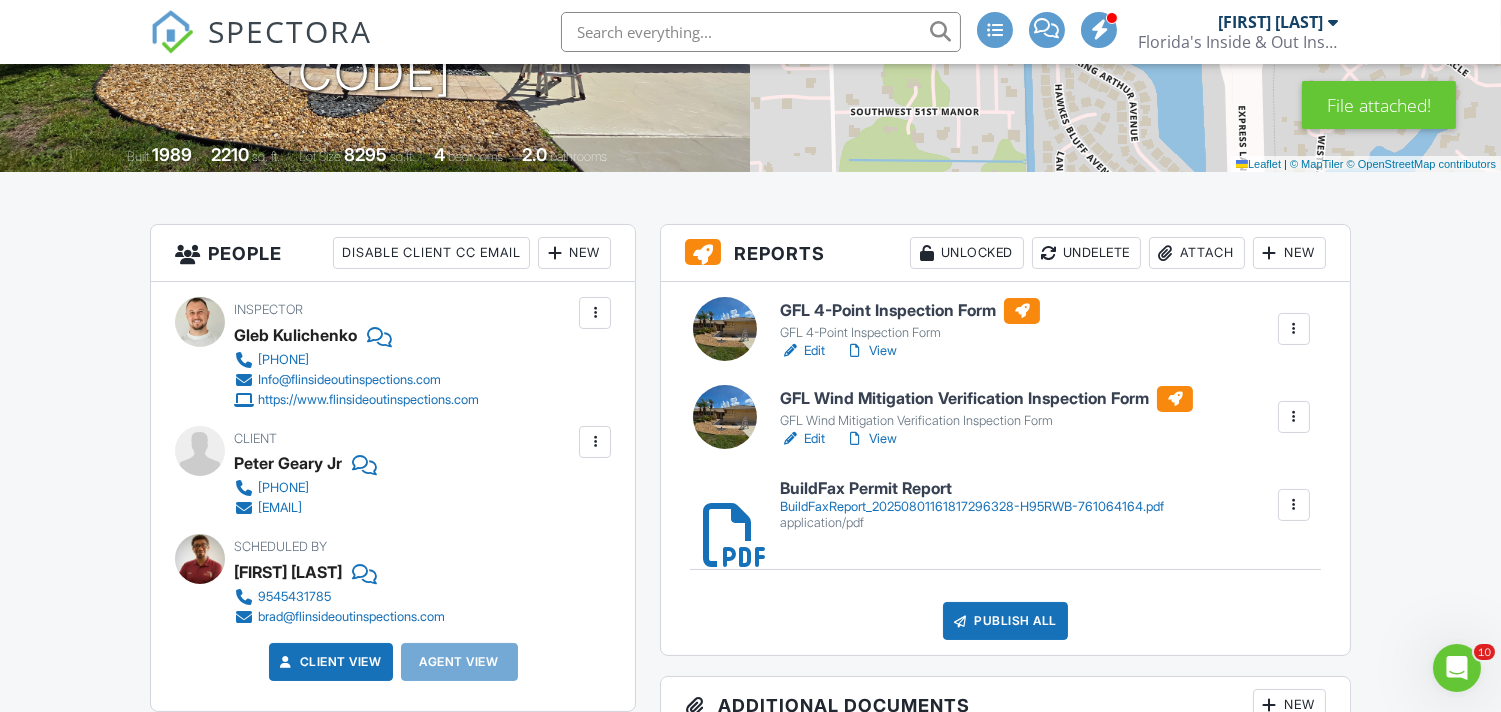 click at bounding box center [555, 253] 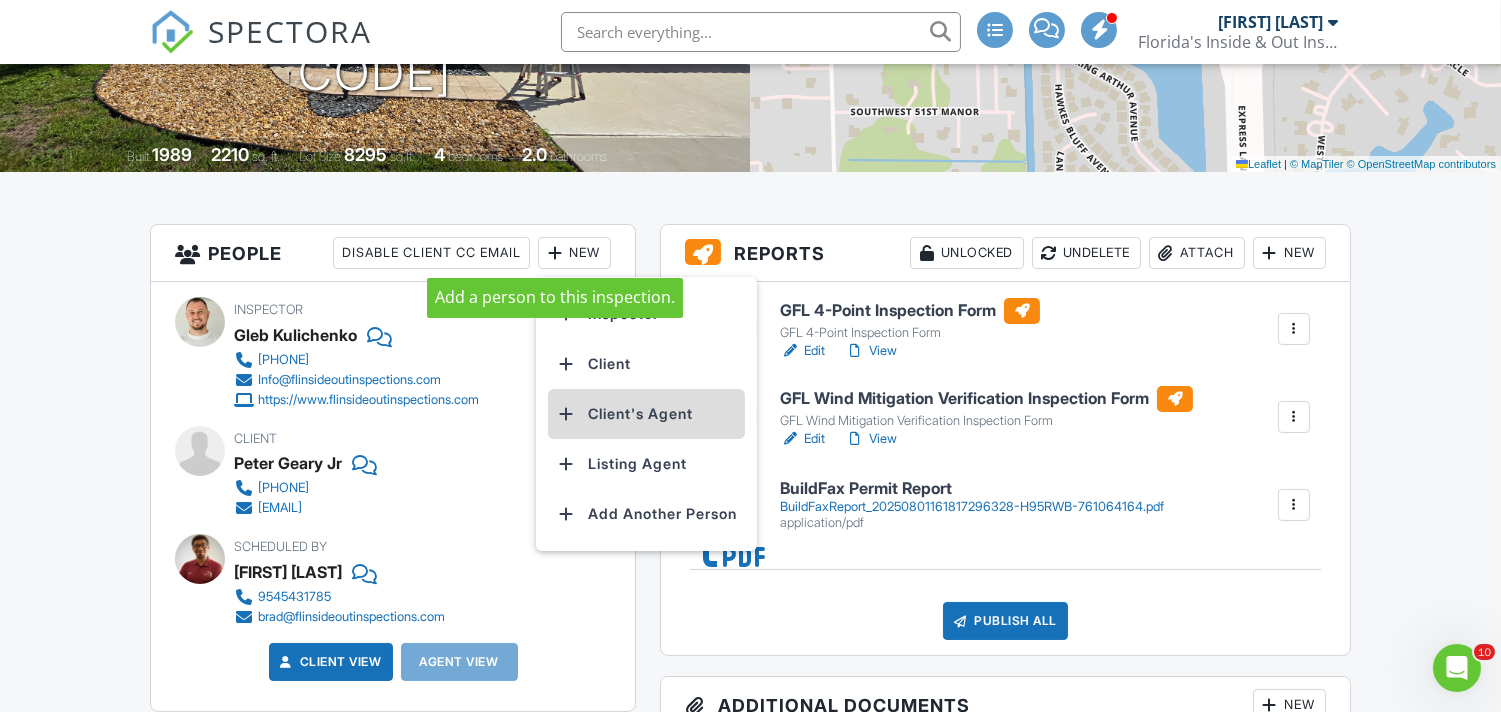 click on "Client's Agent" at bounding box center [646, 414] 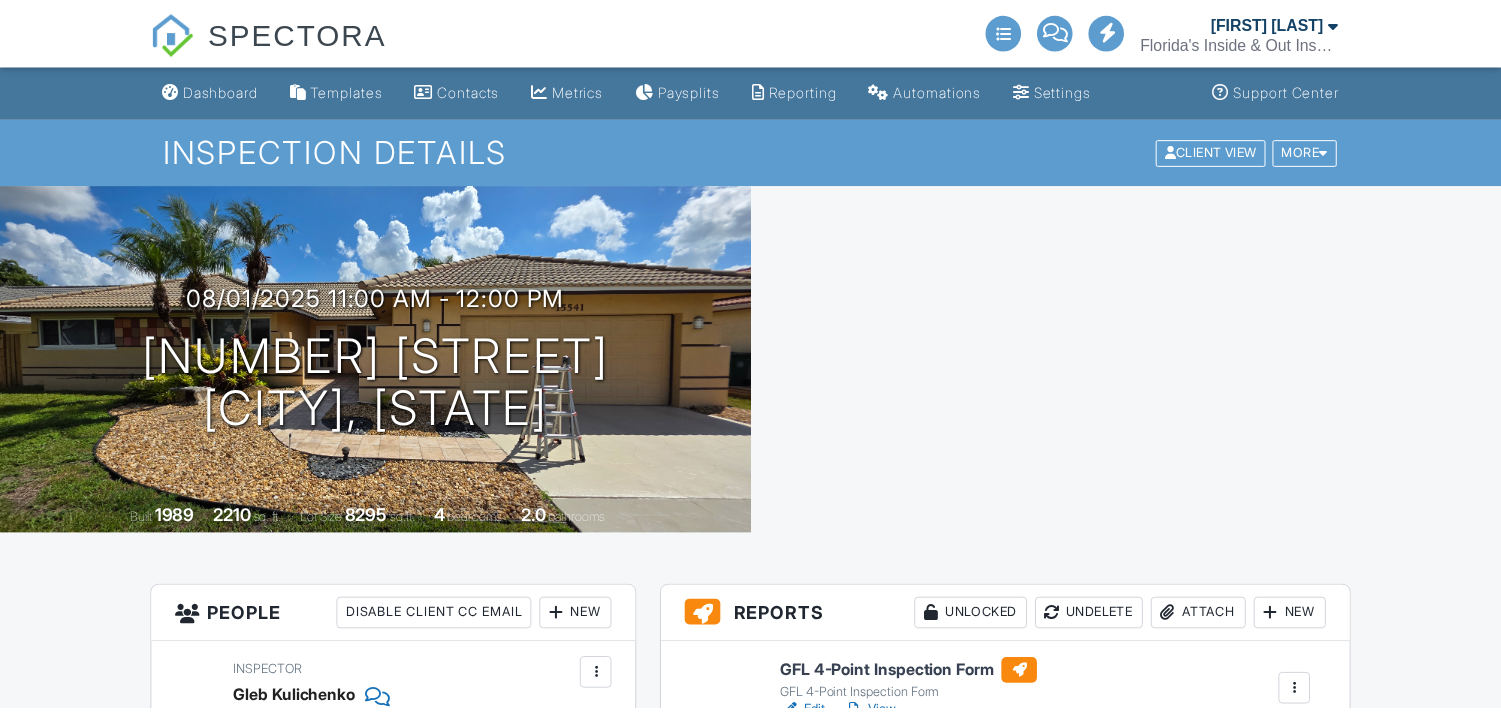 scroll, scrollTop: 365, scrollLeft: 0, axis: vertical 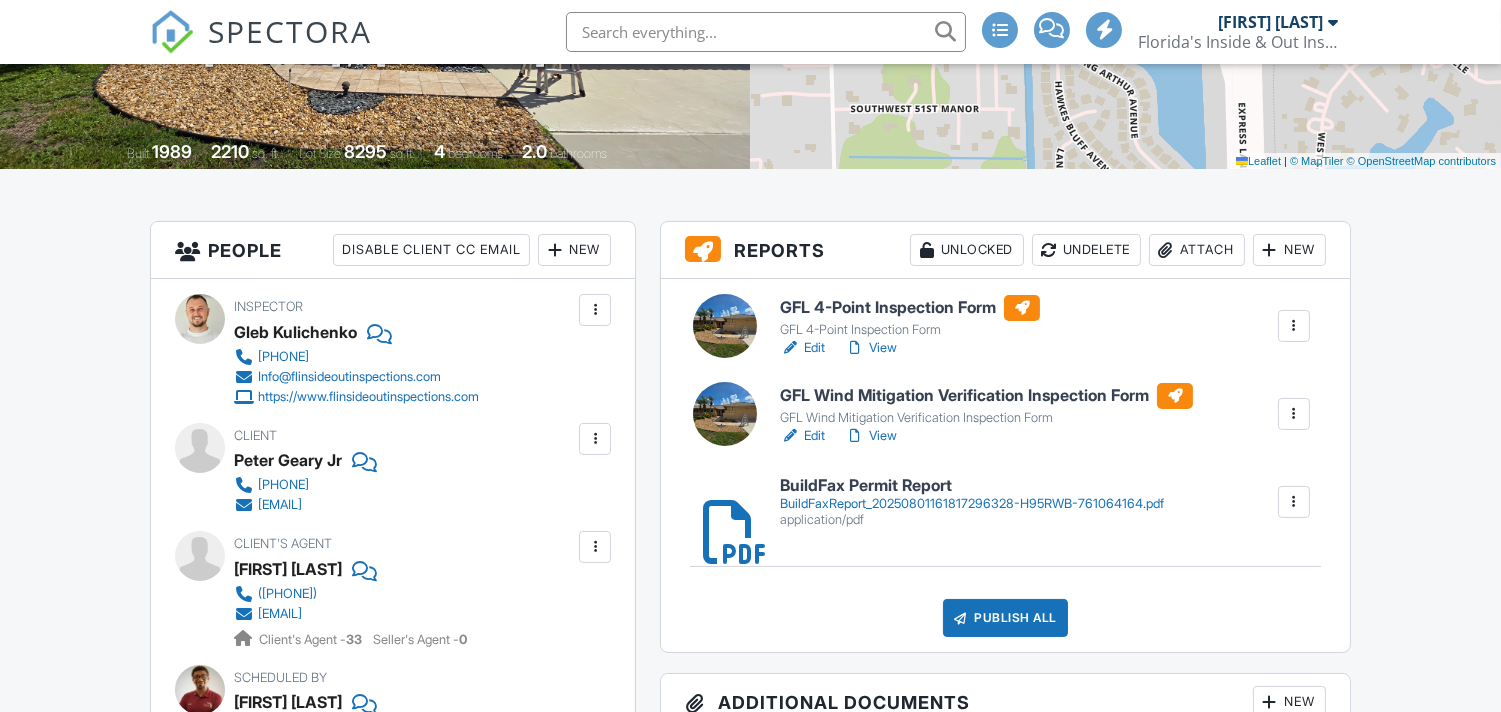 click on "Publish All" at bounding box center [1005, 618] 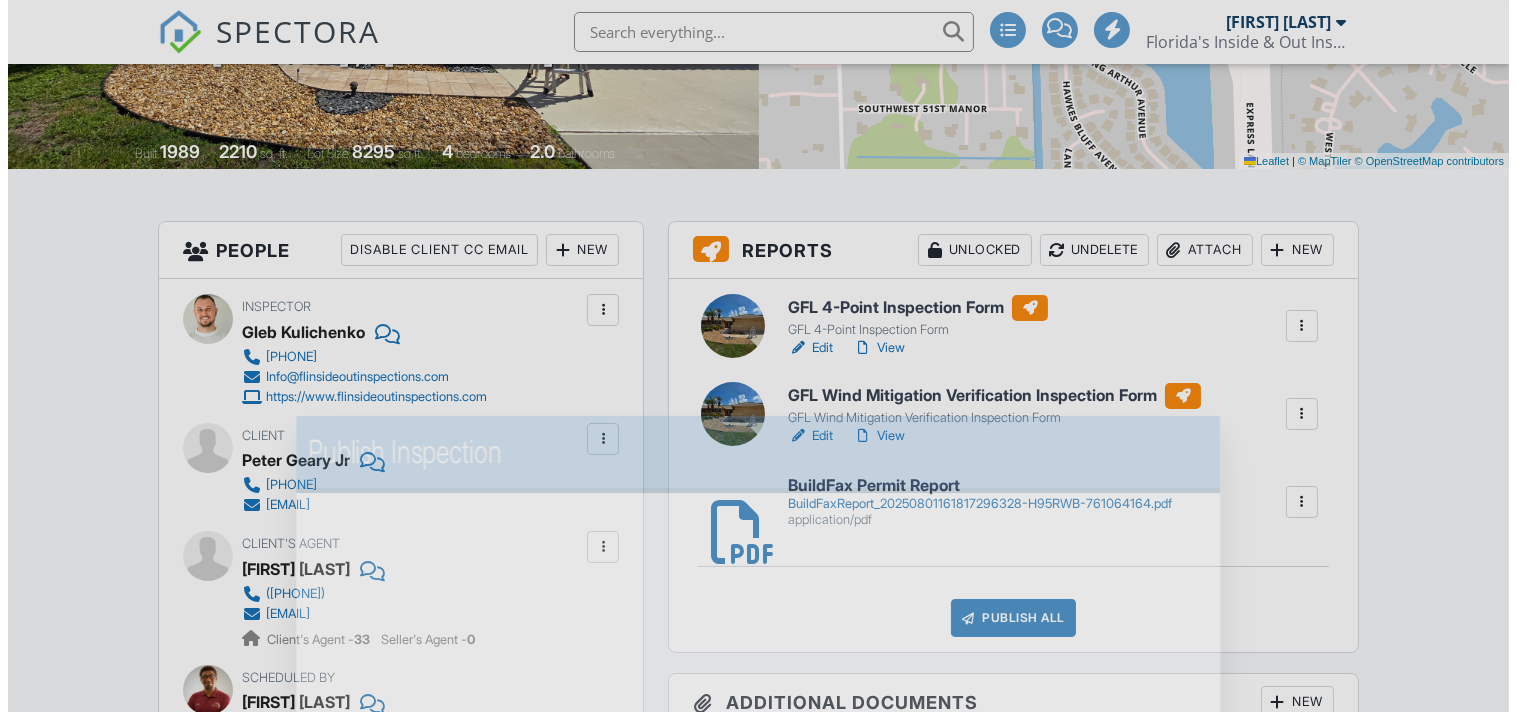 scroll, scrollTop: 365, scrollLeft: 0, axis: vertical 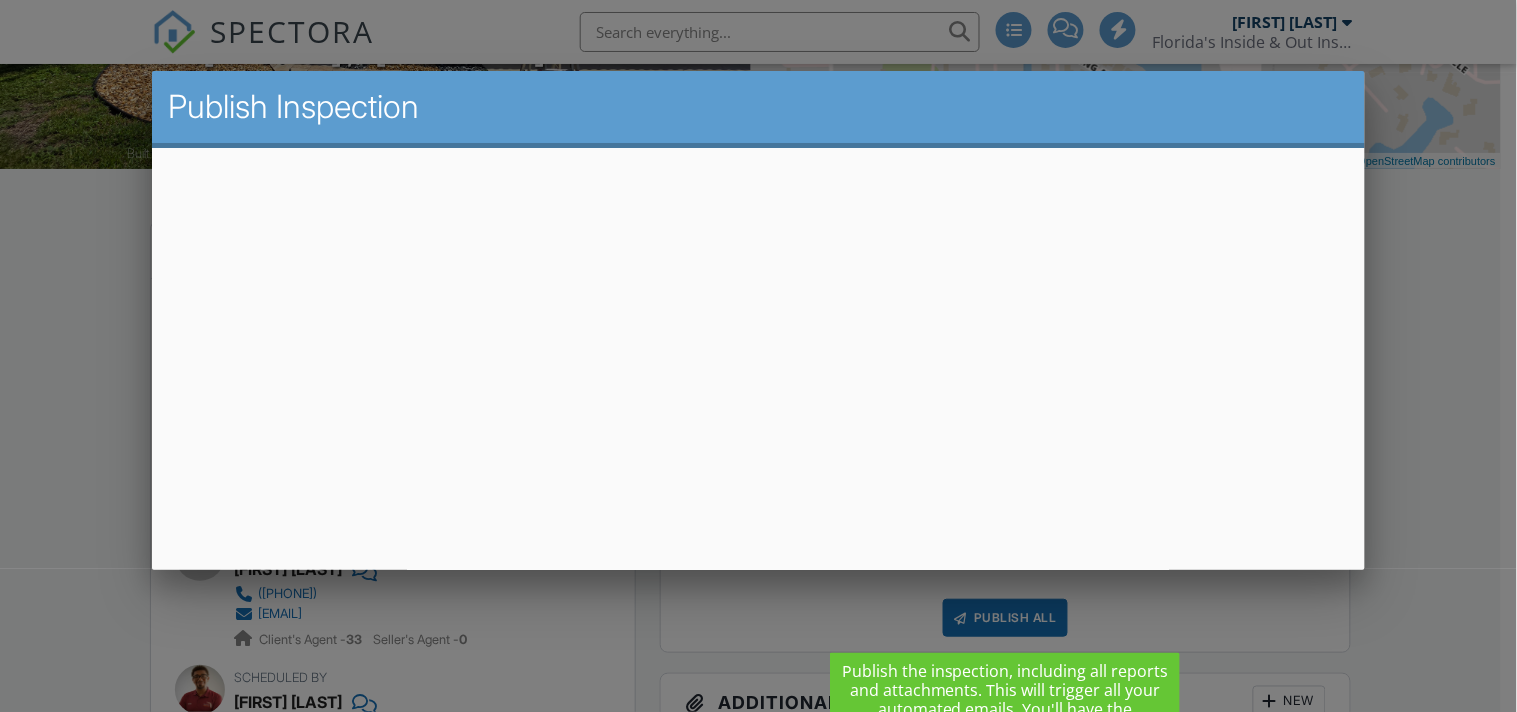 click at bounding box center [758, 345] 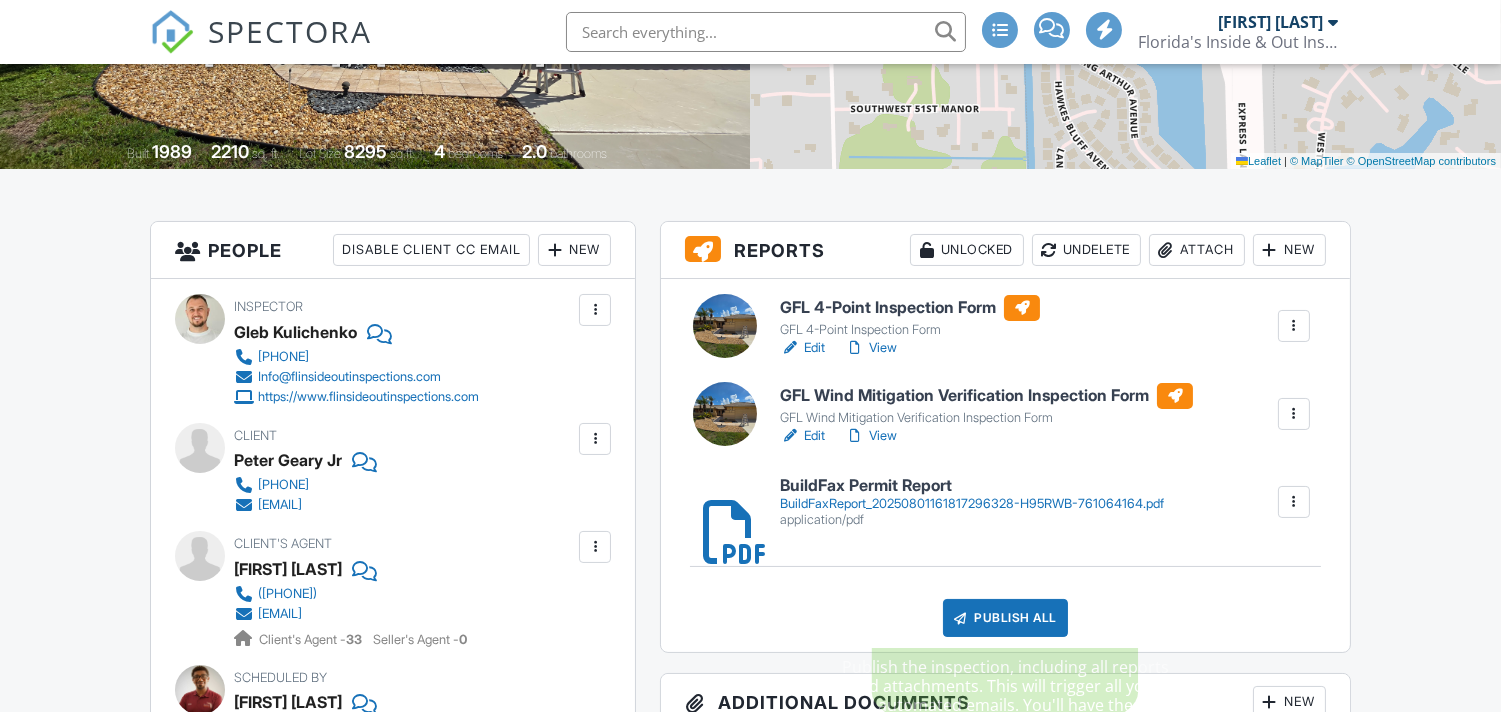 scroll, scrollTop: 362, scrollLeft: 0, axis: vertical 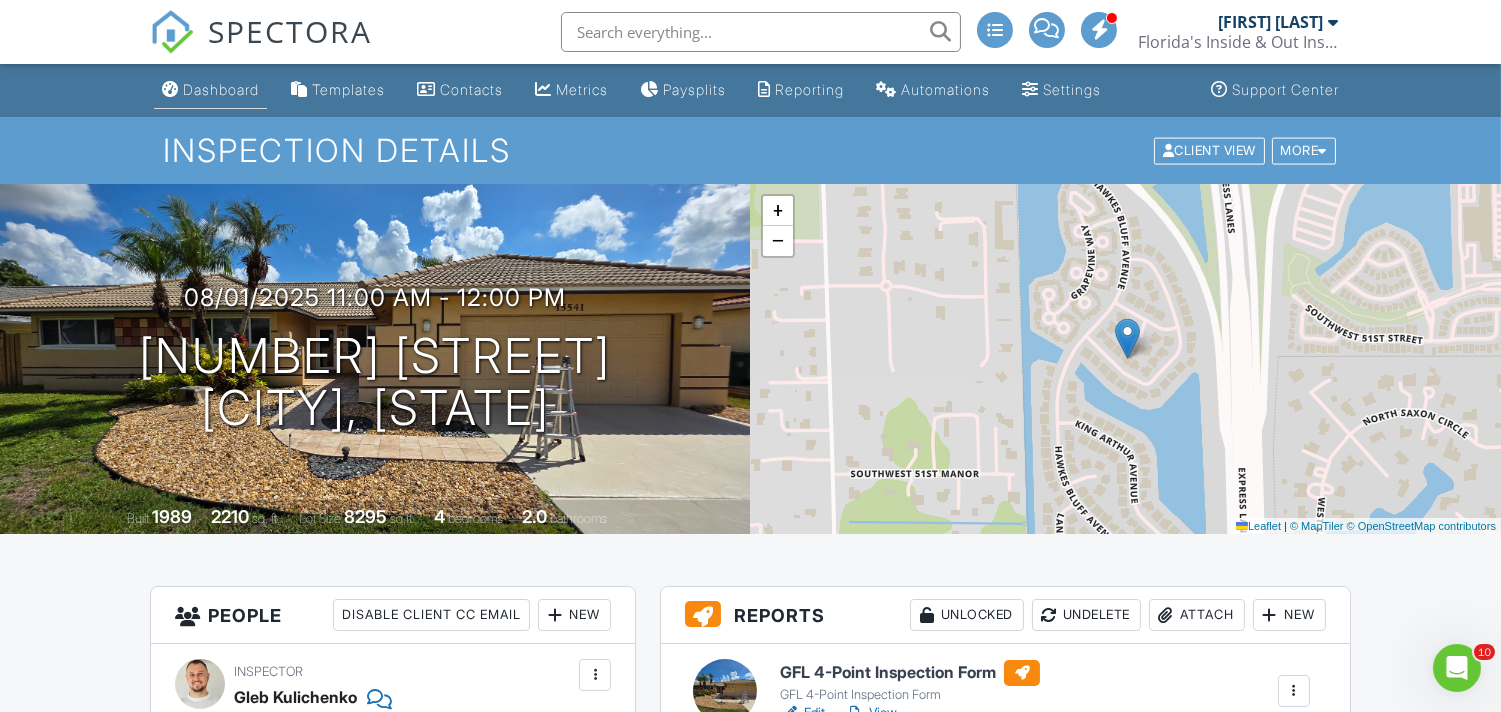 click on "Dashboard" at bounding box center (221, 89) 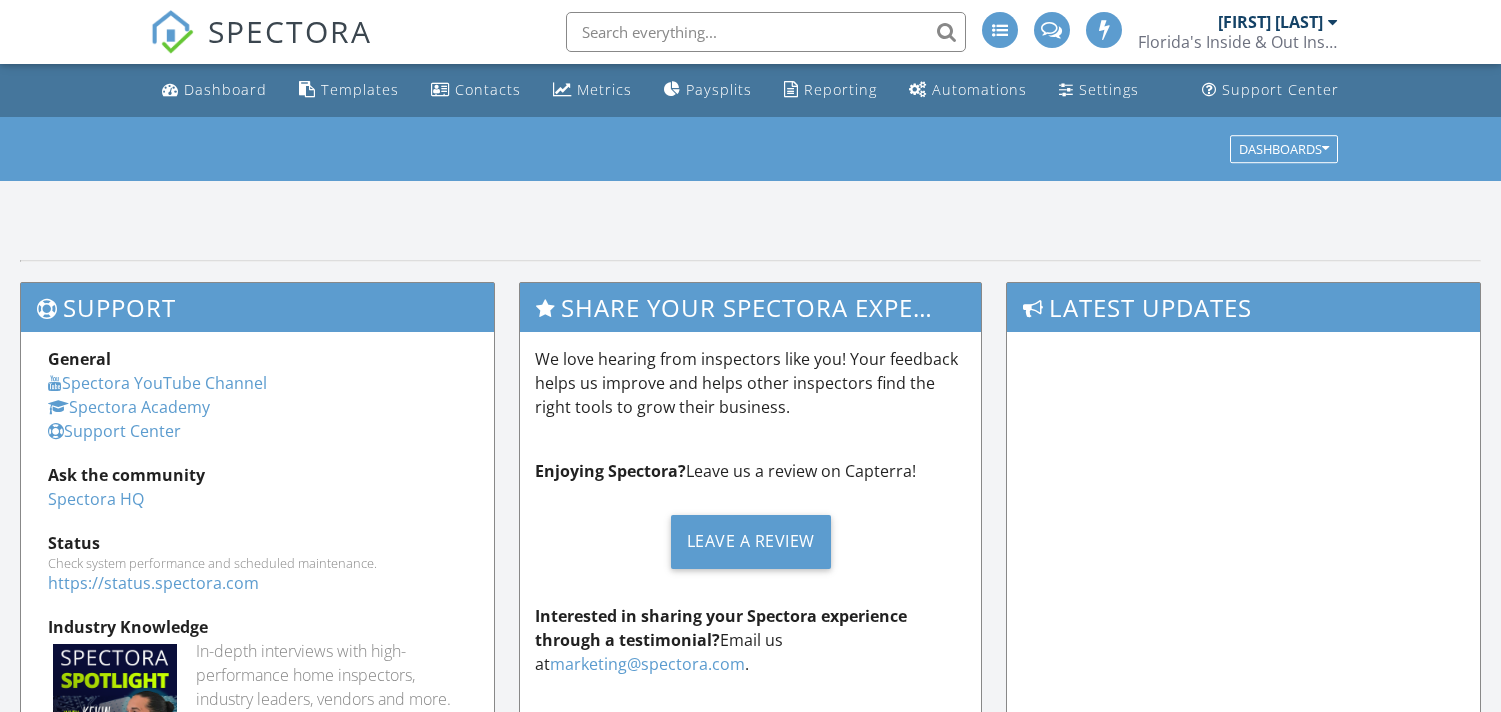 scroll, scrollTop: 0, scrollLeft: 0, axis: both 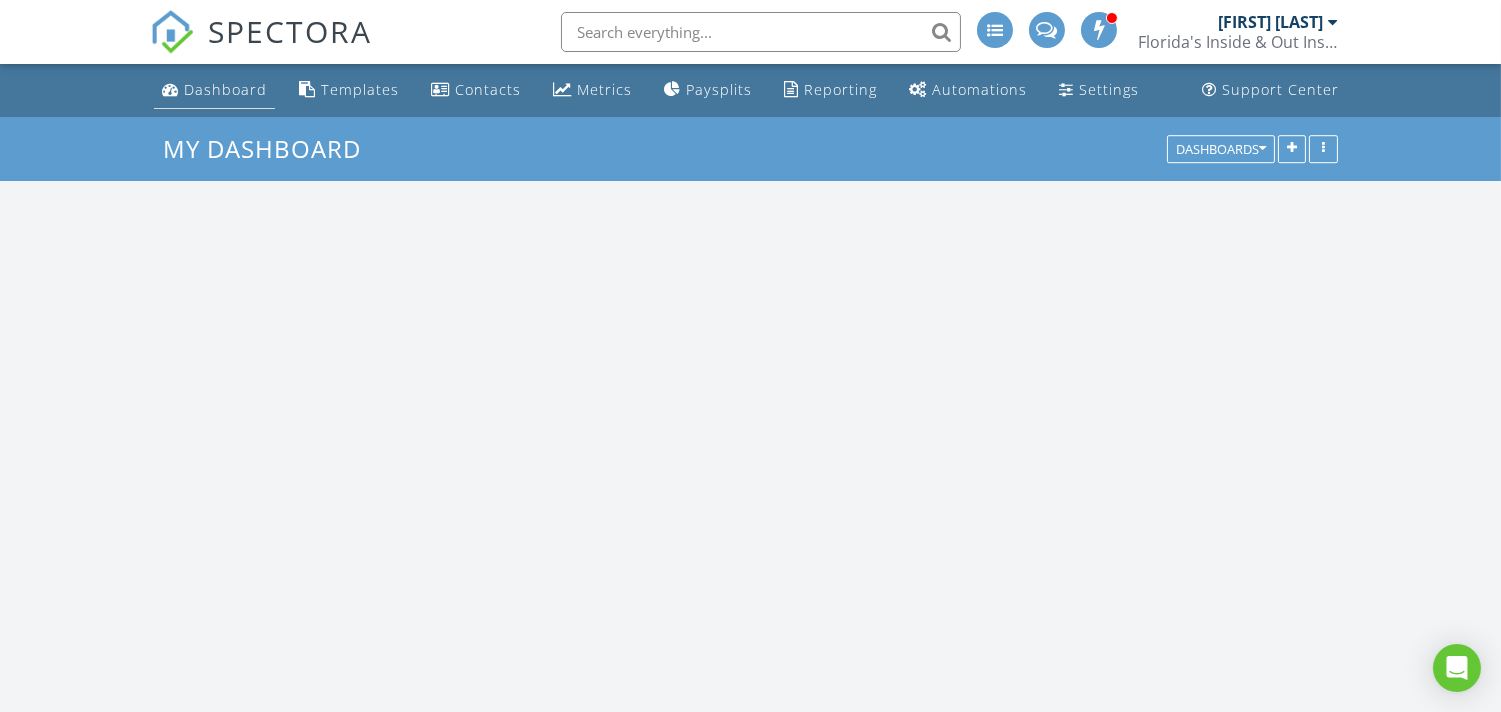 click on "Dashboard" at bounding box center [225, 89] 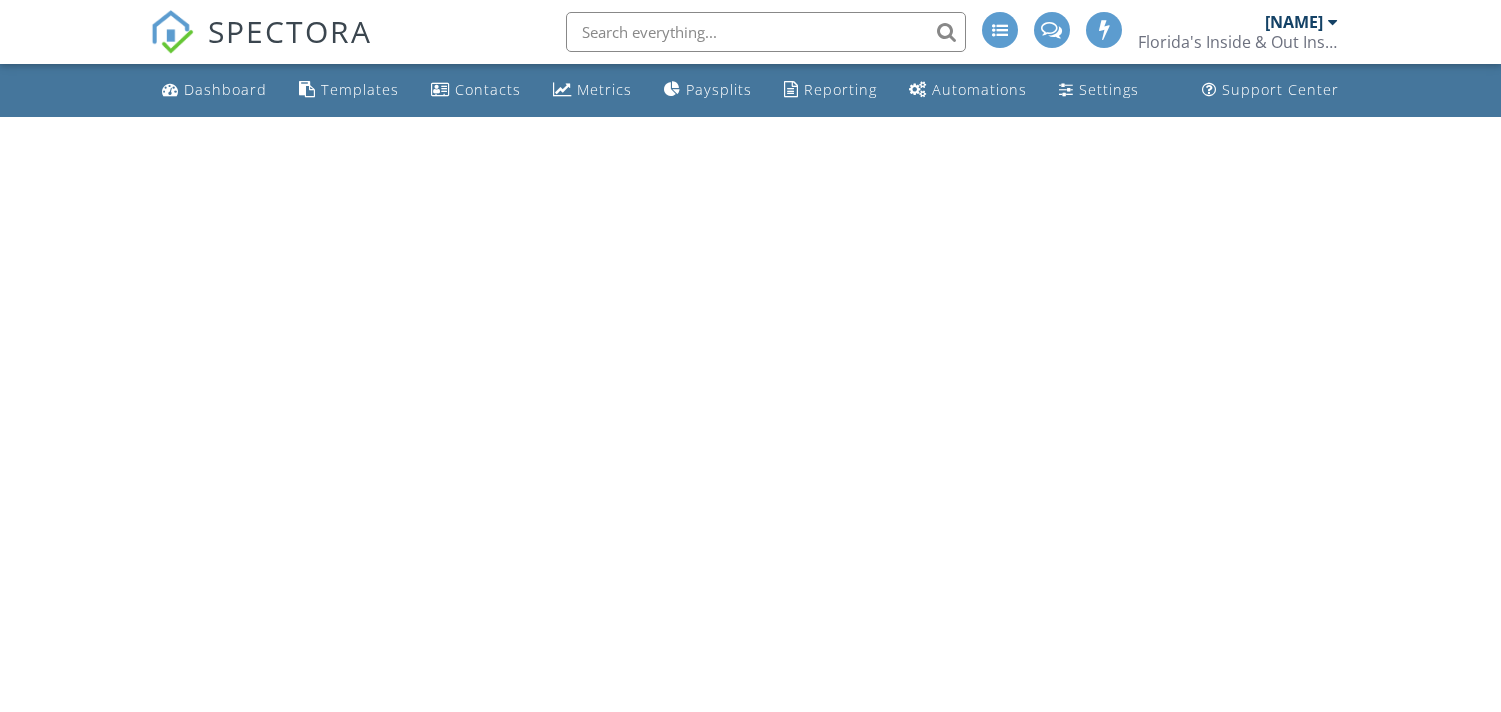 scroll, scrollTop: 0, scrollLeft: 0, axis: both 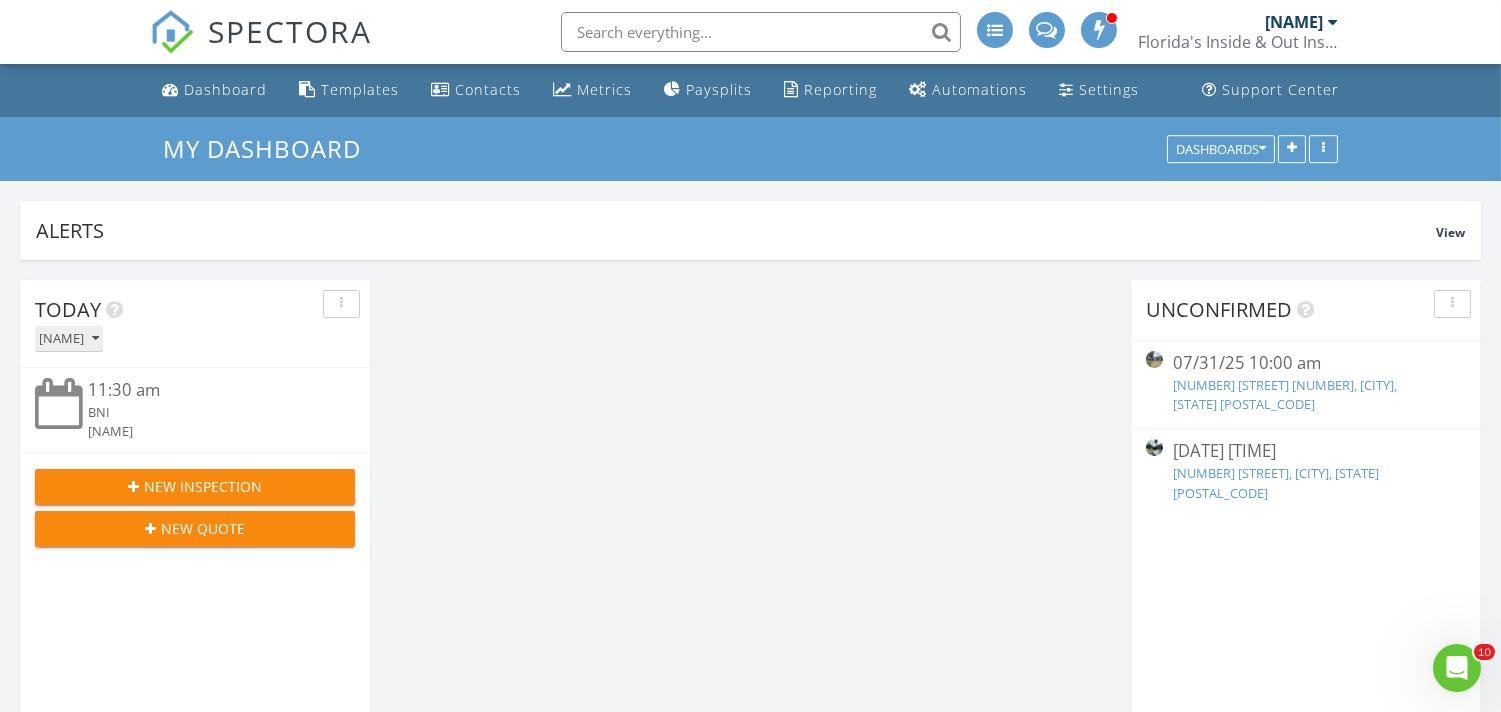 click on "[NAME]" at bounding box center [69, 339] 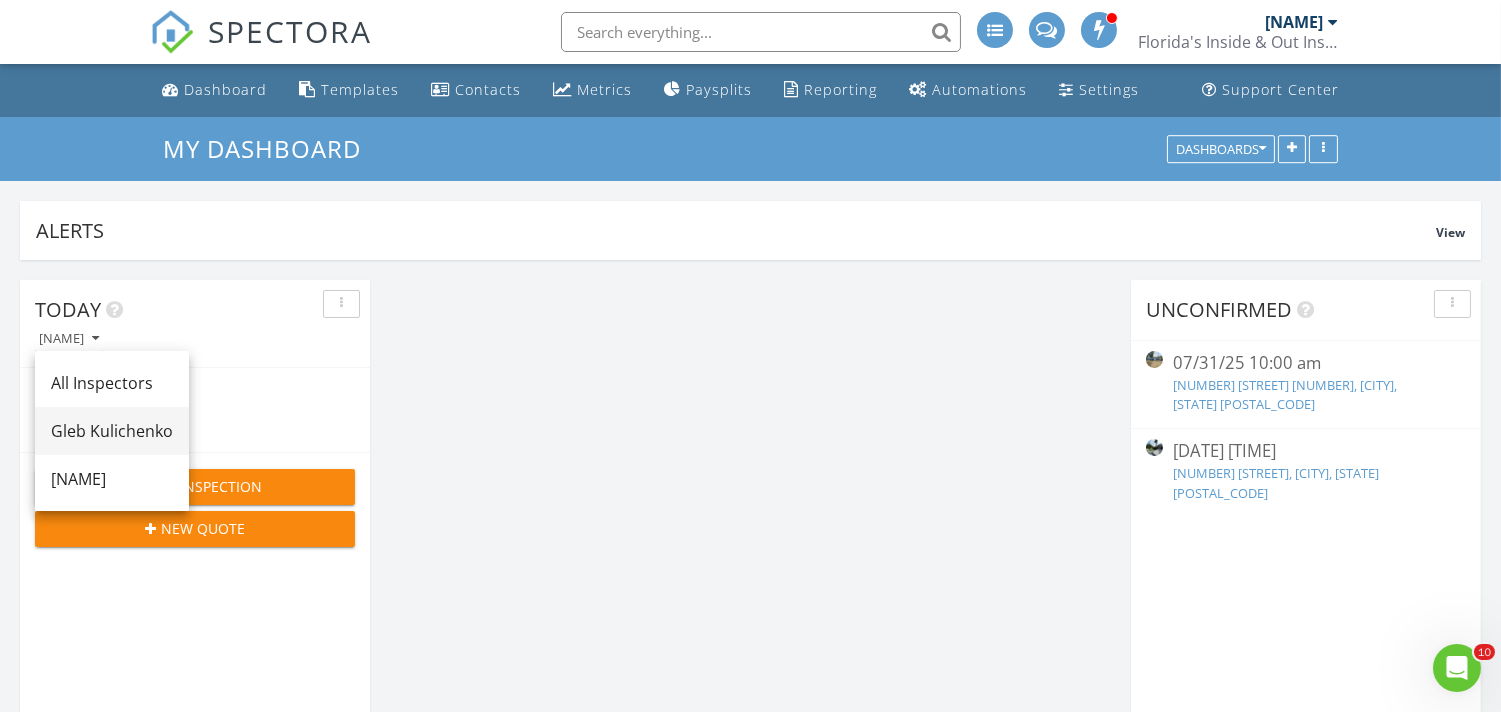 click on "Gleb Kulichenko" at bounding box center (112, 431) 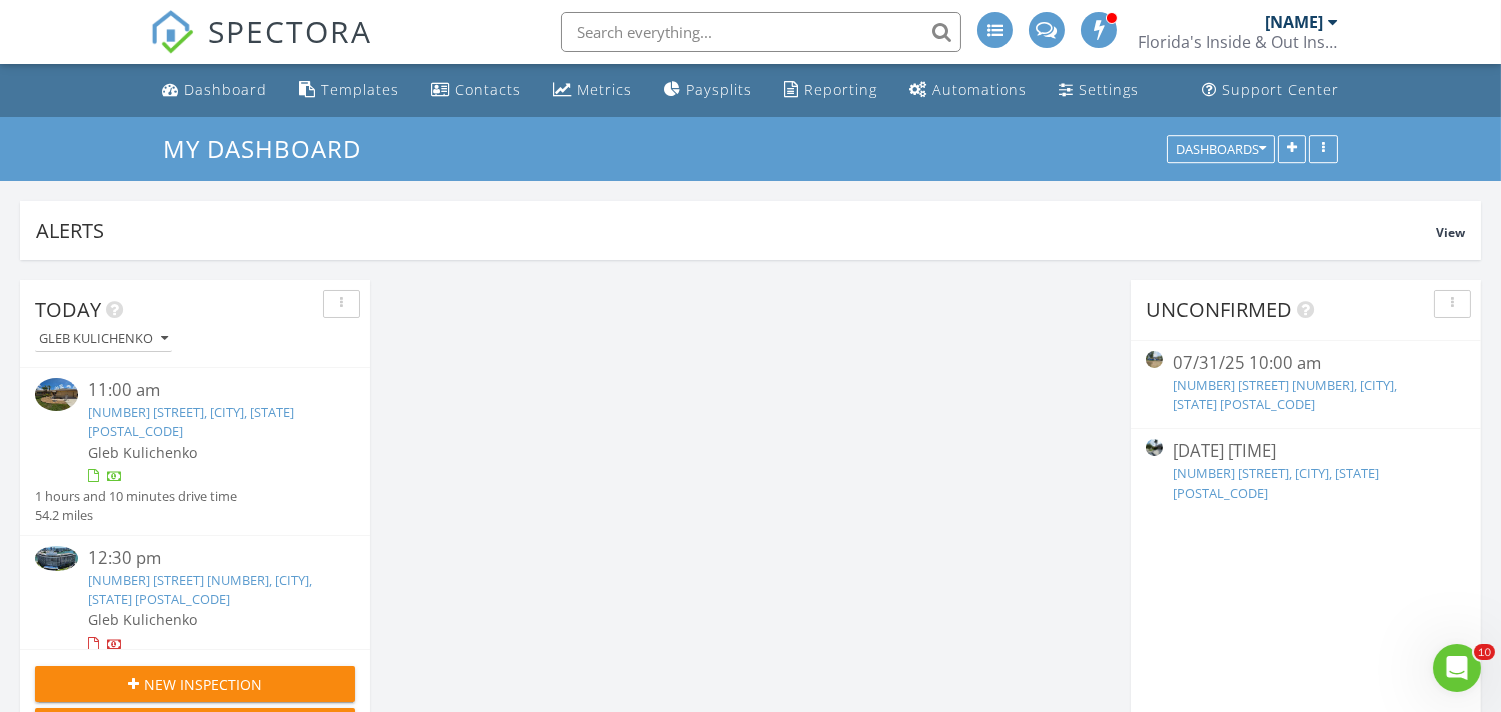 click on "[NUMBER] [STREET] [NUMBER], [CITY], [STATE] [POSTAL_CODE]" at bounding box center (200, 589) 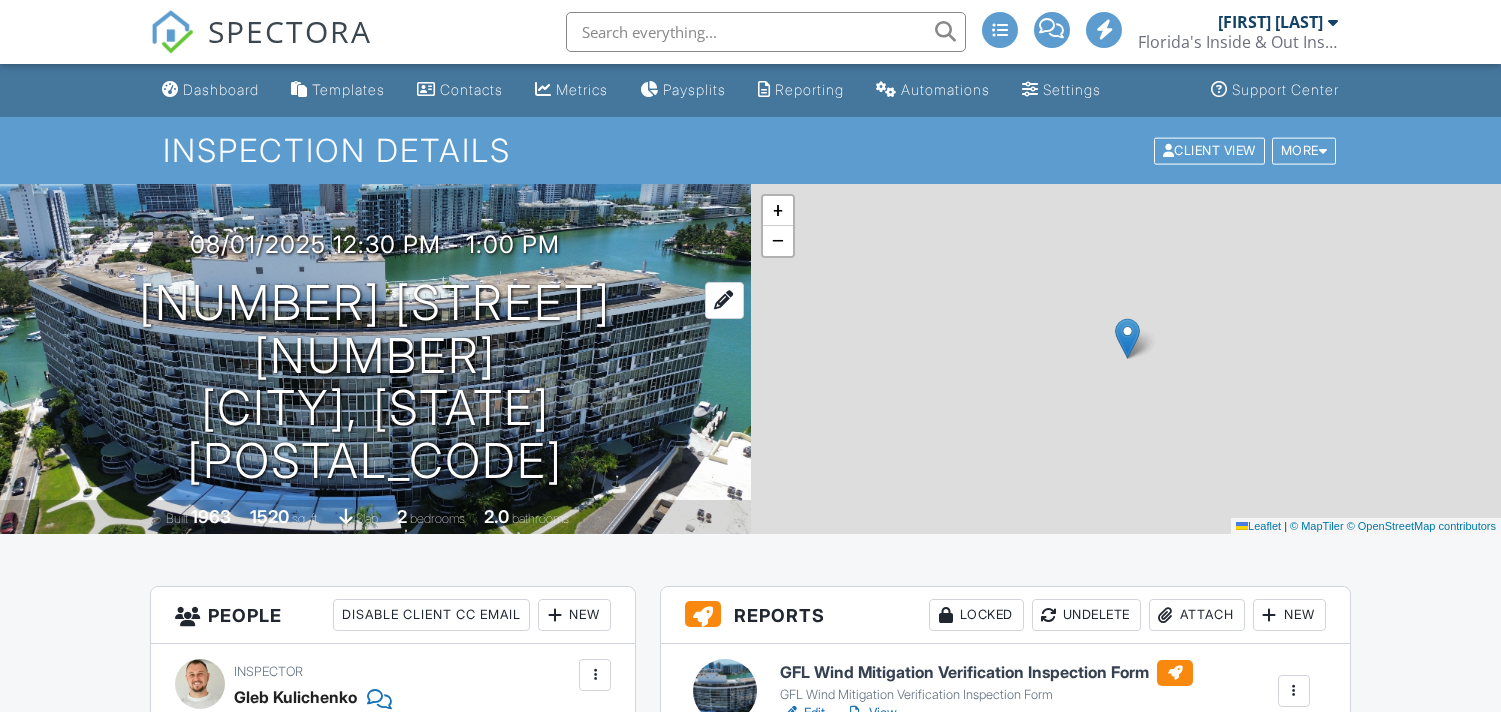 click on "900 Bay Dr 926
Miami, FL 33141" at bounding box center (375, 382) 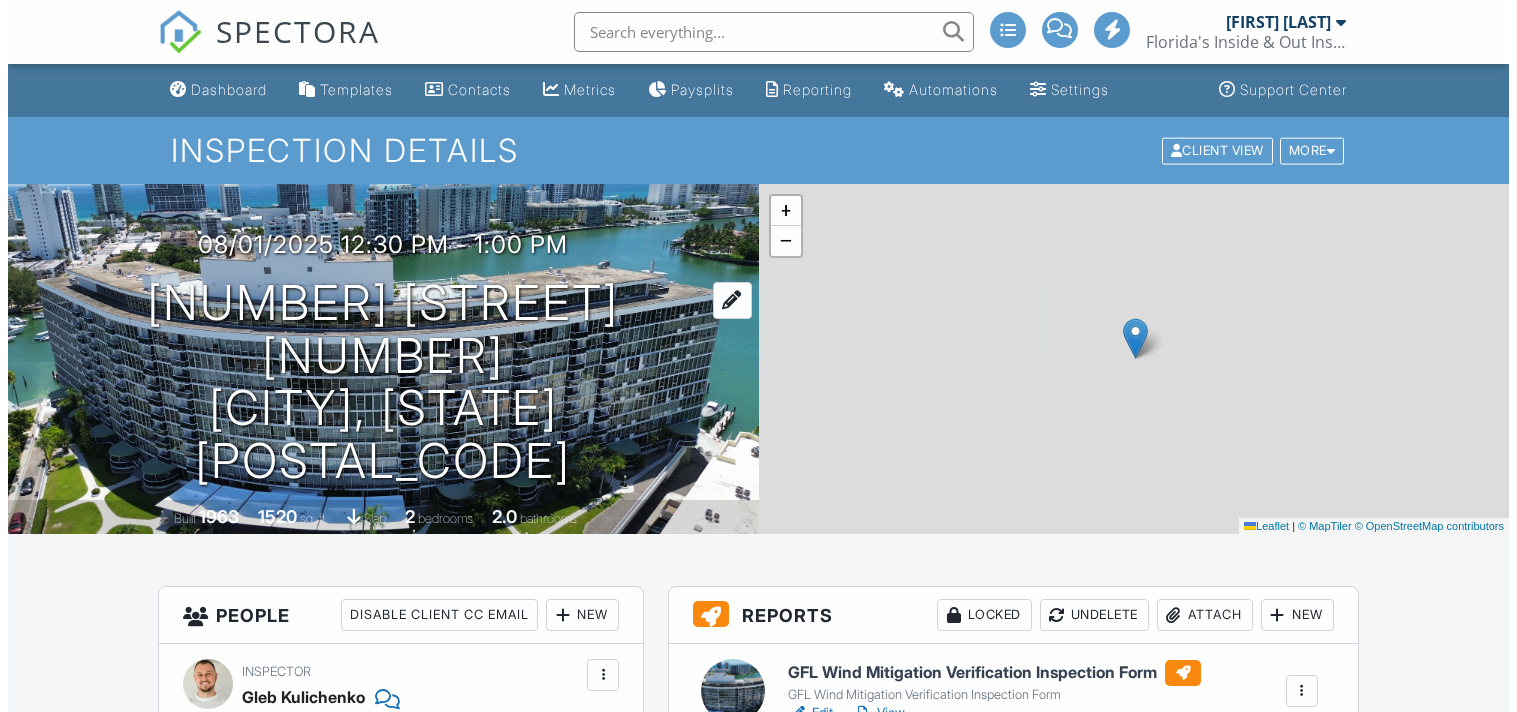 scroll, scrollTop: 0, scrollLeft: 0, axis: both 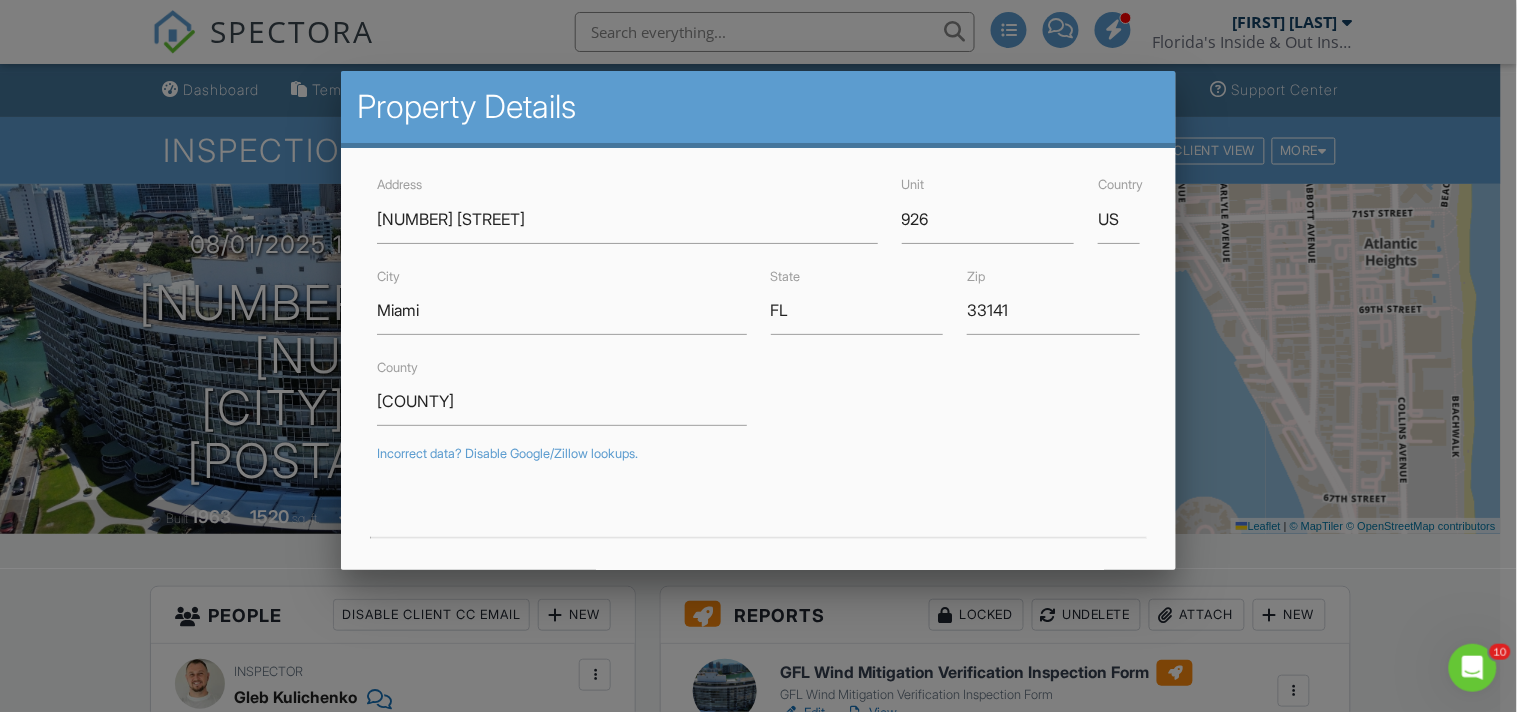 click at bounding box center [758, 345] 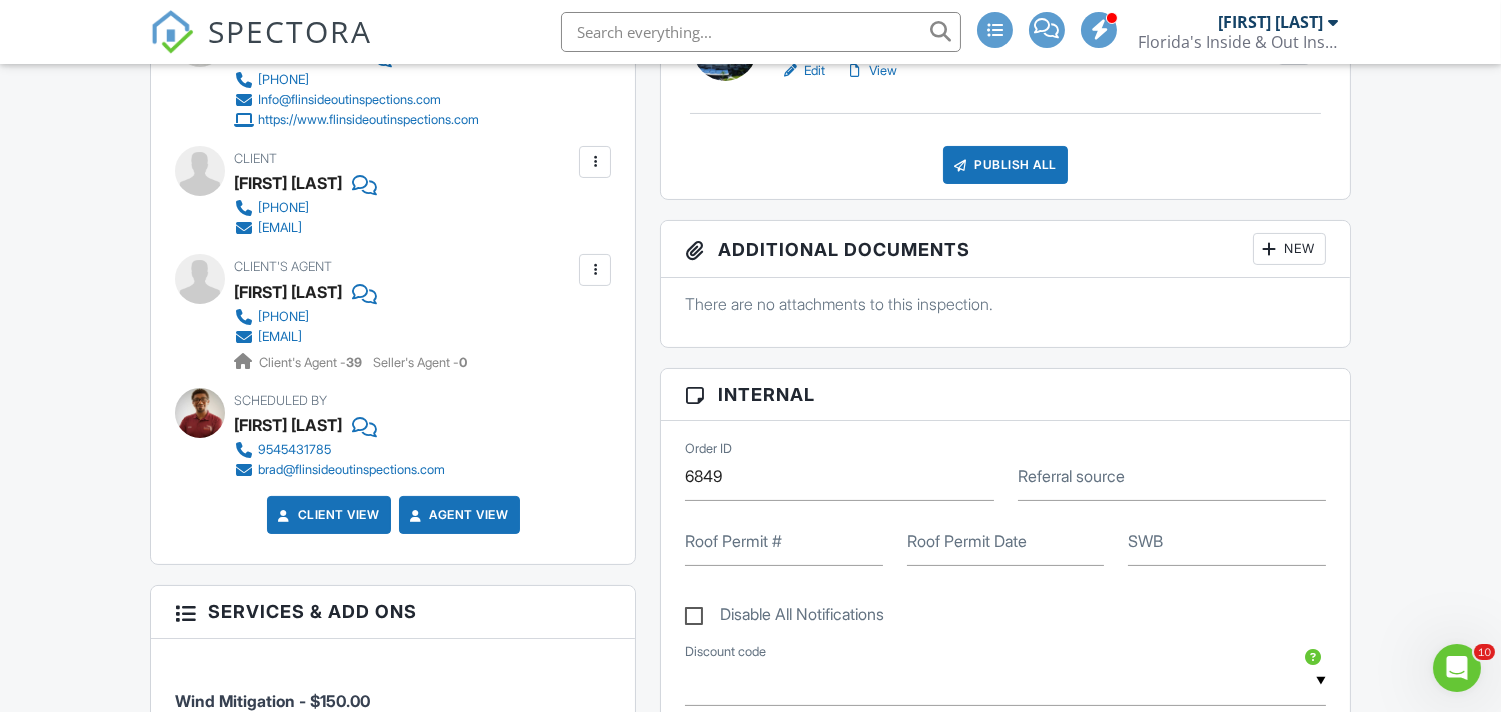 scroll, scrollTop: 647, scrollLeft: 0, axis: vertical 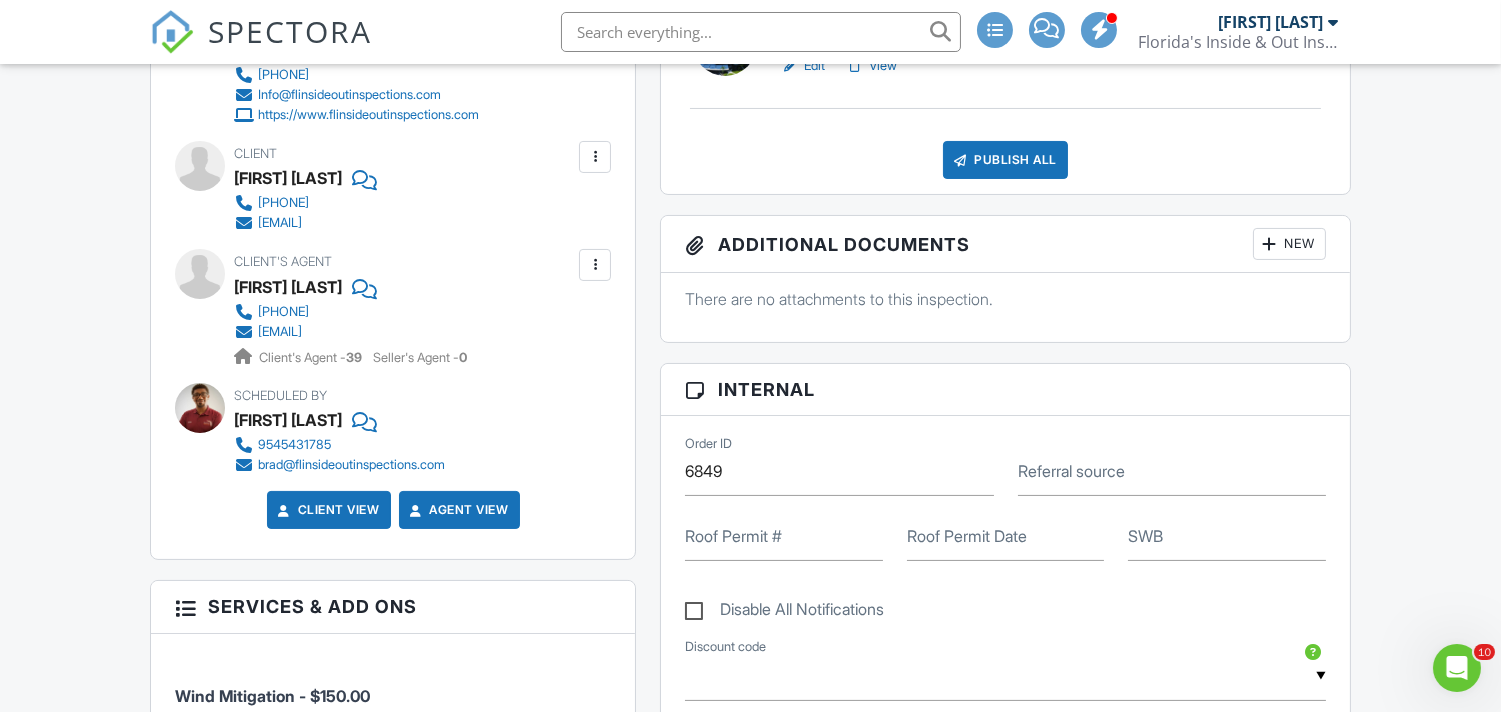 click on "Roof Permit #" at bounding box center (733, 536) 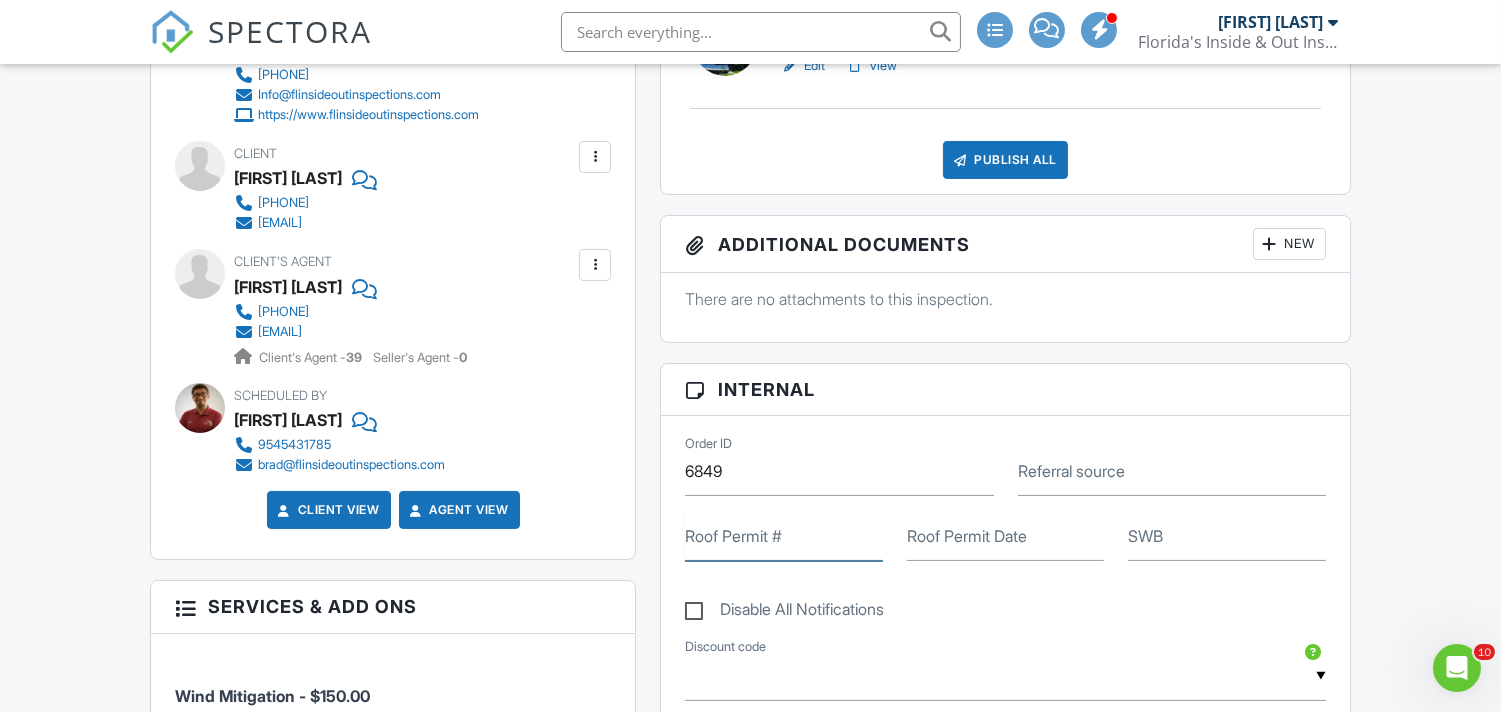 click on "Roof Permit #" at bounding box center (783, 536) 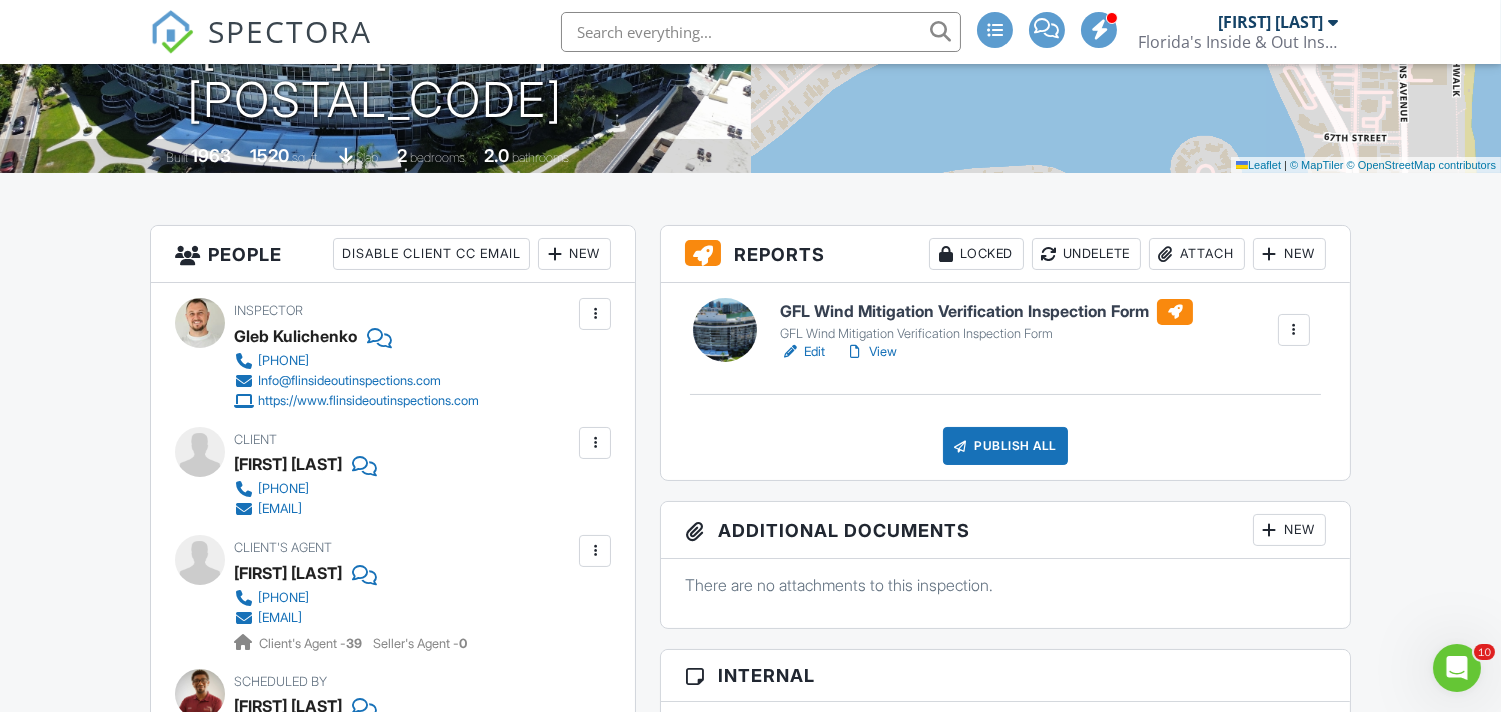 scroll, scrollTop: 0, scrollLeft: 0, axis: both 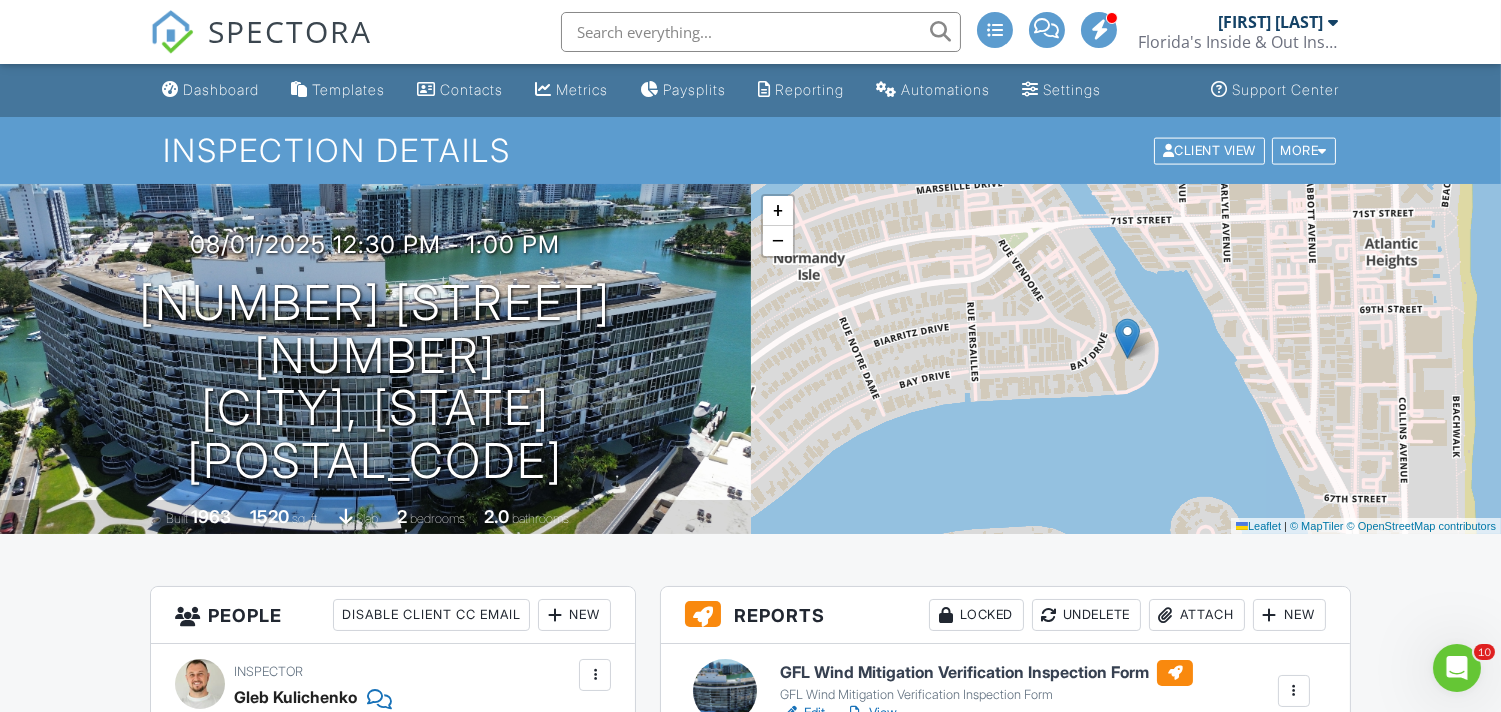 type on "to many to produce" 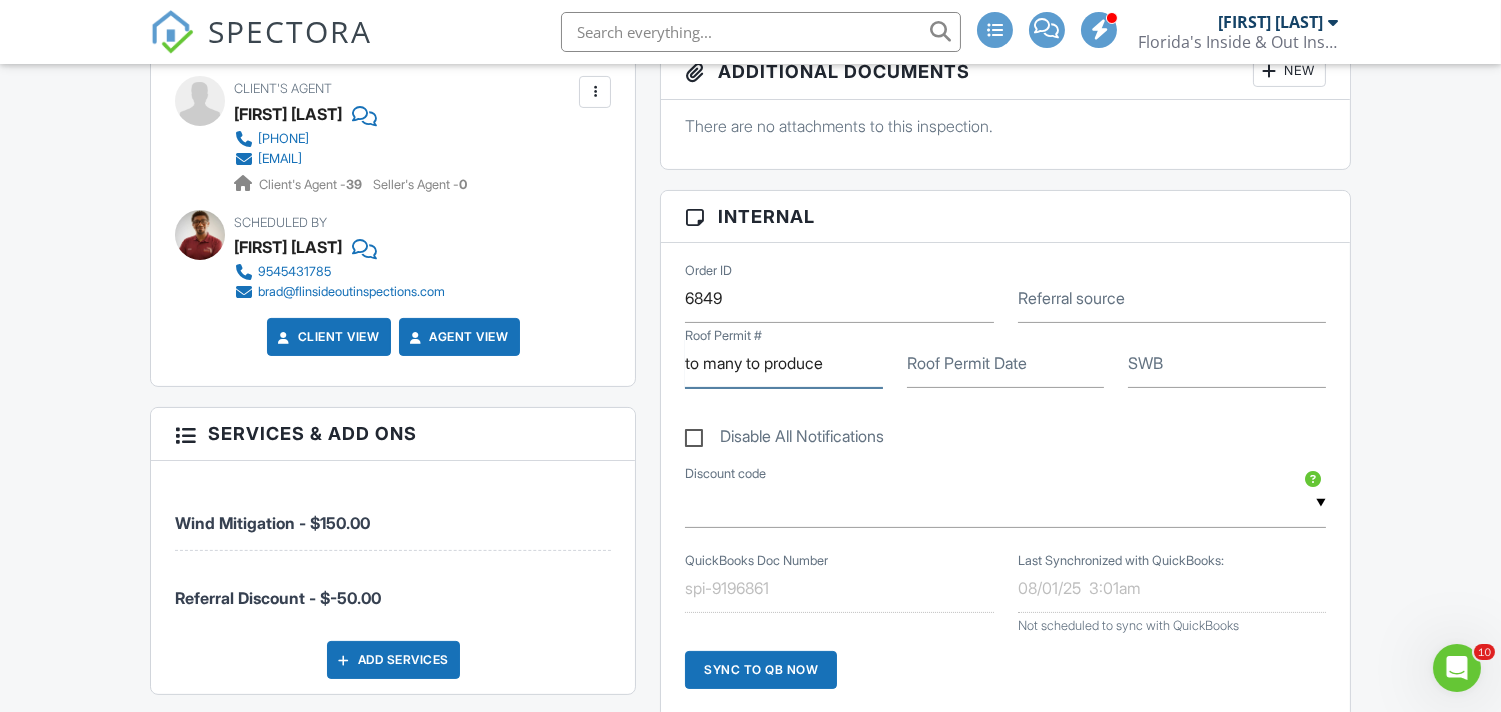 scroll, scrollTop: 690, scrollLeft: 0, axis: vertical 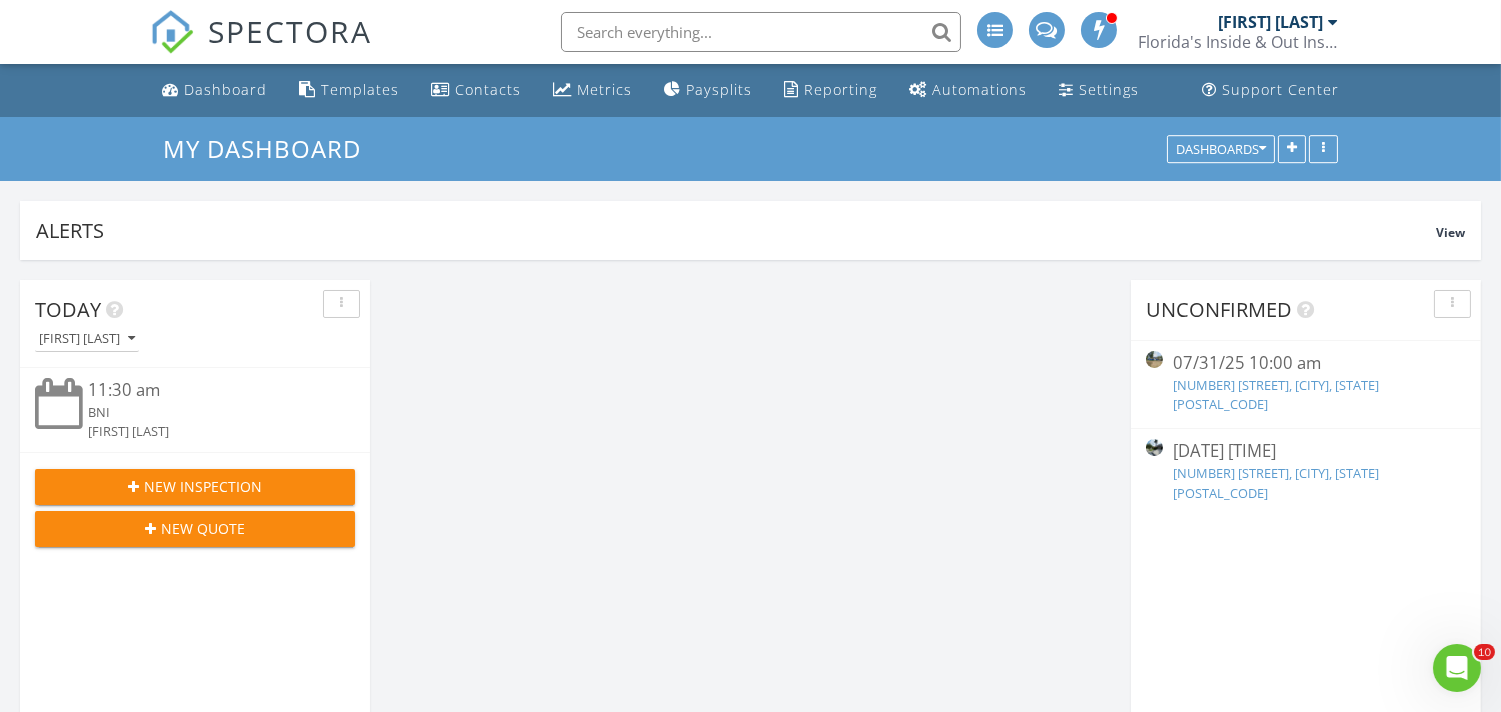 click on "New Inspection" at bounding box center (203, 486) 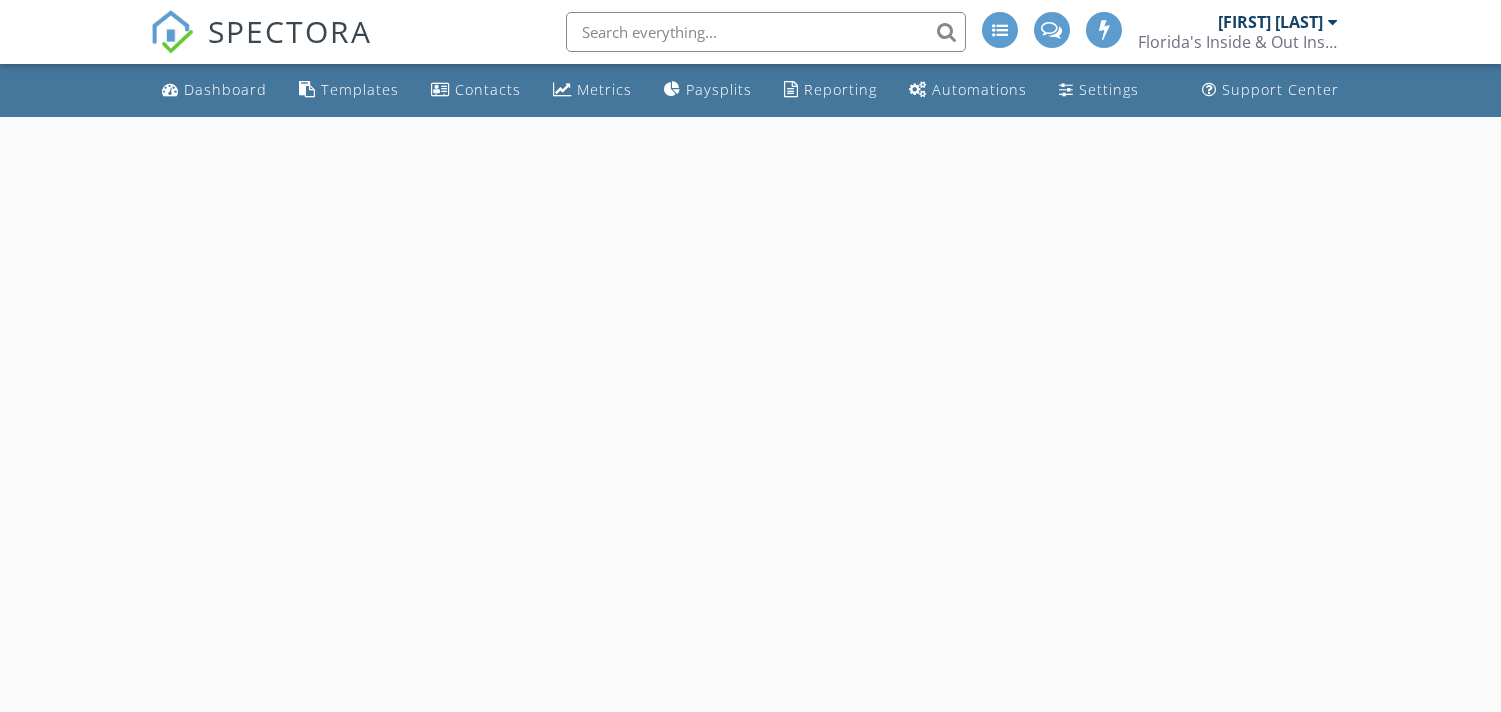 select on "7" 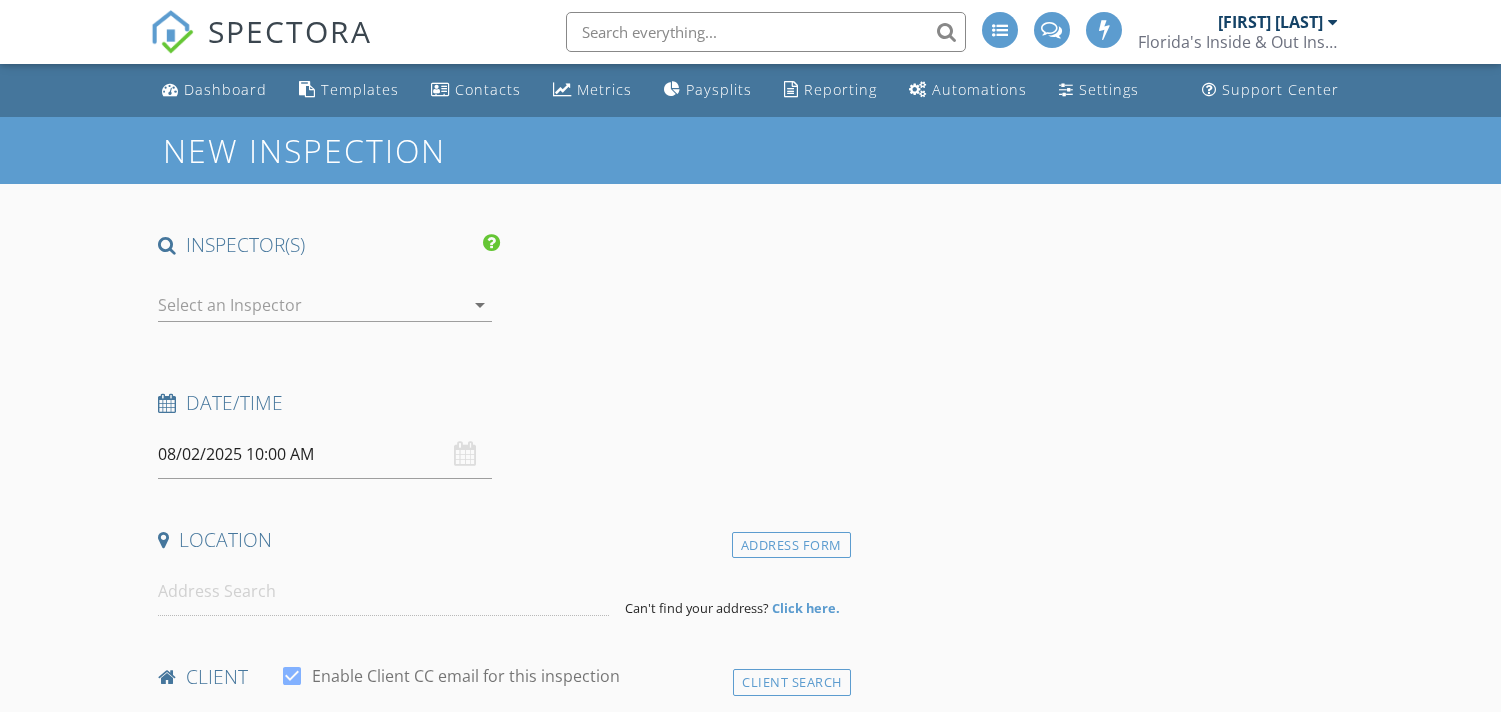 scroll, scrollTop: 0, scrollLeft: 0, axis: both 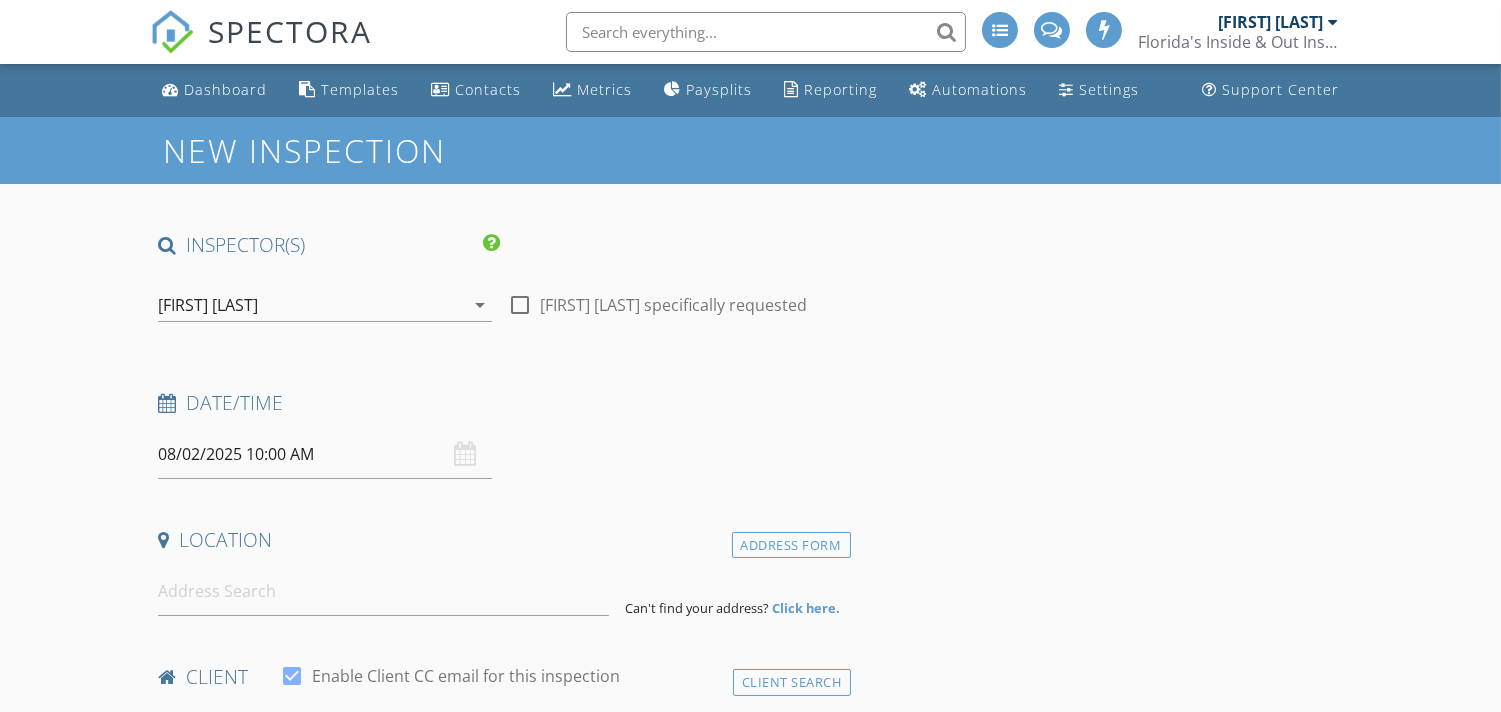 click on "08/02/2025 10:00 AM" at bounding box center (325, 454) 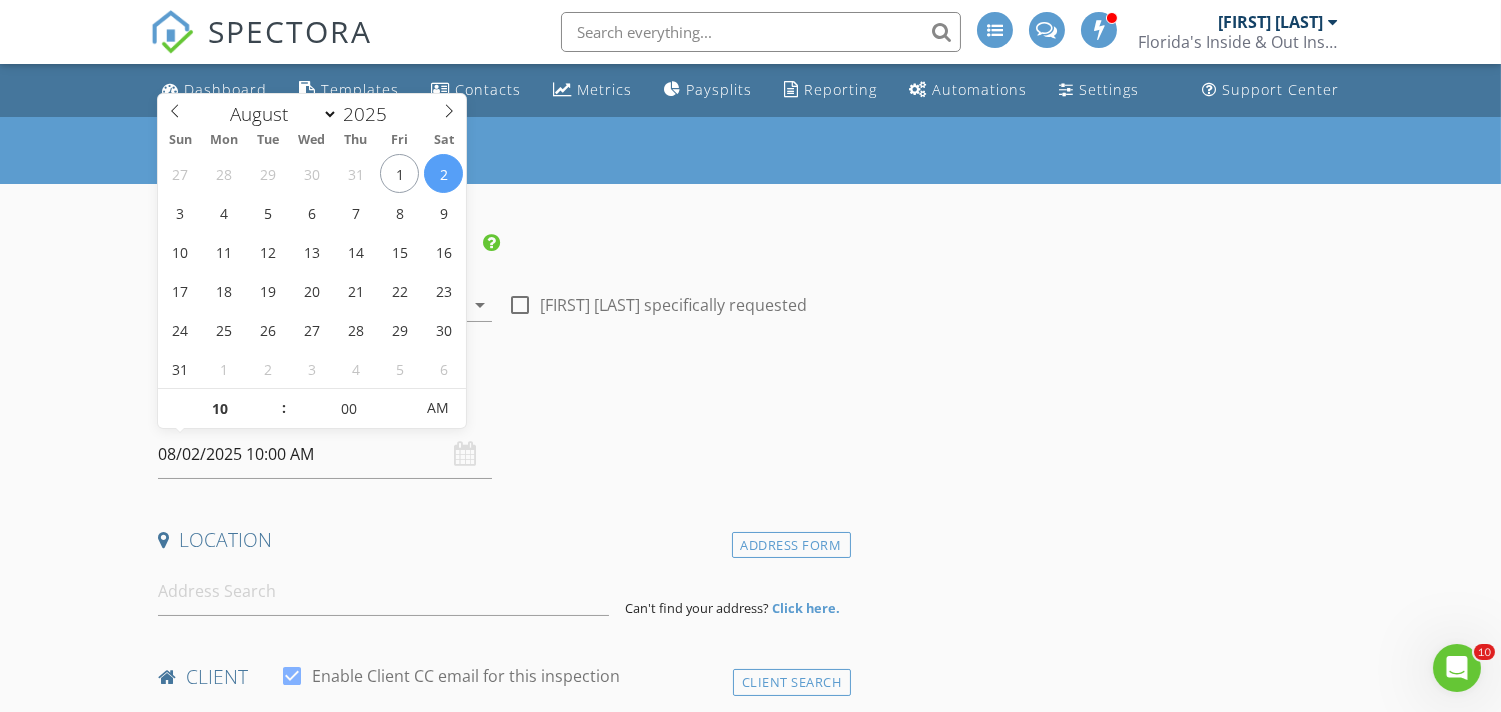 scroll, scrollTop: 0, scrollLeft: 0, axis: both 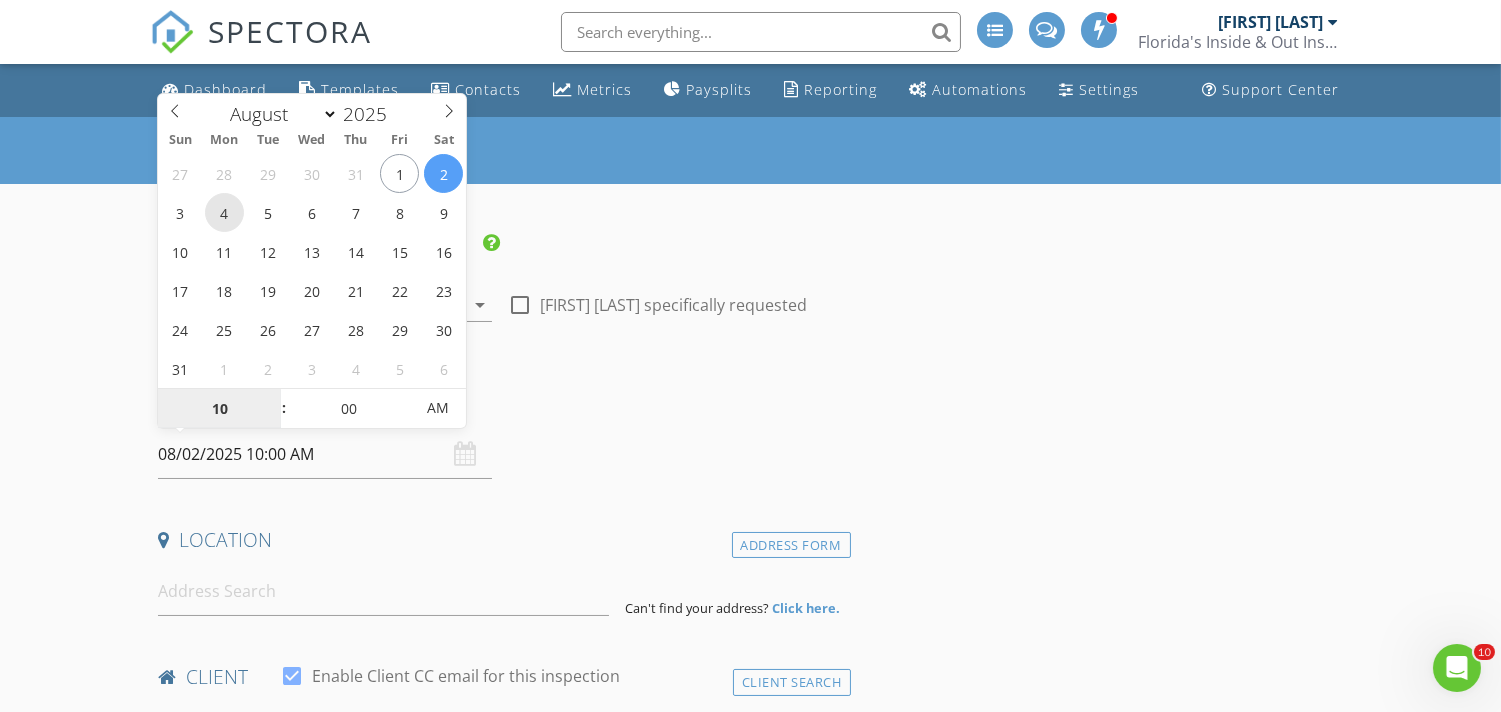 type on "08/04/2025 10:00 AM" 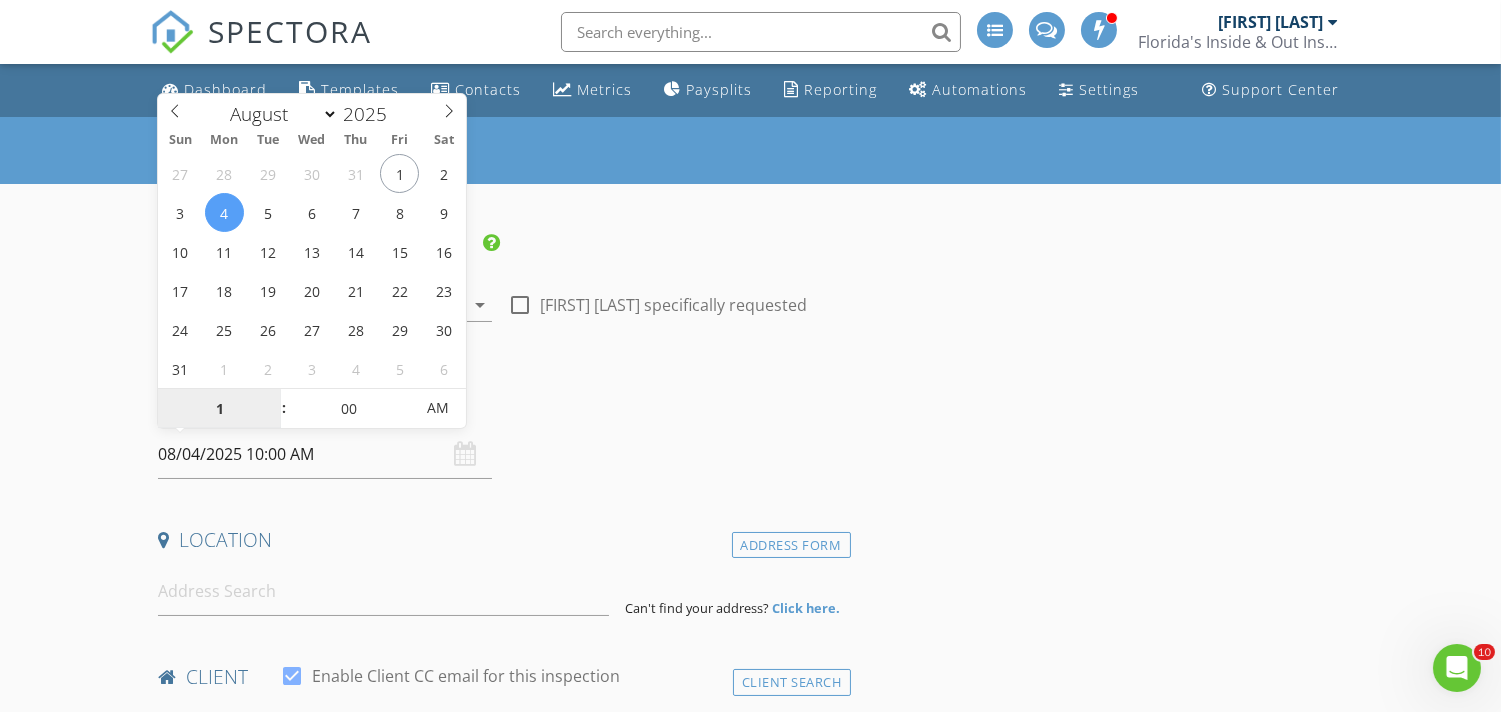 type on "11" 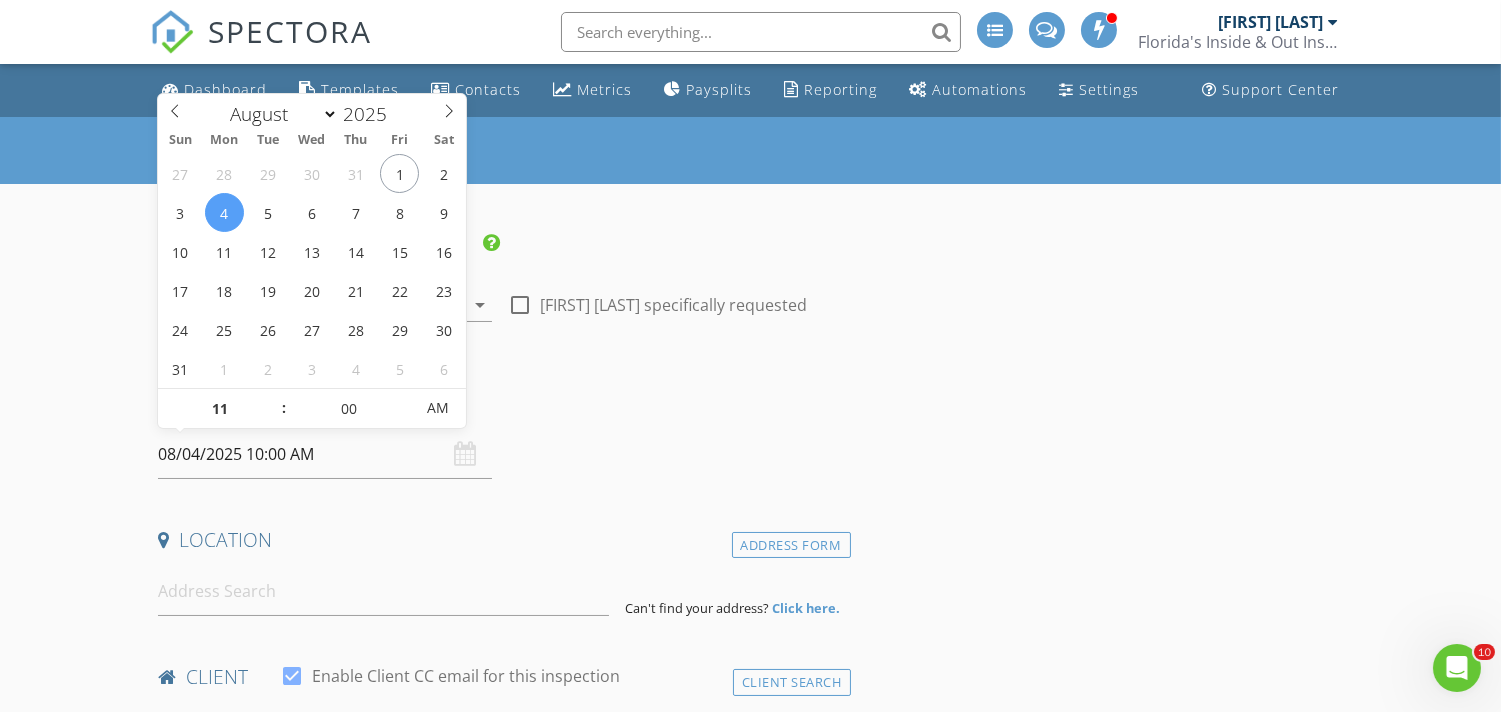 click on "INSPECTOR(S)
check_box   Brad Fifer   PRIMARY   check_box_outline_blank   Gleb Kulichenko     Brad Fifer arrow_drop_down   check_box_outline_blank Brad Fifer specifically requested
Date/Time
08/04/2025 10:00 AM
Location
Address Form       Can't find your address?   Click here.
client
check_box Enable Client CC email for this inspection   Client Search     check_box_outline_blank Client is a Company/Organization     First Name   Last Name   Email   CC Email   Phone         Tags         Notes   Private Notes
ADD ADDITIONAL client
SERVICES
check_box_outline_blank   Pre-Purchase Package   Full Comprehensive Report with Wind Mitigation, 4 Point & Warranties  check_box_outline_blank    Condo Purchase Package   Full Comprehensive Report with Wind Mitigation, 4 Point & Warranties" at bounding box center [750, 1951] 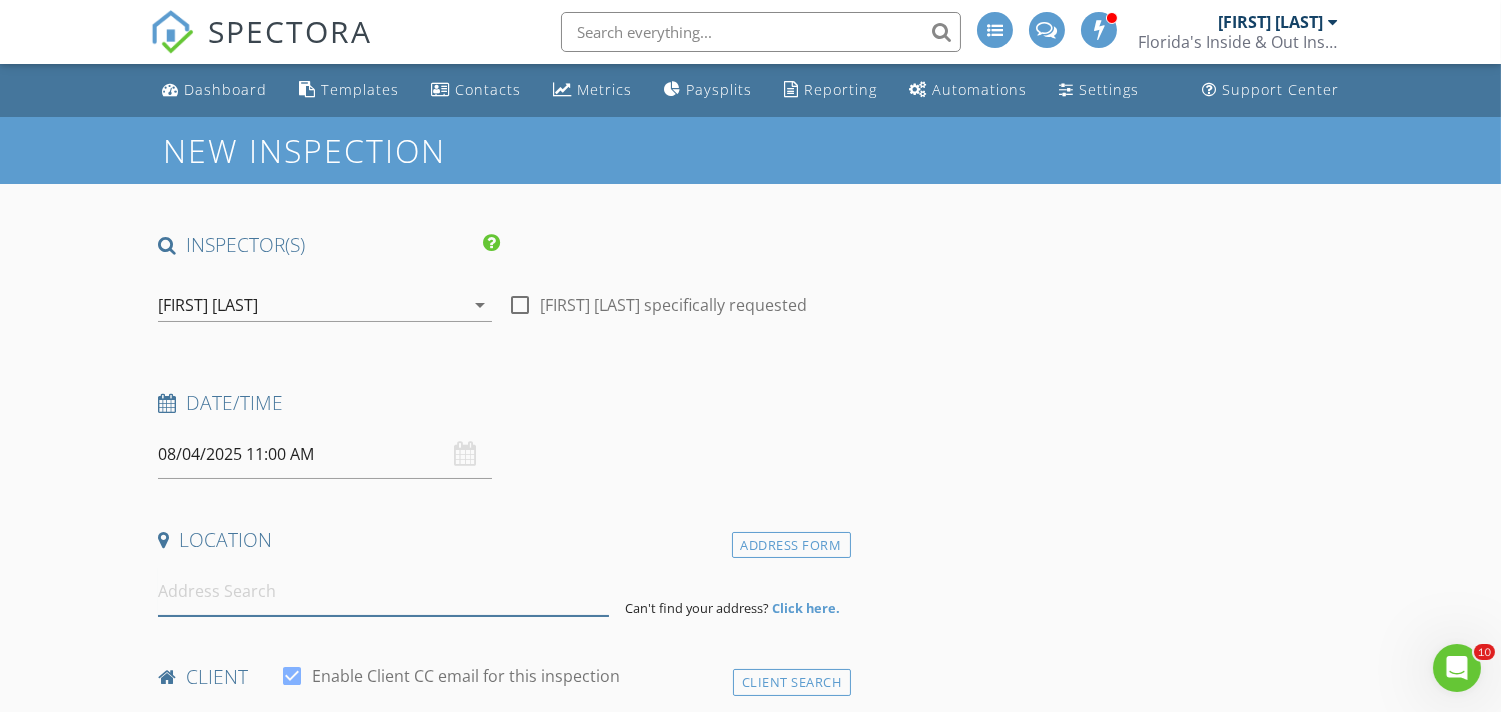 click at bounding box center [383, 591] 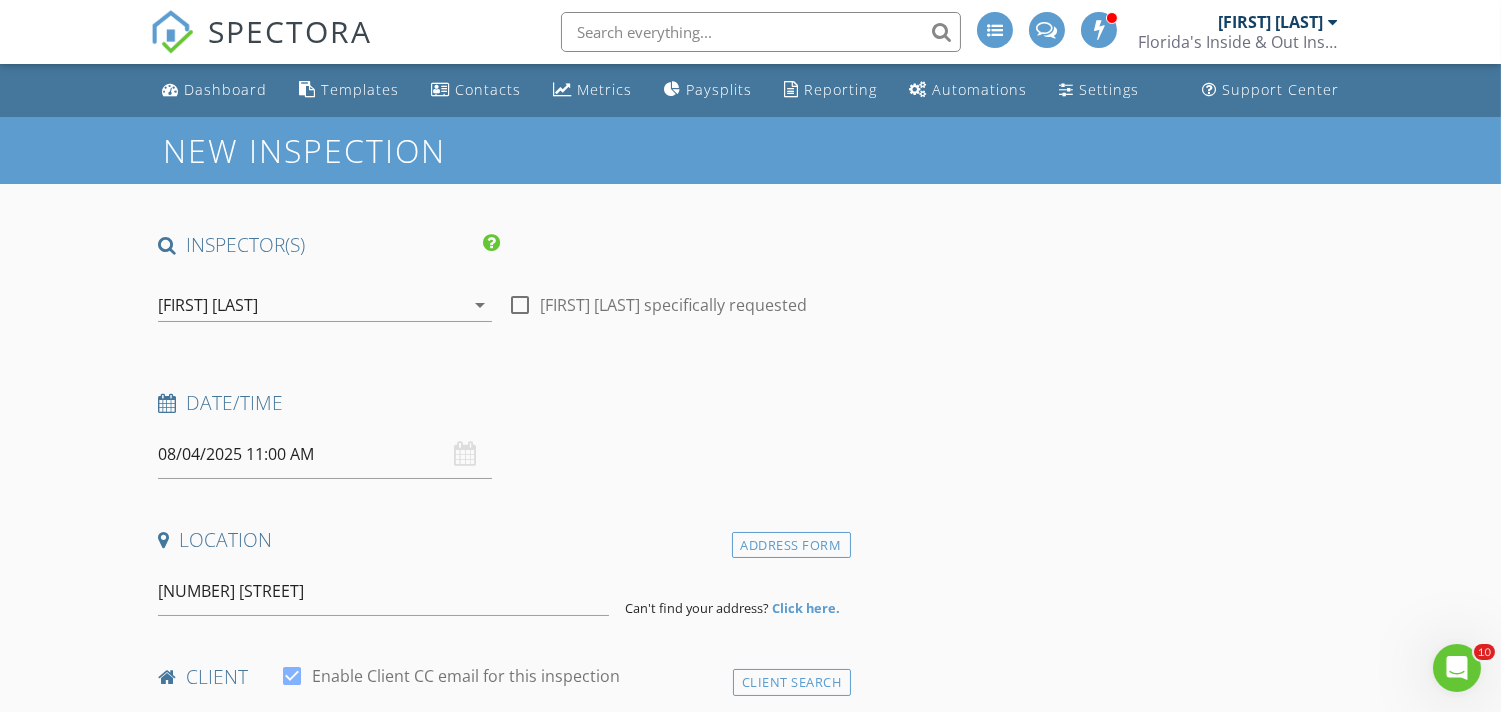 type on "19867 Back 9 Drive, Boca Raton, FL, USA" 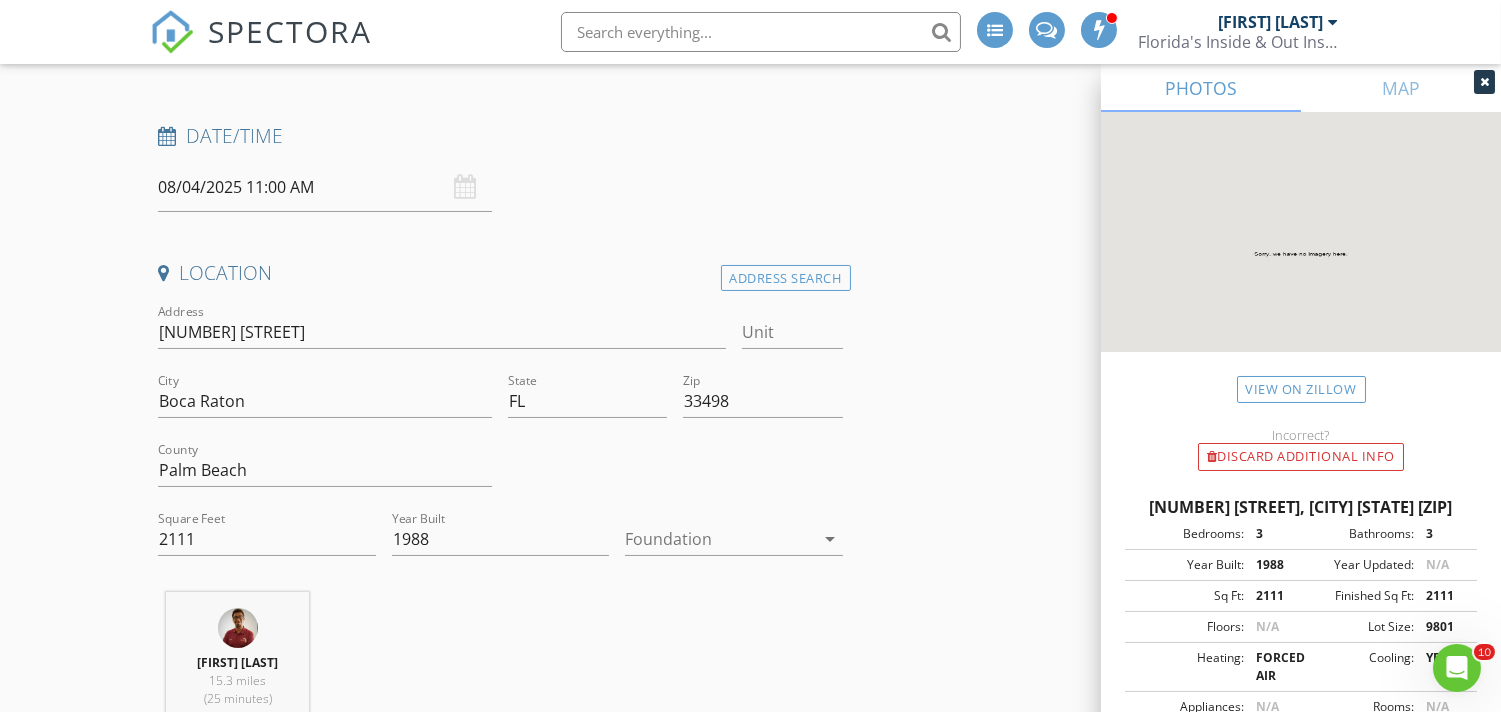 scroll, scrollTop: 273, scrollLeft: 0, axis: vertical 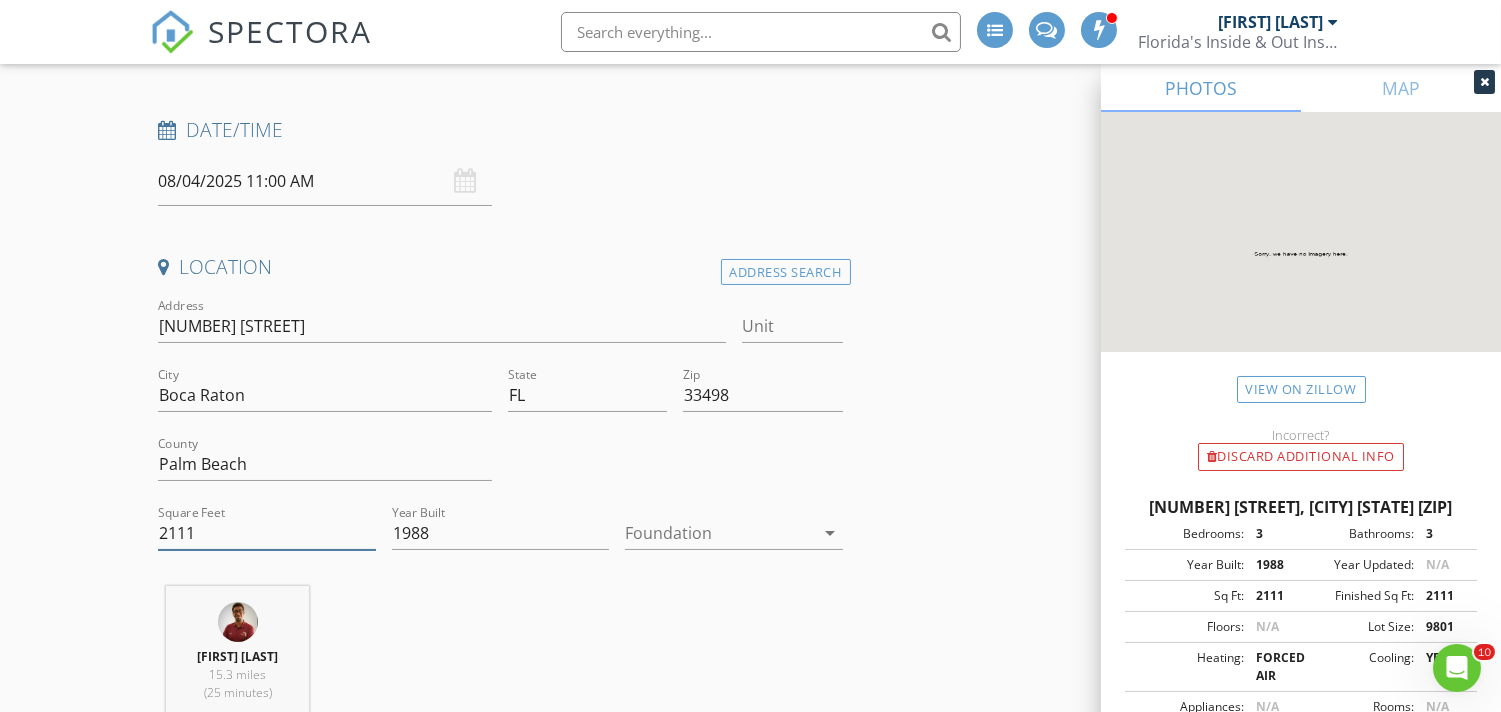 click on "2111" at bounding box center (266, 533) 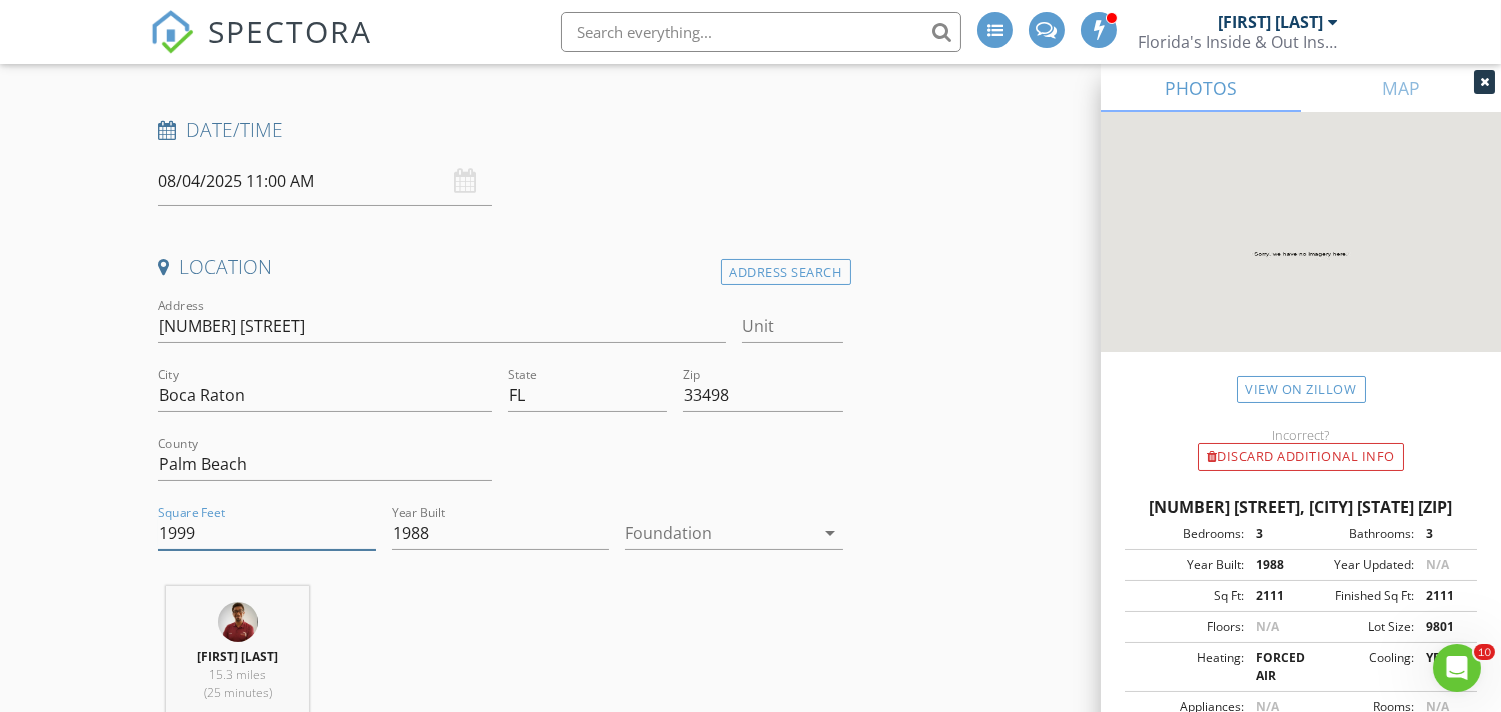 type on "2000" 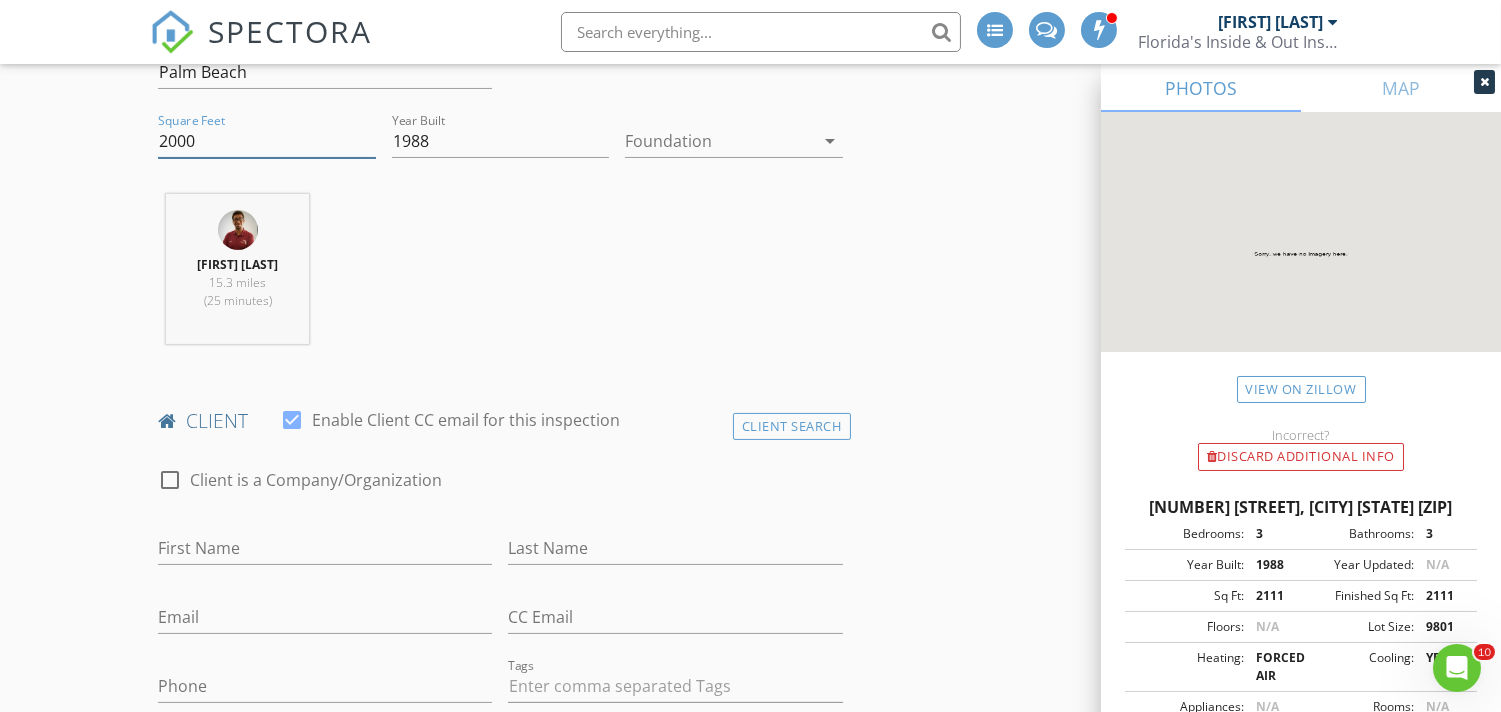 scroll, scrollTop: 670, scrollLeft: 0, axis: vertical 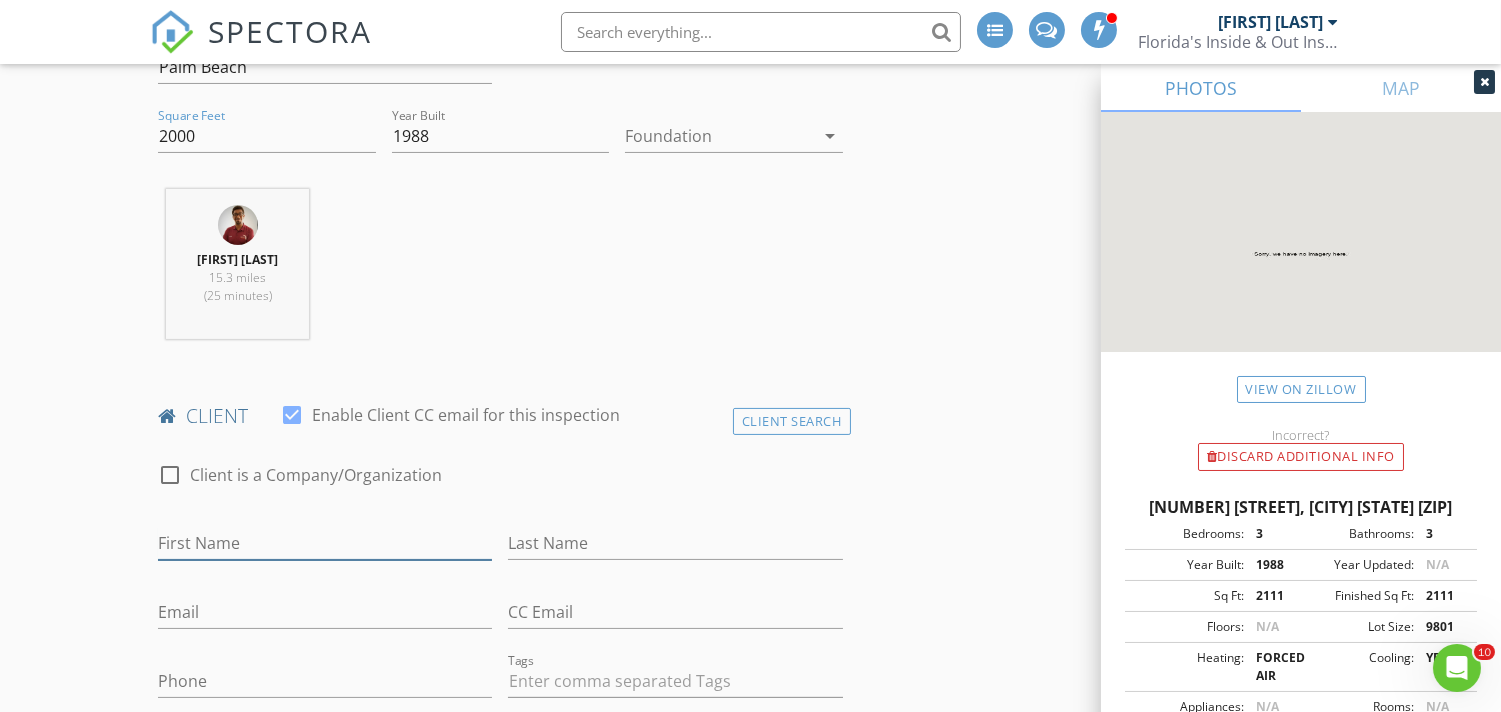 click on "First Name" at bounding box center [325, 543] 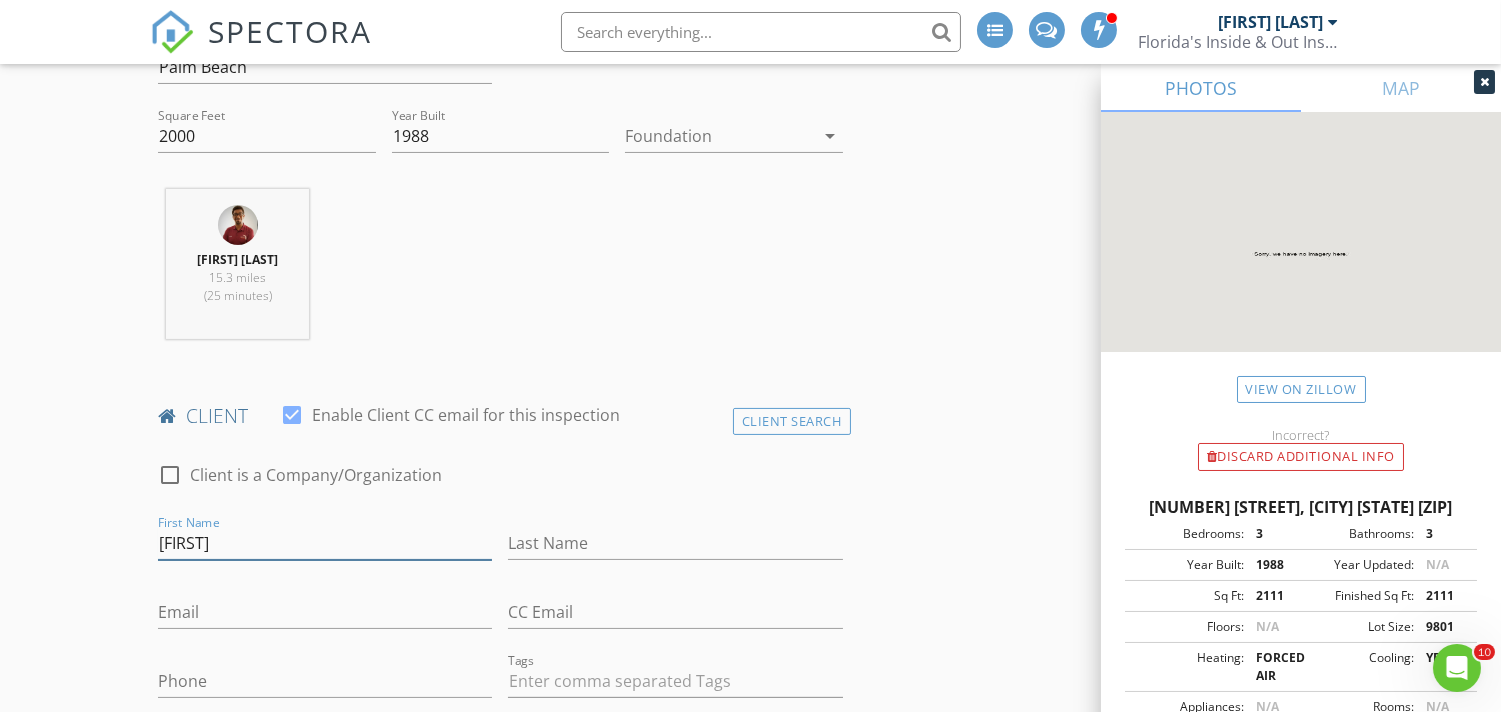 type on "K" 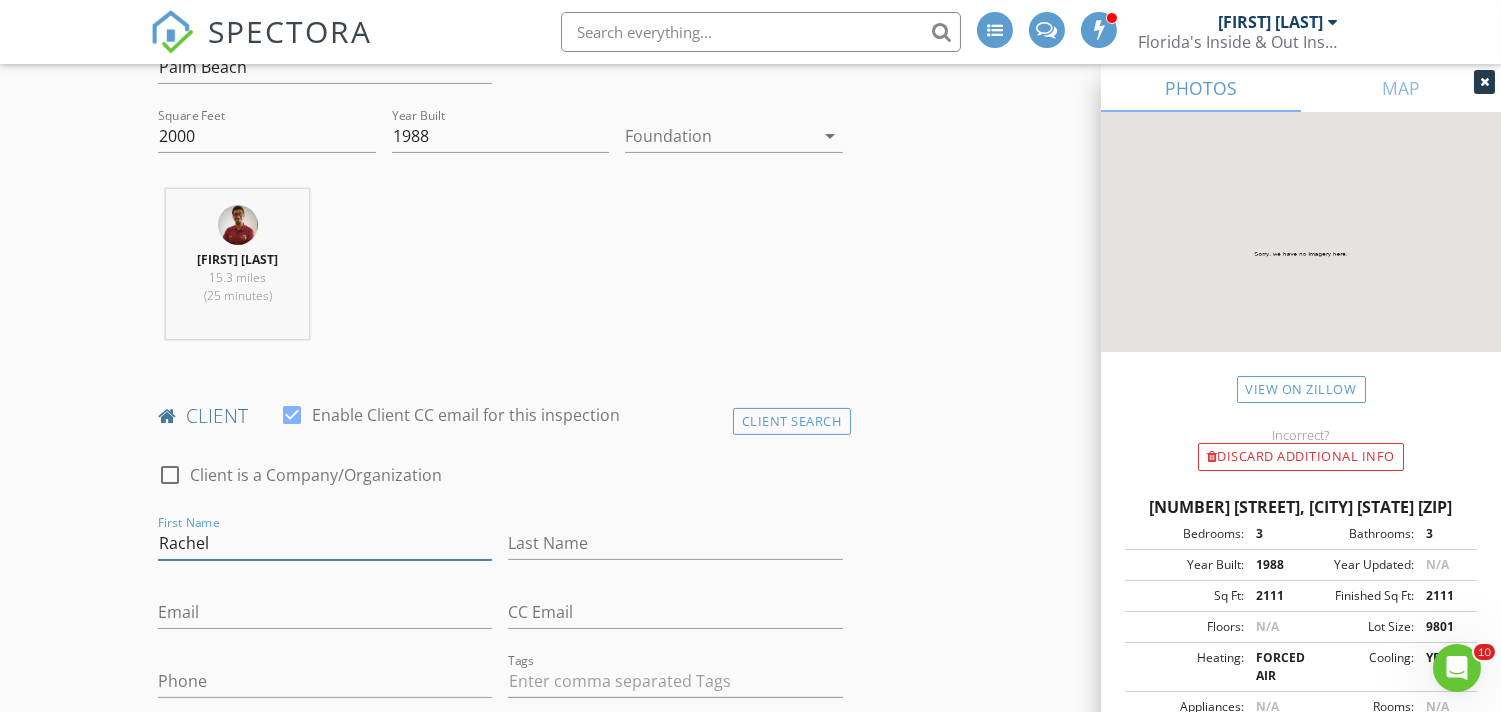 type on "Rachel" 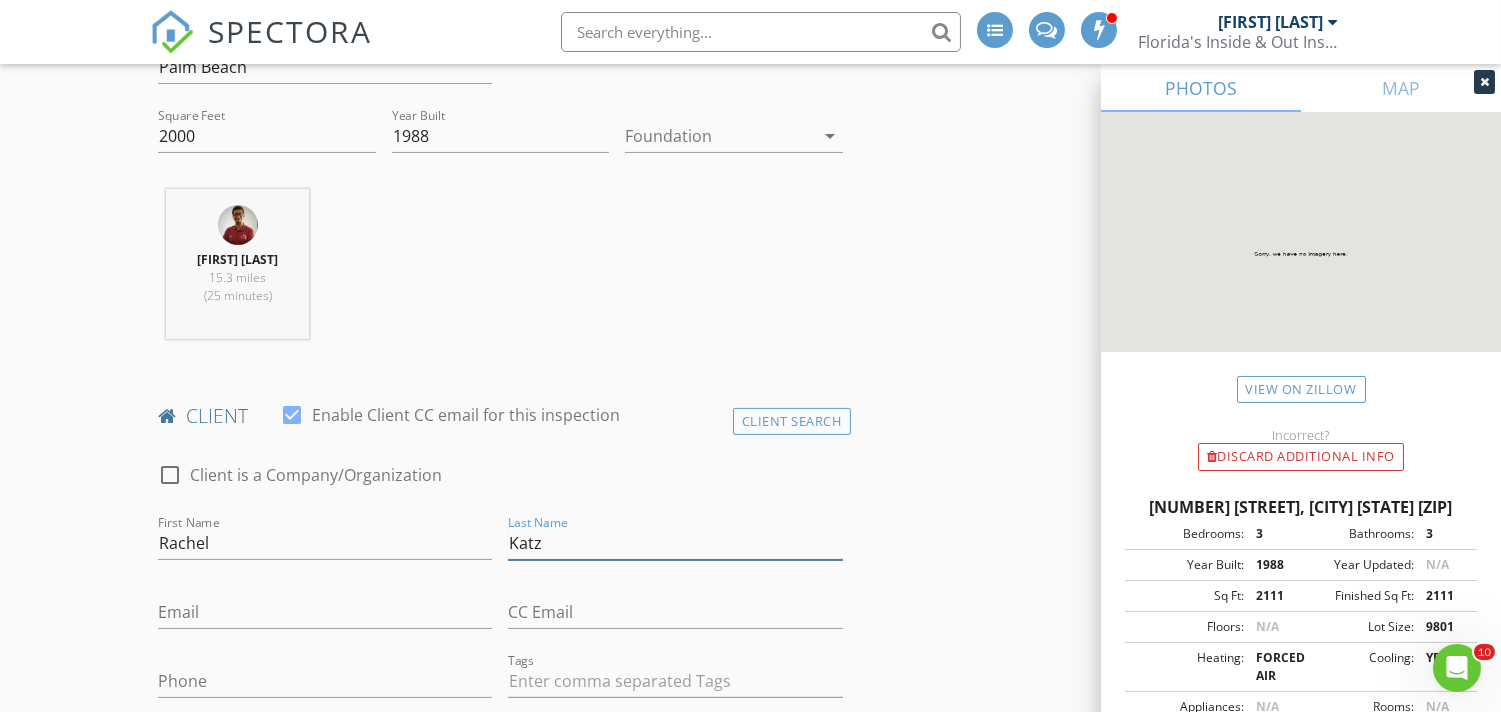 type on "Katz" 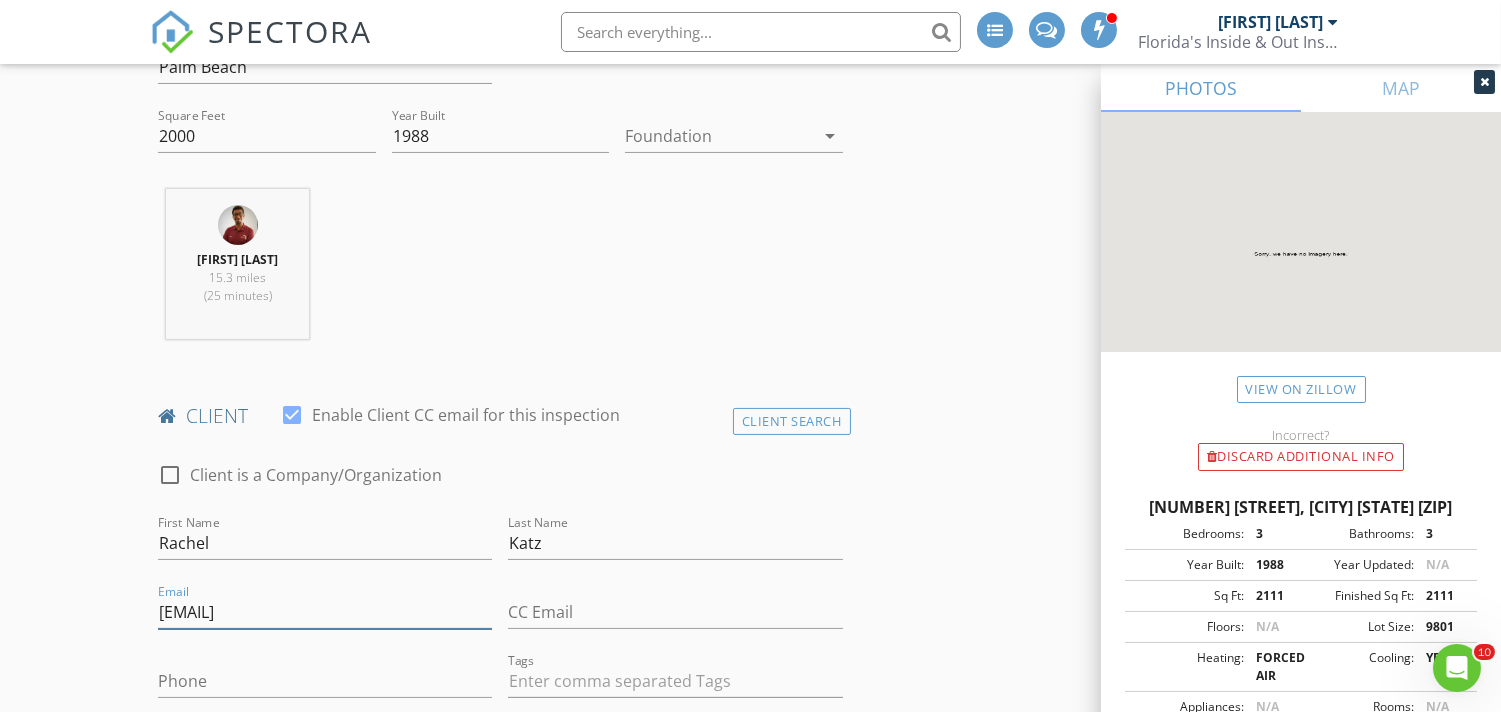 type on "[EMAIL]" 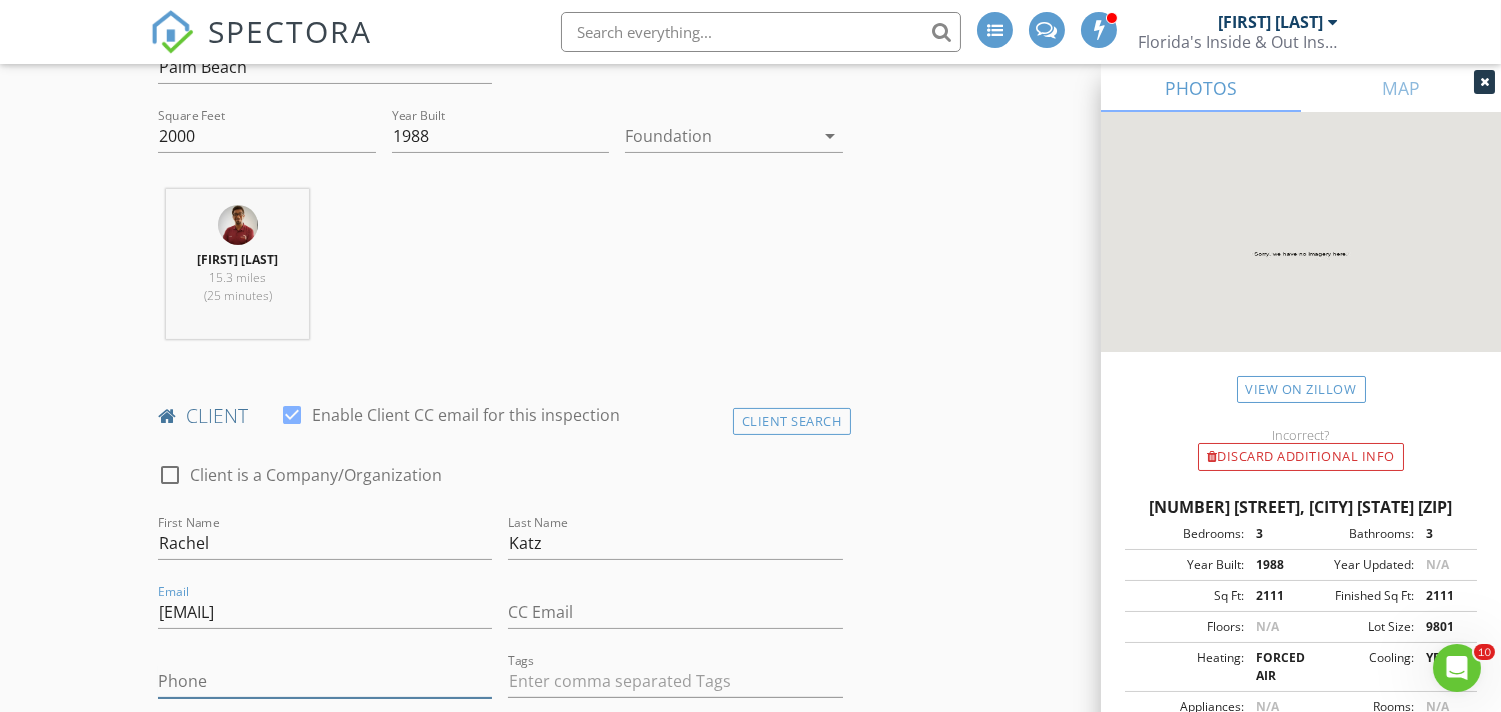 click on "Phone" at bounding box center (325, 681) 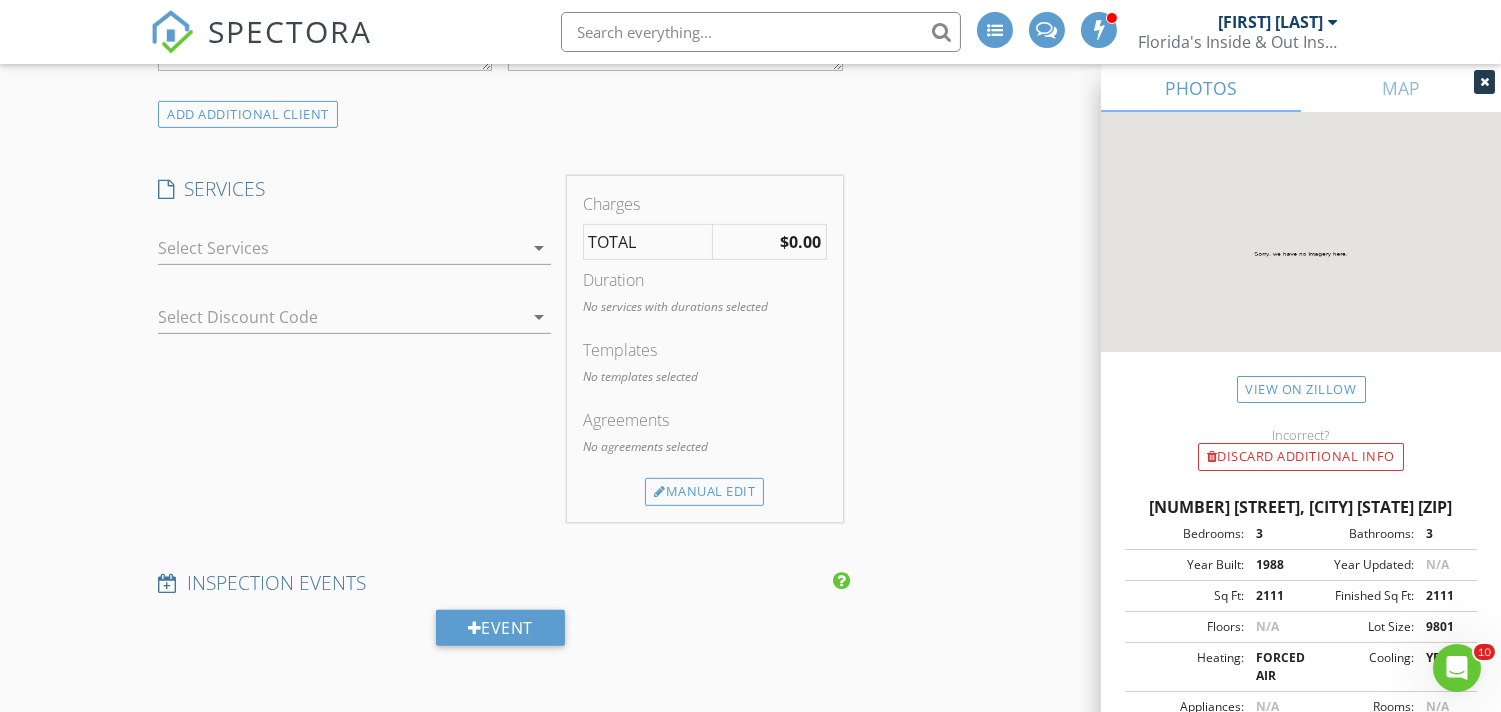 scroll, scrollTop: 1410, scrollLeft: 0, axis: vertical 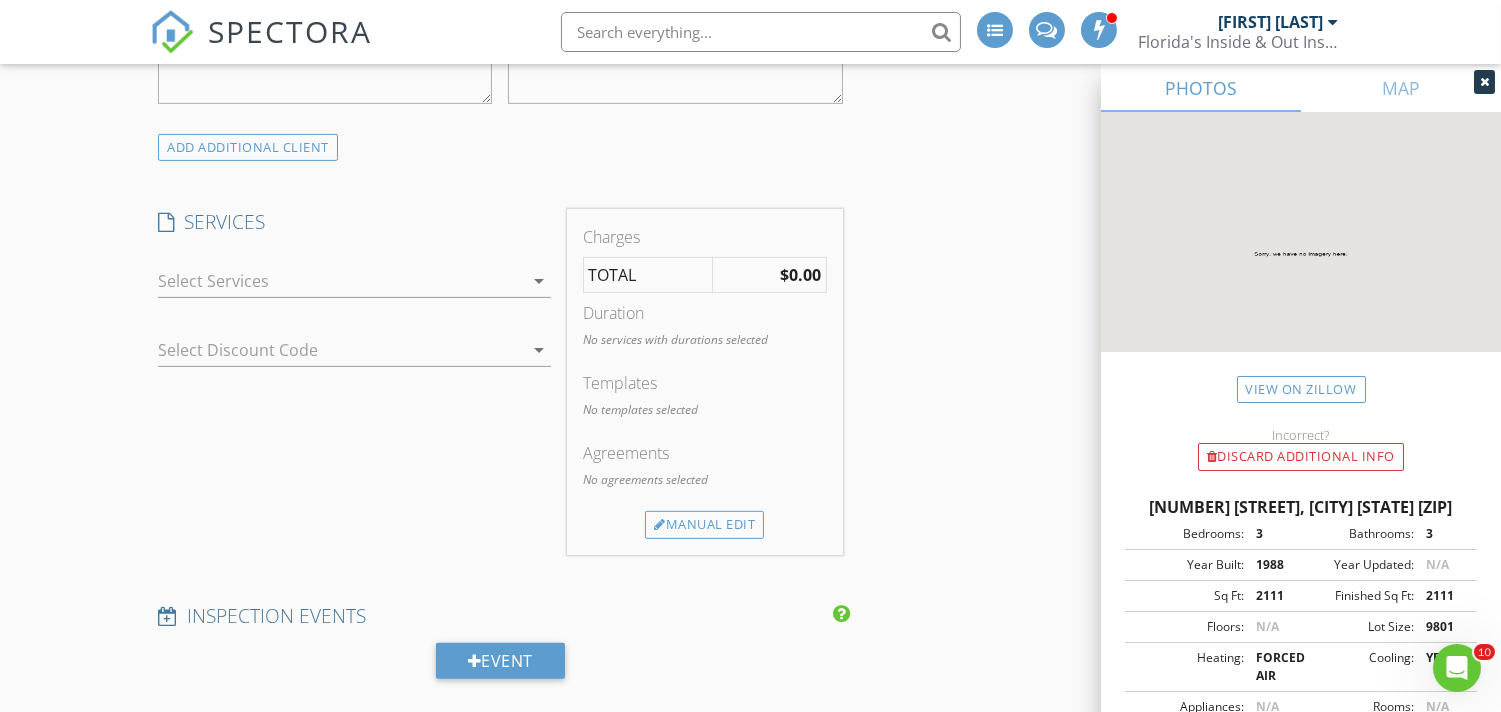 type on "[PHONE]" 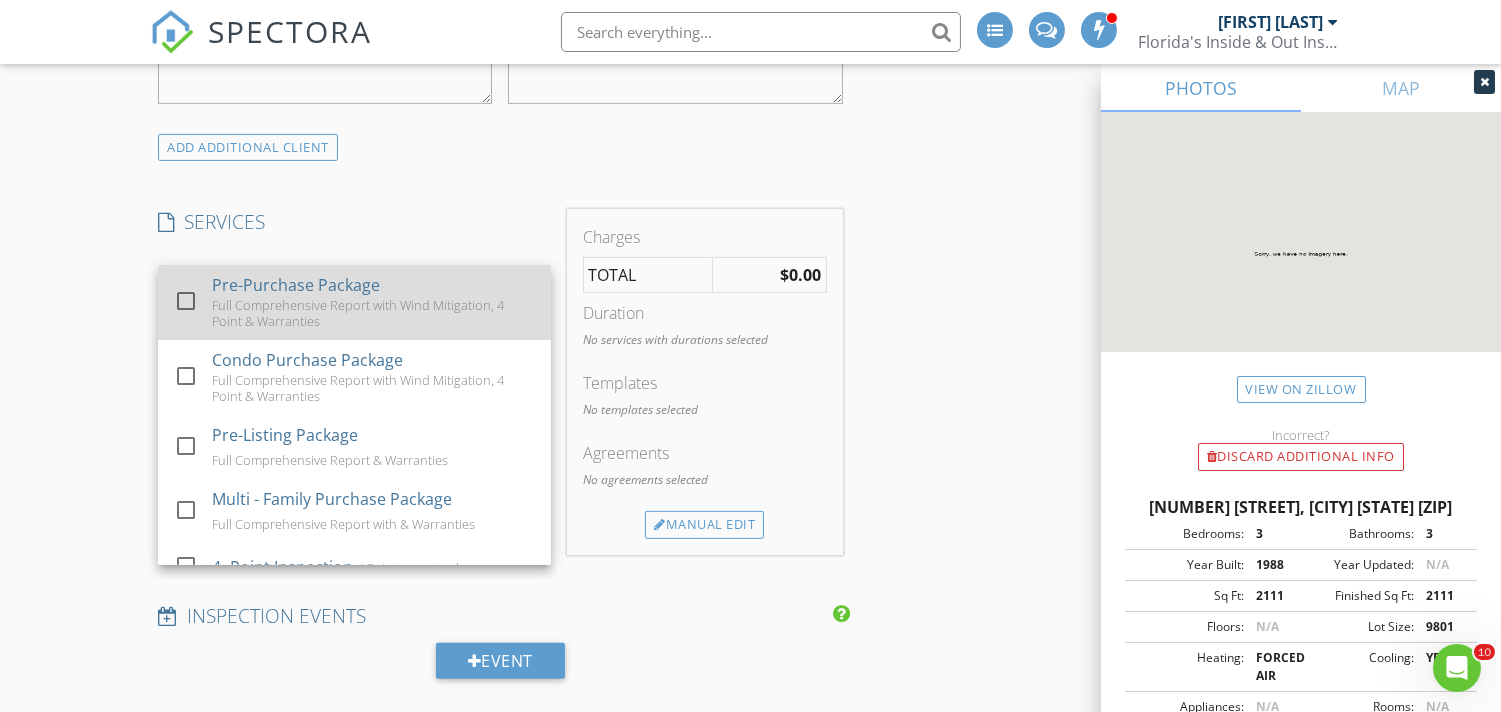 click at bounding box center (186, 301) 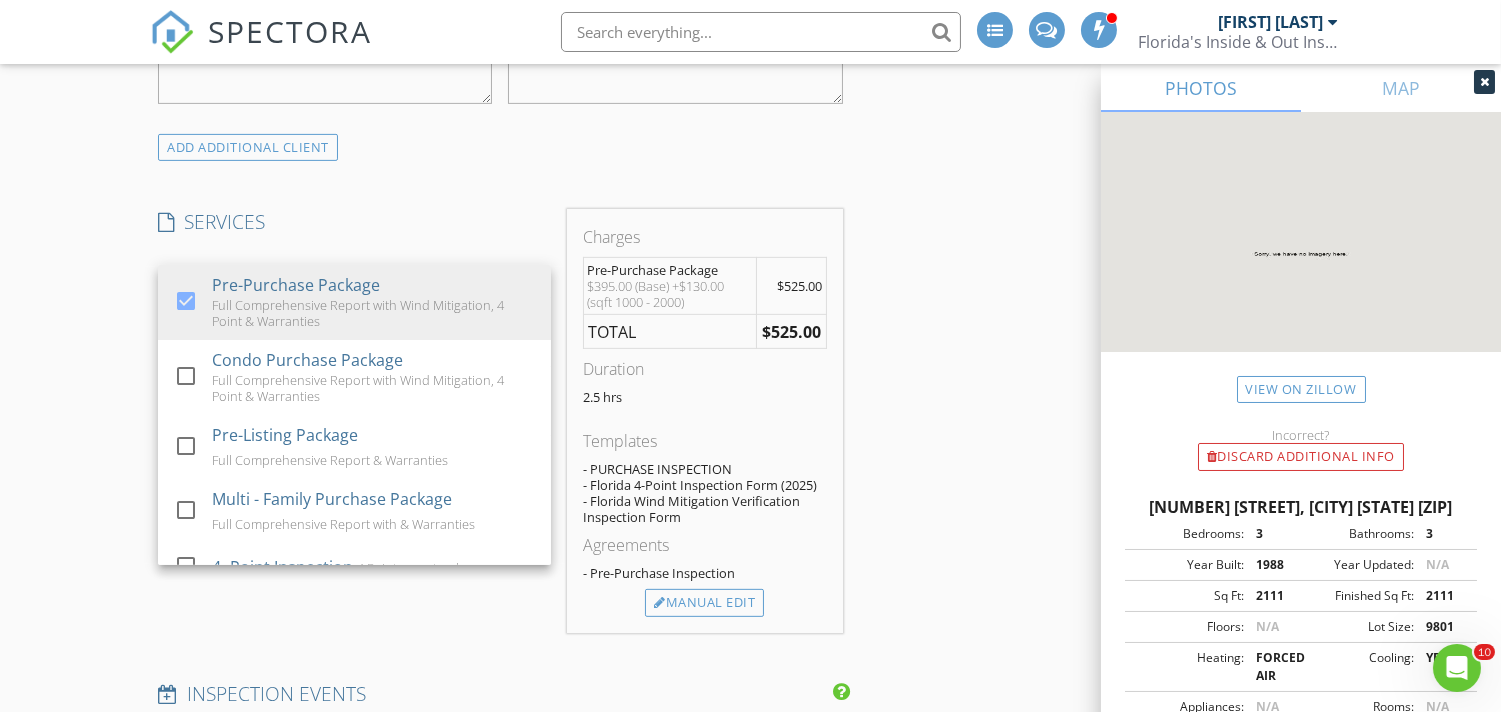 click on "New Inspection
INSPECTOR(S)
check_box   Brad Fifer   PRIMARY   check_box_outline_blank   Gleb Kulichenko     Brad Fifer arrow_drop_down   check_box_outline_blank Brad Fifer specifically requested
Date/Time
08/04/2025 11:00 AM
Location
Address Search       Address 19867 Back 9 Dr   Unit   City Boca Raton   State FL   Zip 33498   County Palm Beach     Square Feet 2000   Year Built 1988   Foundation arrow_drop_down     Brad Fifer     15.3 miles     (25 minutes)
client
check_box Enable Client CC email for this inspection   Client Search     check_box_outline_blank Client is a Company/Organization     First Name Rachel   Last Name Katz   Email love@onlyfoethwfans.com   CC Email   Phone 954-857-1848         Tags         Notes   Private Notes
ADD ADDITIONAL client
SERVICES" at bounding box center (750, 751) 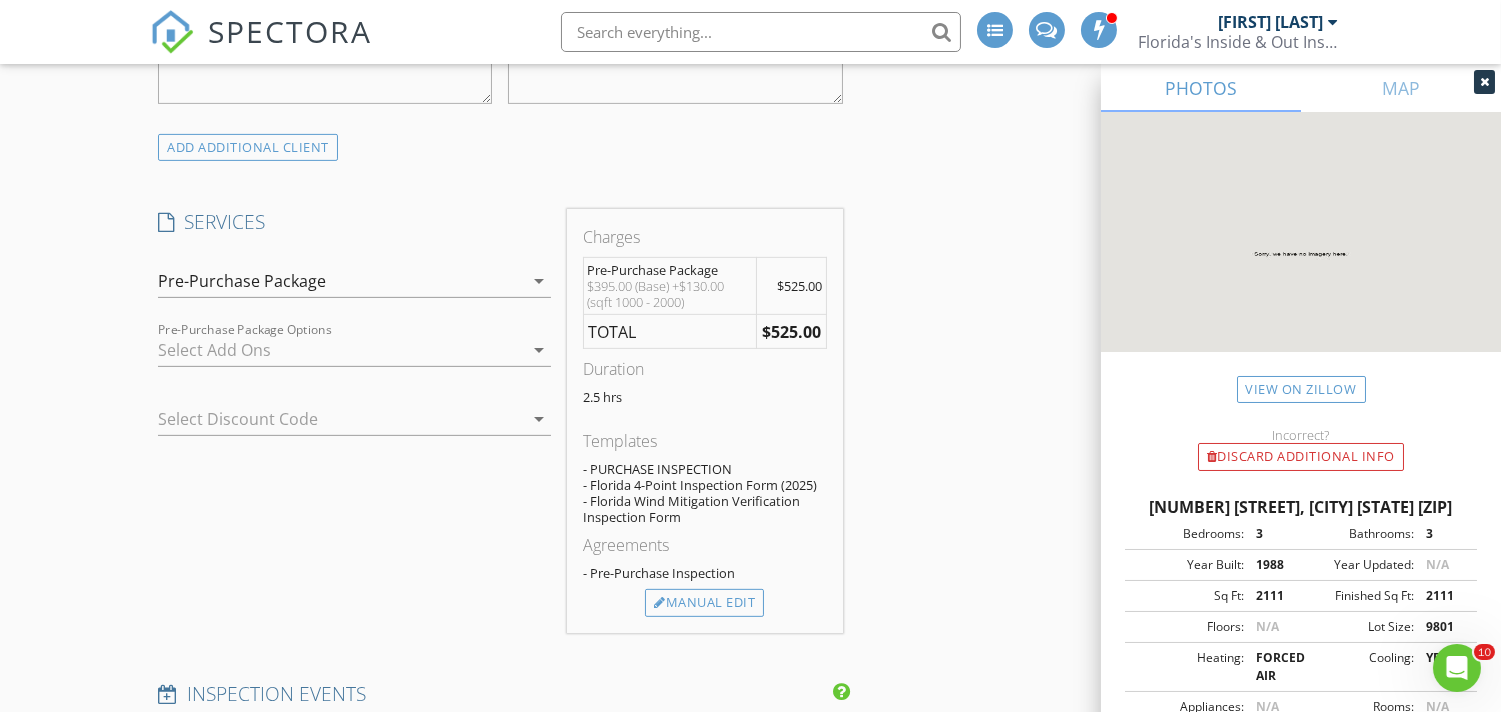 click at bounding box center [340, 350] 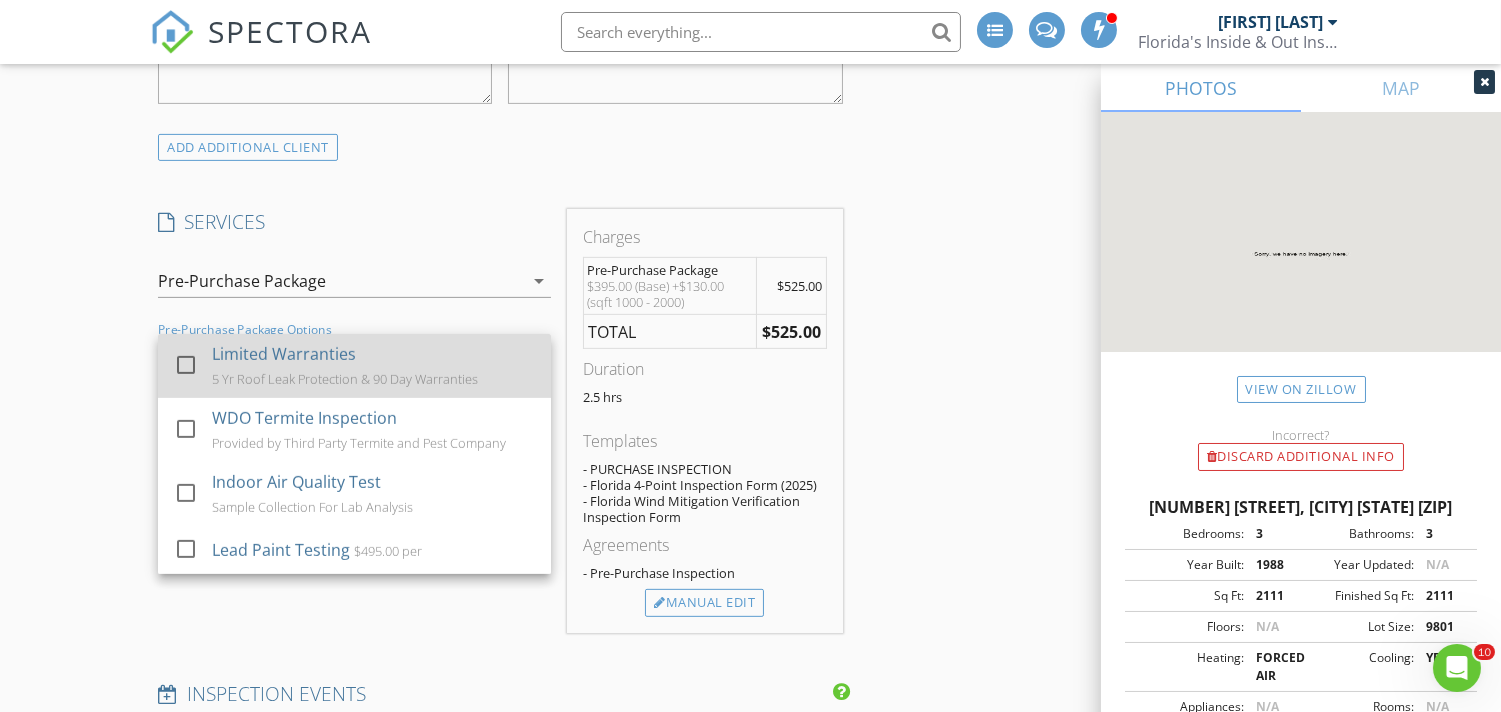 click on "check_box_outline_blank   Limited Warranties   5 Yr Roof Leak Protection & 90 Day Warranties" at bounding box center [354, 366] 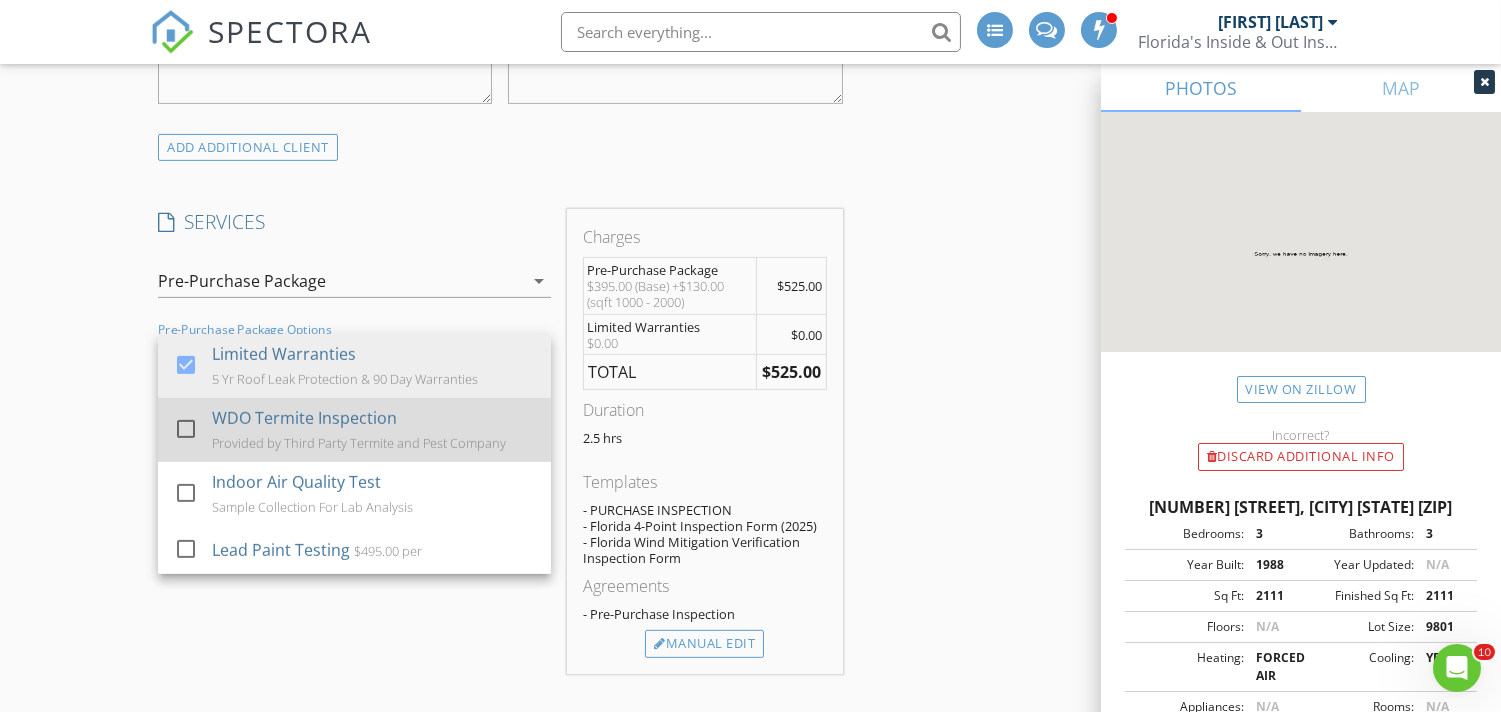 click at bounding box center [186, 429] 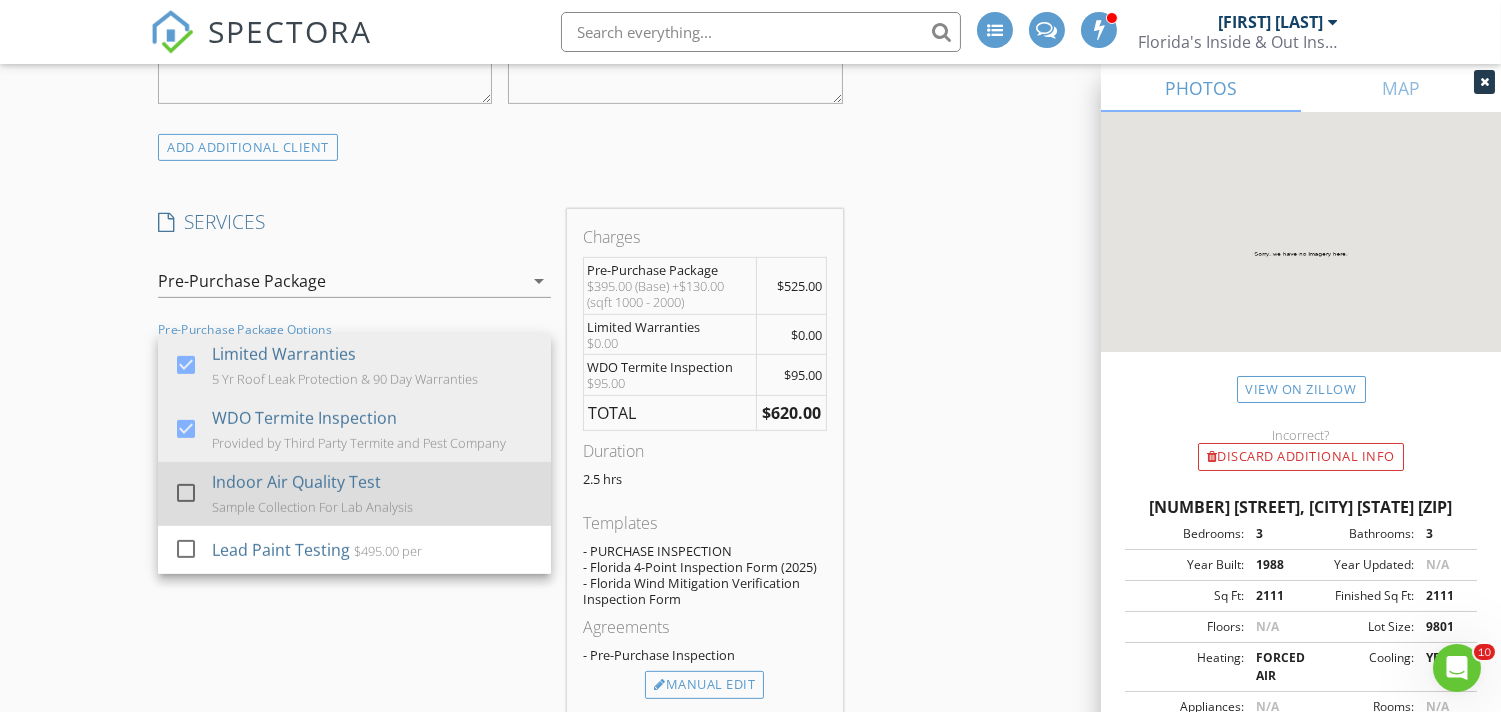 click at bounding box center (190, 511) 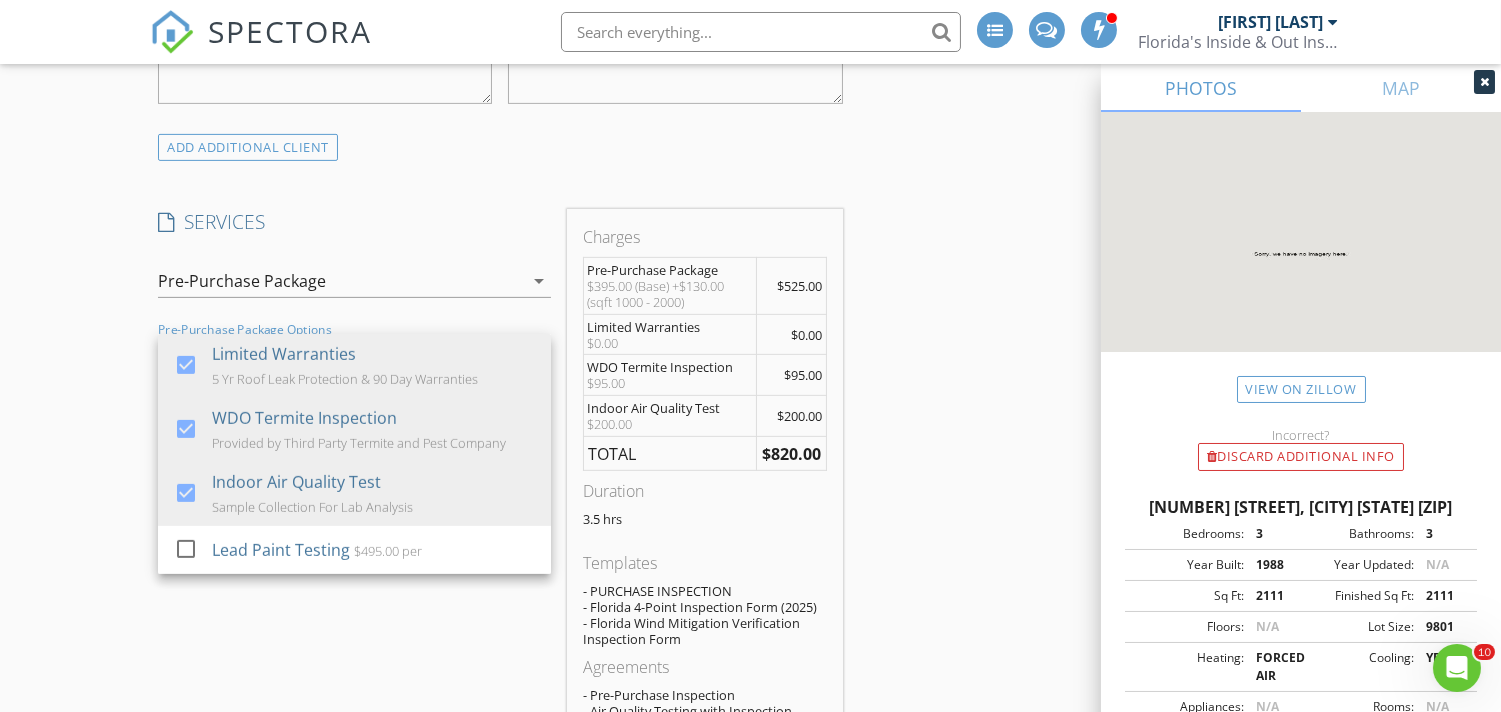click on "New Inspection
INSPECTOR(S)
check_box   Brad Fifer   PRIMARY   check_box_outline_blank   Gleb Kulichenko     Brad Fifer arrow_drop_down   check_box_outline_blank Brad Fifer specifically requested
Date/Time
08/04/2025 11:00 AM
Location
Address Search       Address 19867 Back 9 Dr   Unit   City Boca Raton   State FL   Zip 33498   County Palm Beach     Square Feet 2000   Year Built 1988   Foundation arrow_drop_down     Brad Fifer     15.3 miles     (25 minutes)
client
check_box Enable Client CC email for this inspection   Client Search     check_box_outline_blank Client is a Company/Organization     First Name Rachel   Last Name Katz   Email love@onlyfoethwfans.com   CC Email   Phone 954-857-1848         Tags         Notes   Private Notes
ADD ADDITIONAL client
SERVICES" at bounding box center [750, 820] 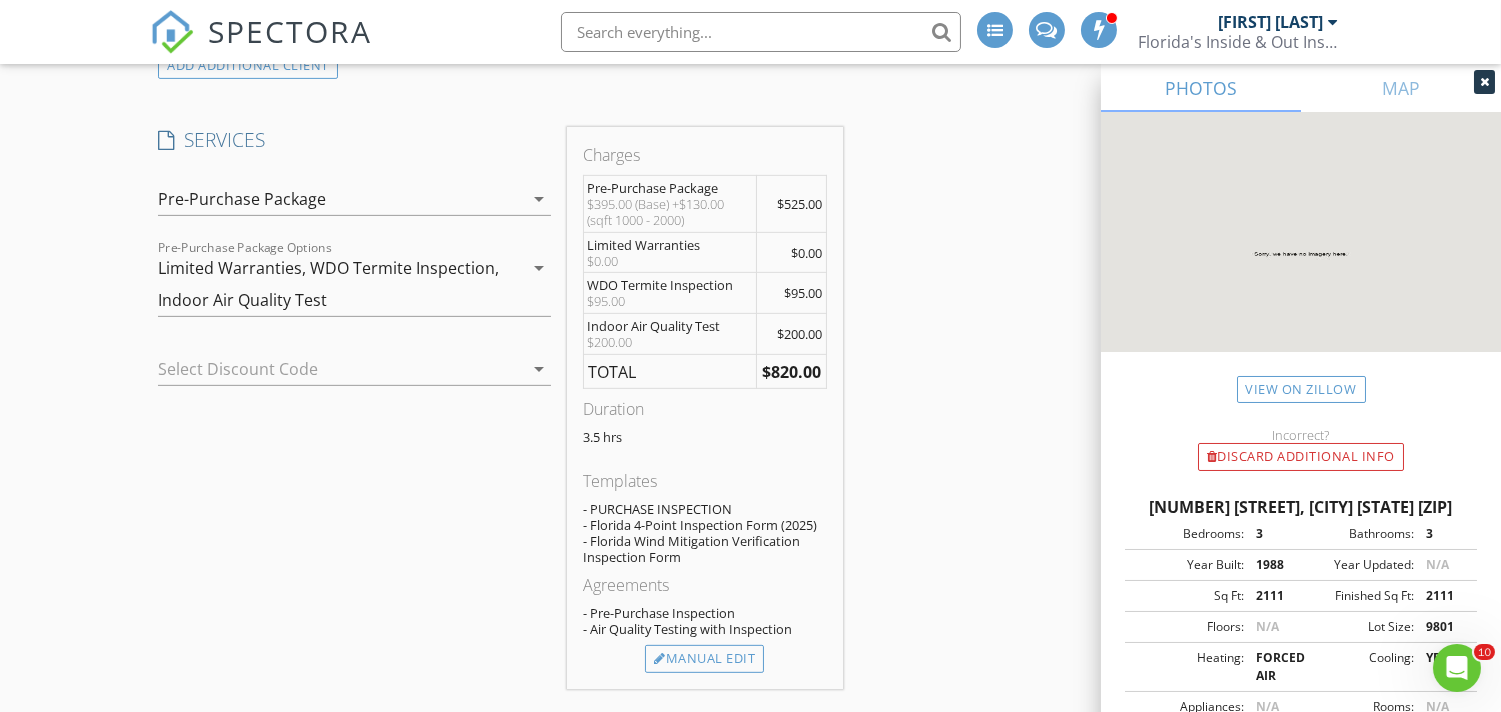 scroll, scrollTop: 1491, scrollLeft: 0, axis: vertical 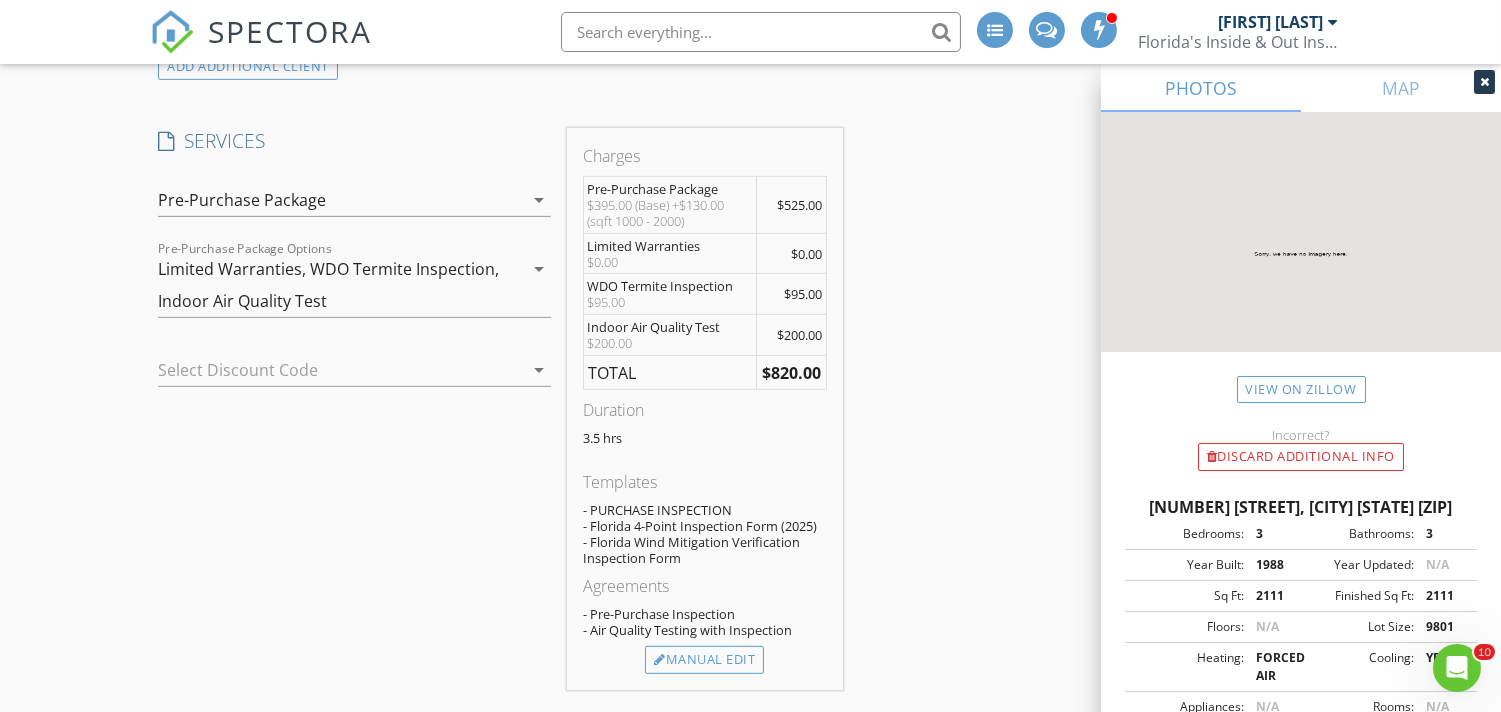 click on "arrow_drop_down" at bounding box center (539, 200) 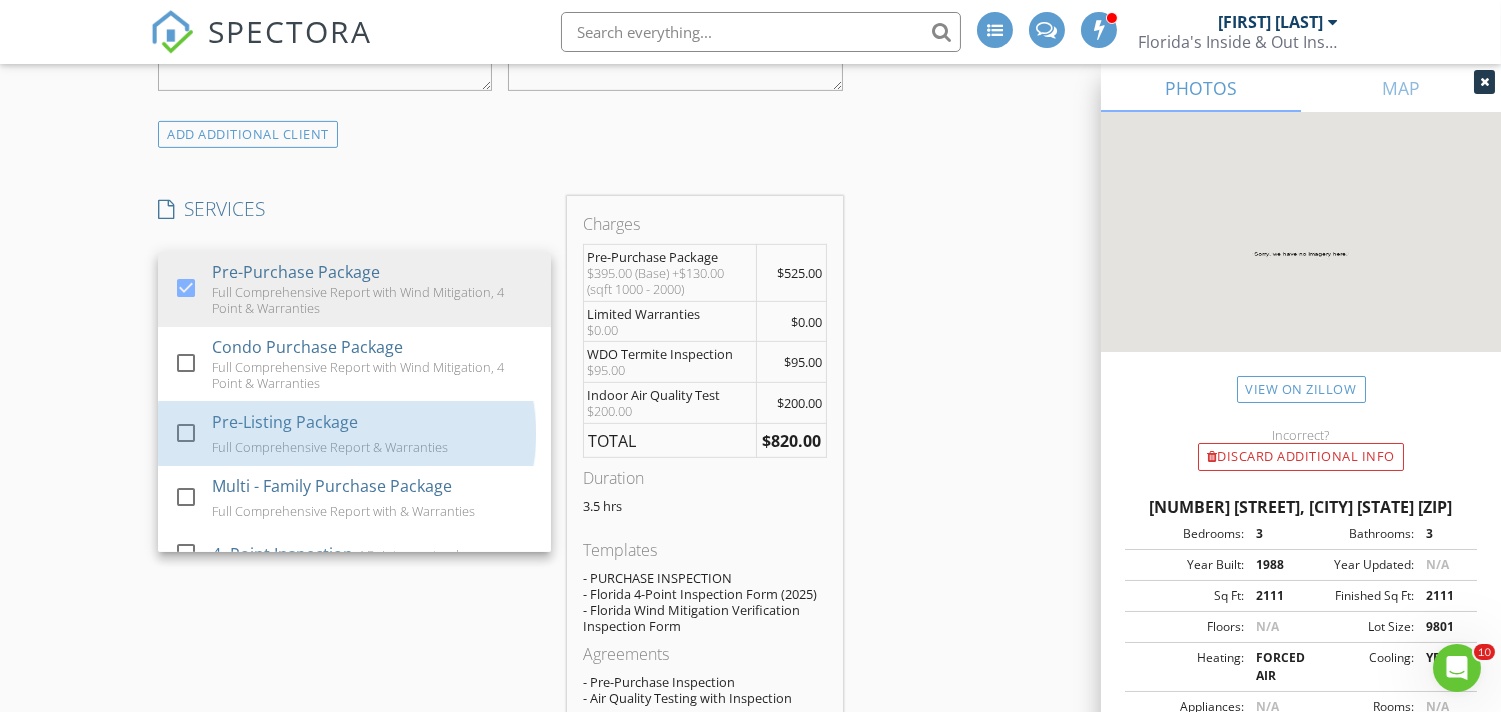 scroll, scrollTop: 1413, scrollLeft: 0, axis: vertical 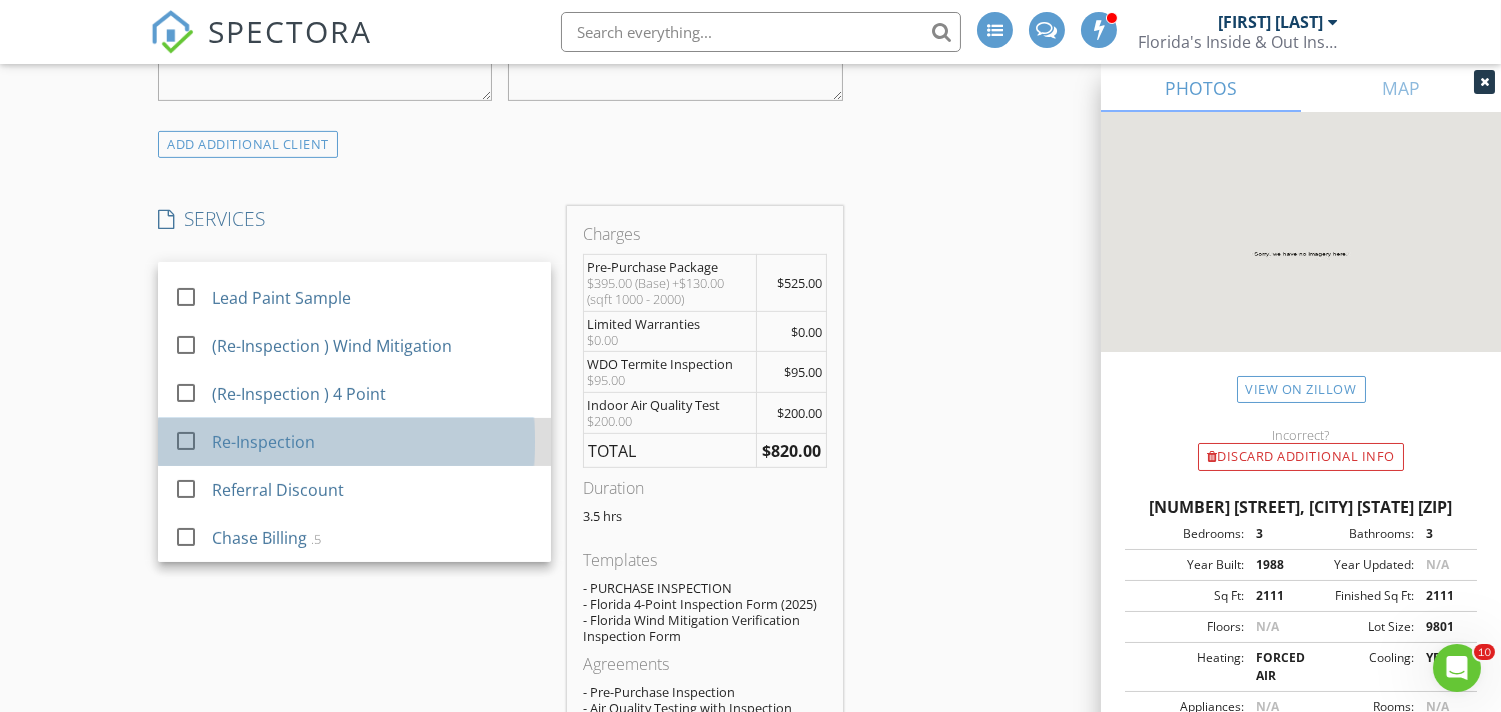 click on "Re-Inspection" at bounding box center (263, 442) 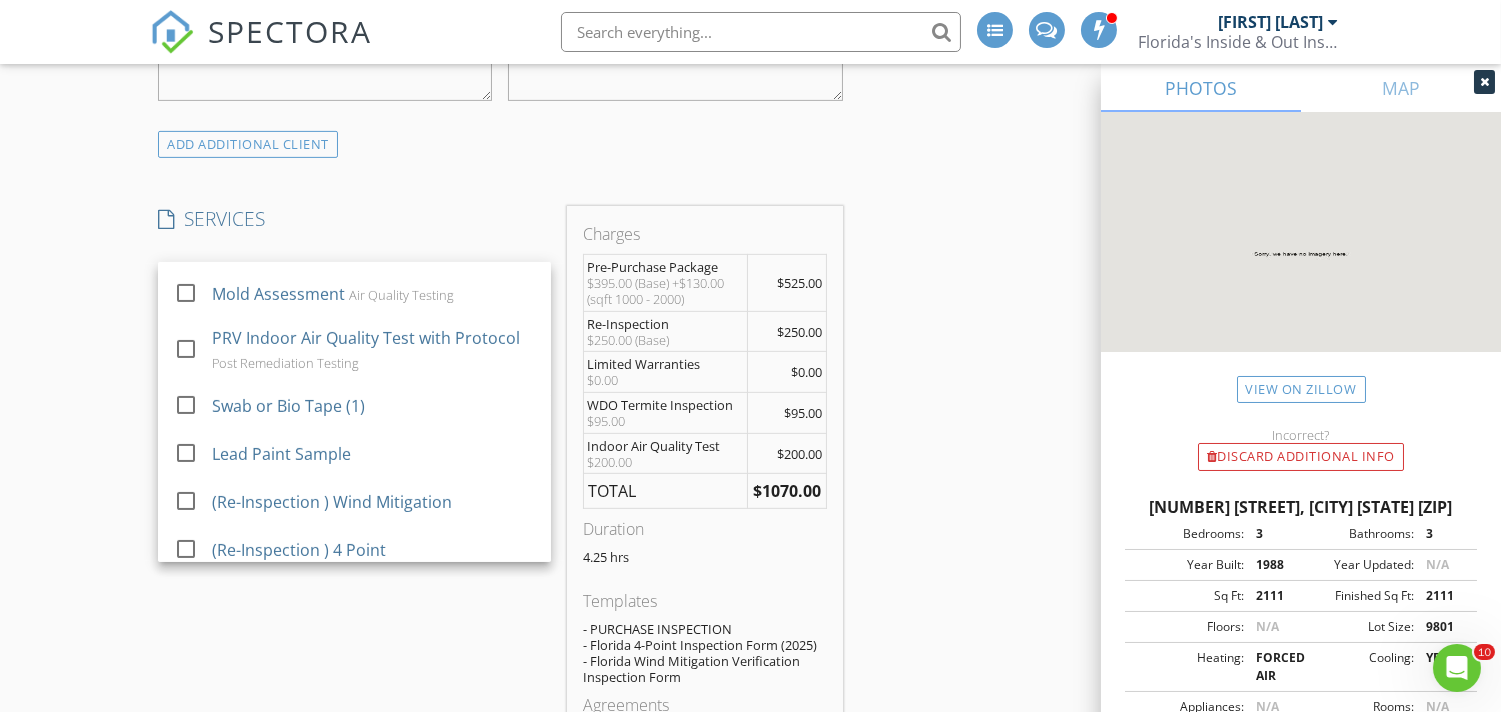 scroll, scrollTop: 1016, scrollLeft: 0, axis: vertical 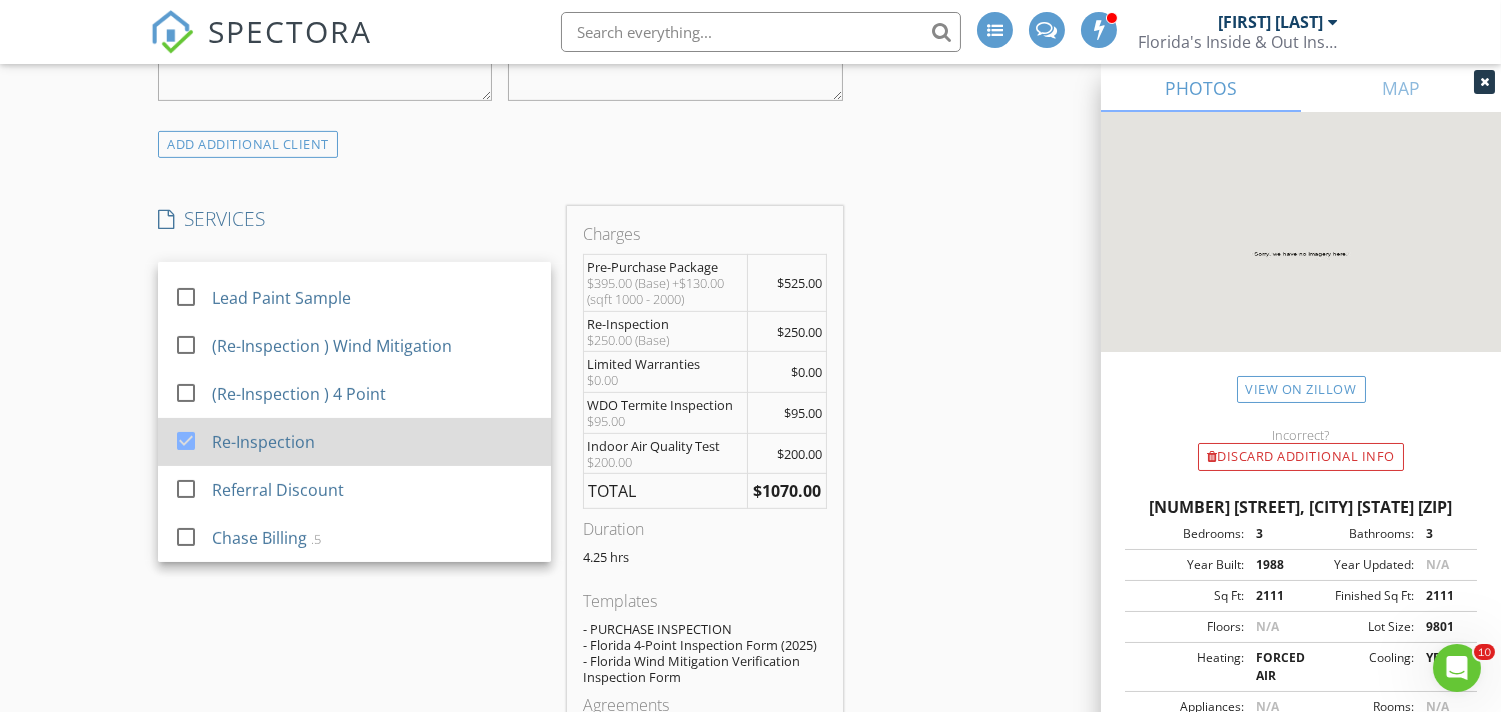 click at bounding box center [186, 441] 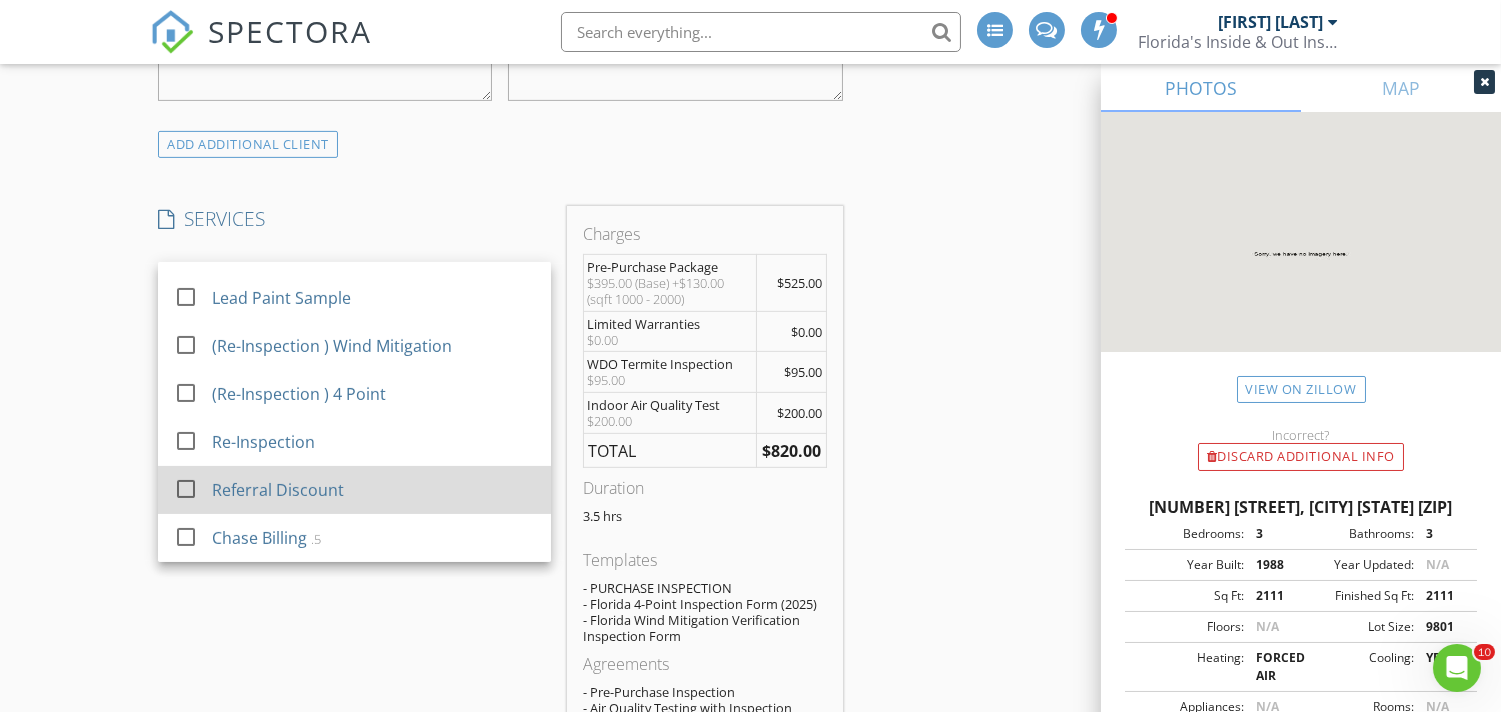 click at bounding box center (190, 507) 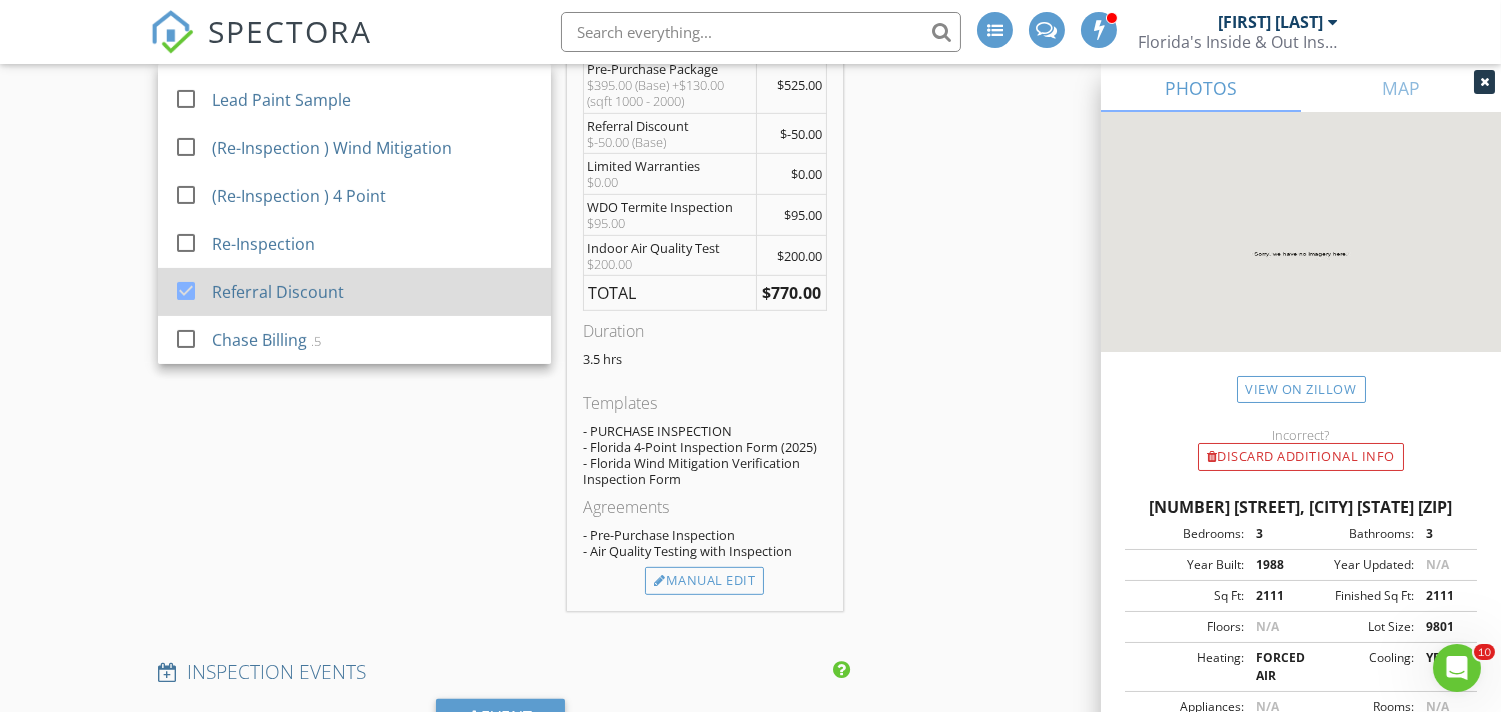 scroll, scrollTop: 1617, scrollLeft: 0, axis: vertical 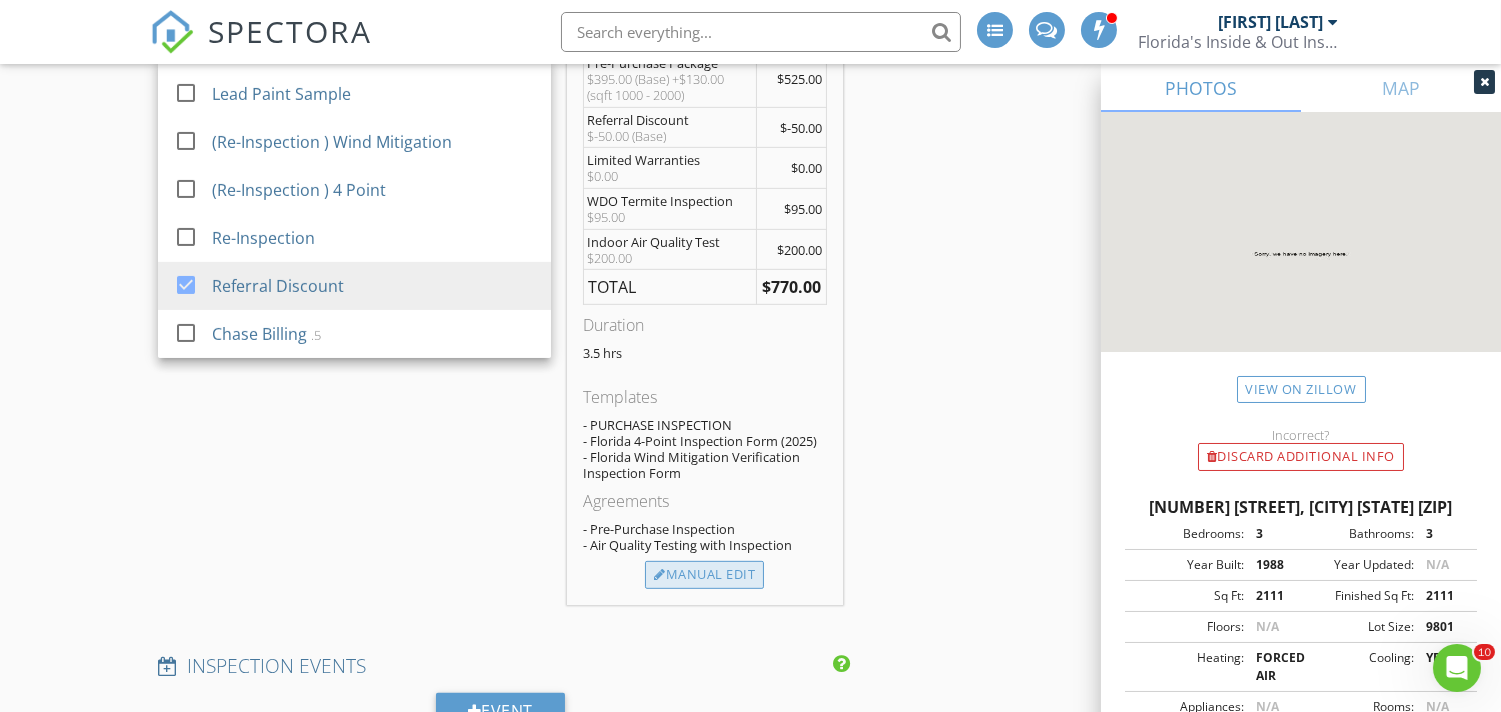 click on "Manual Edit" at bounding box center (704, 575) 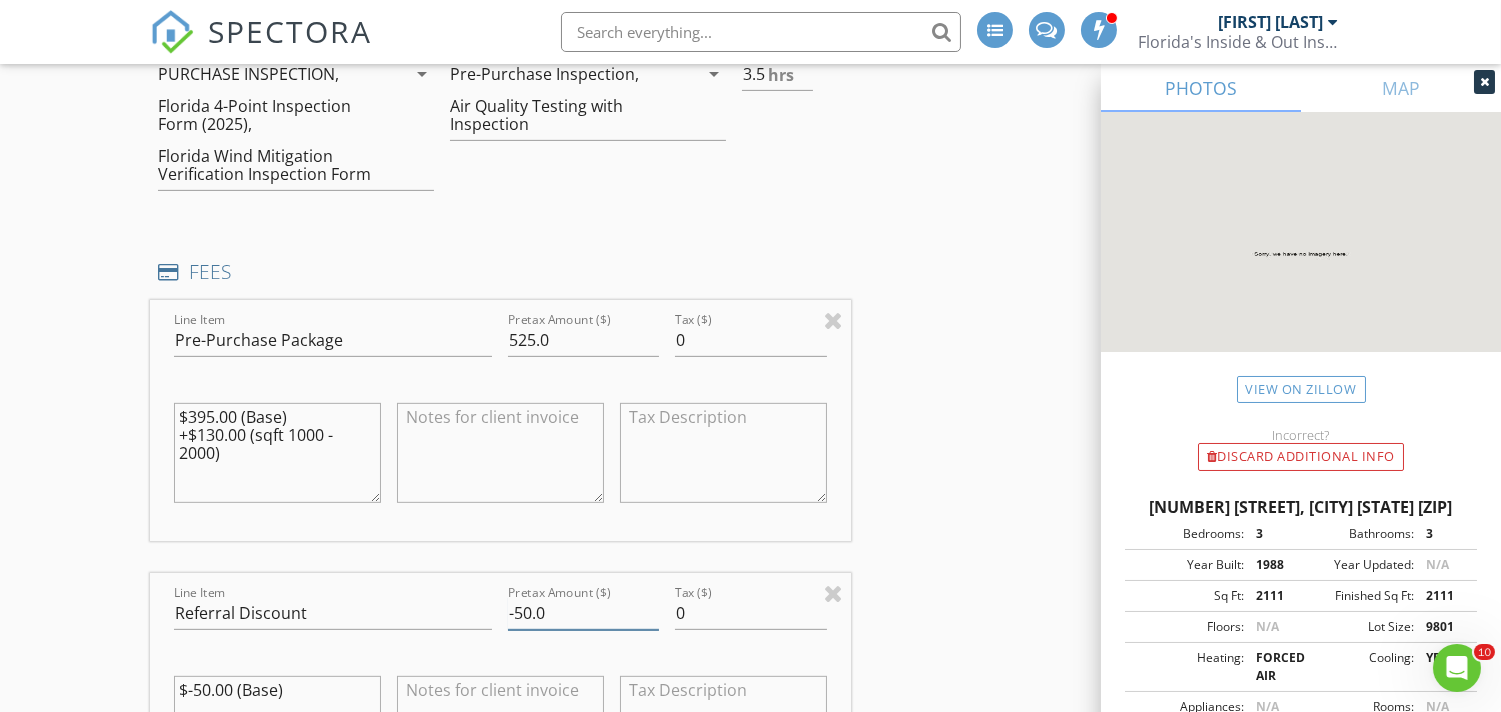 click on "-50.0" at bounding box center [583, 613] 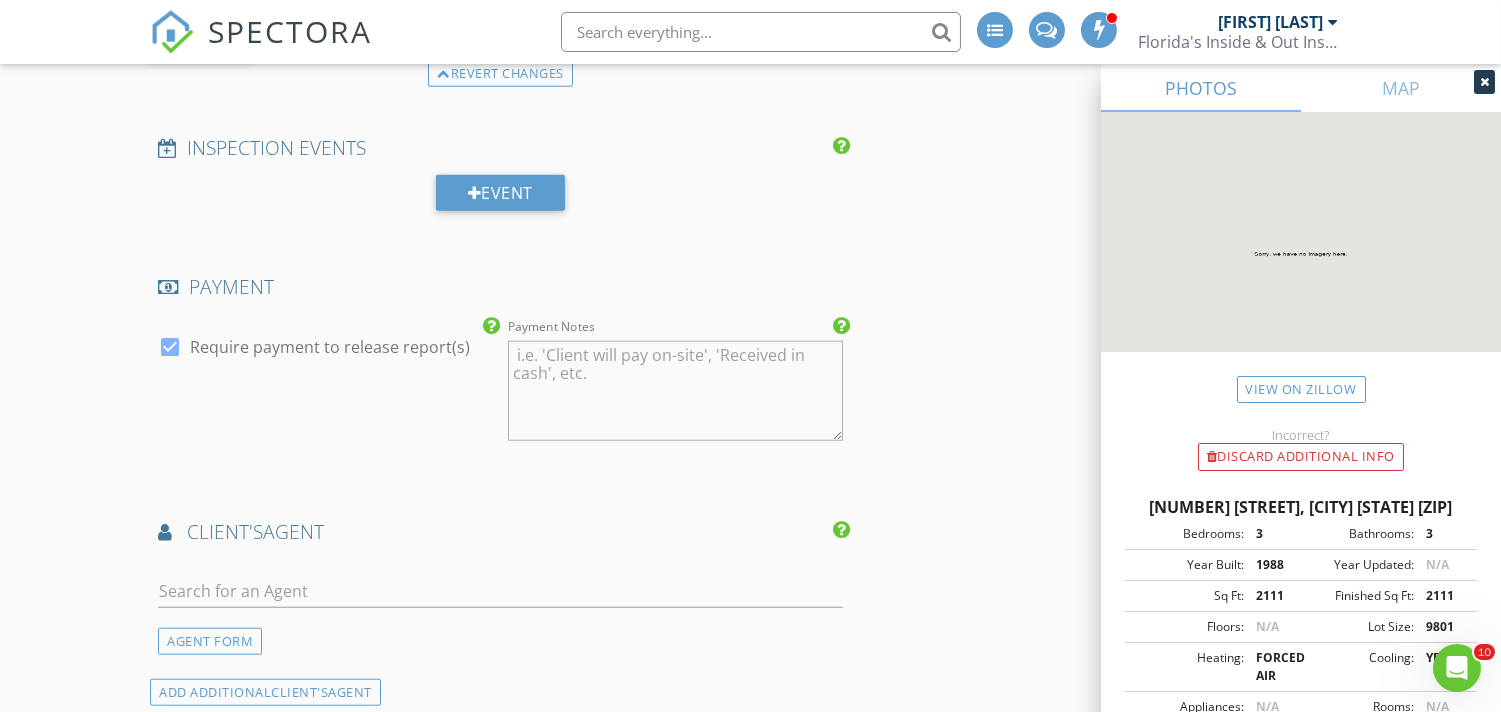 scroll, scrollTop: 3421, scrollLeft: 0, axis: vertical 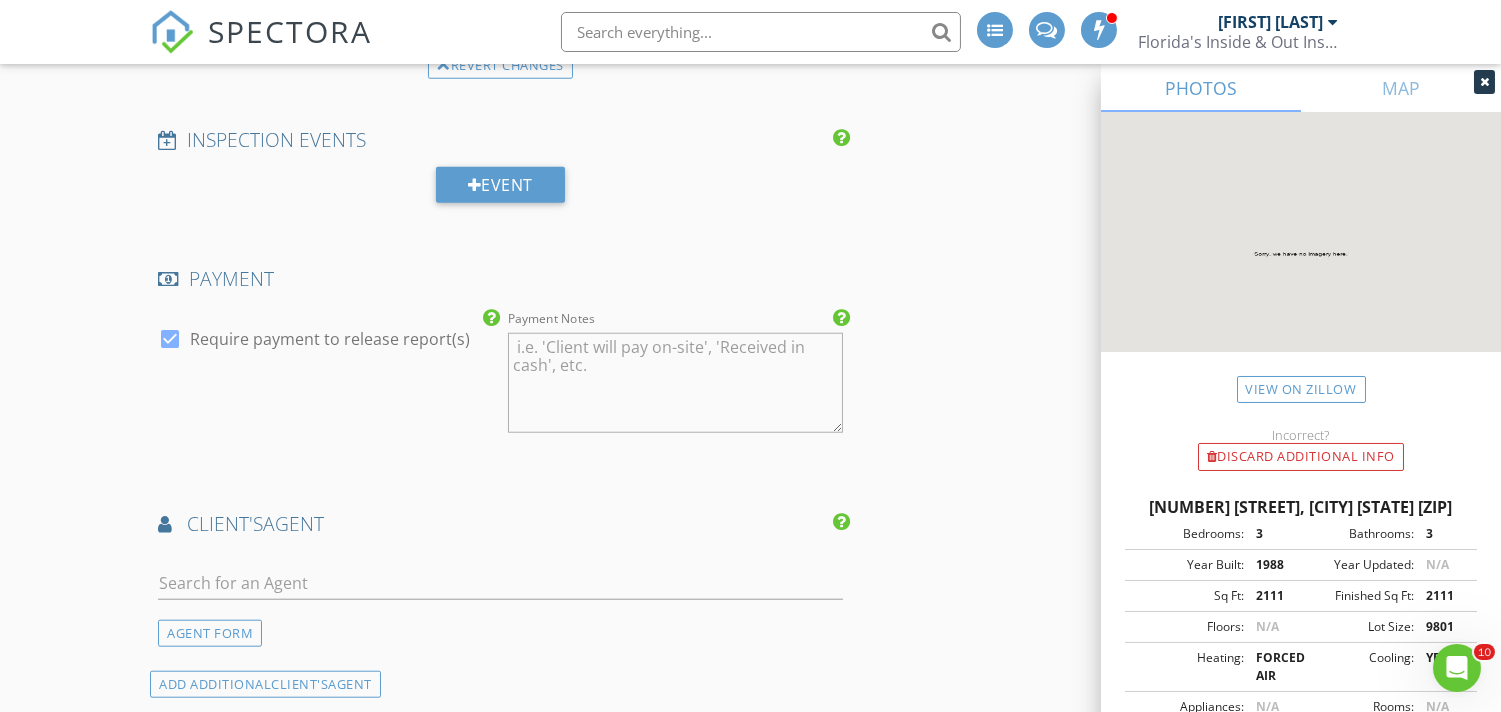 type on "-125.0" 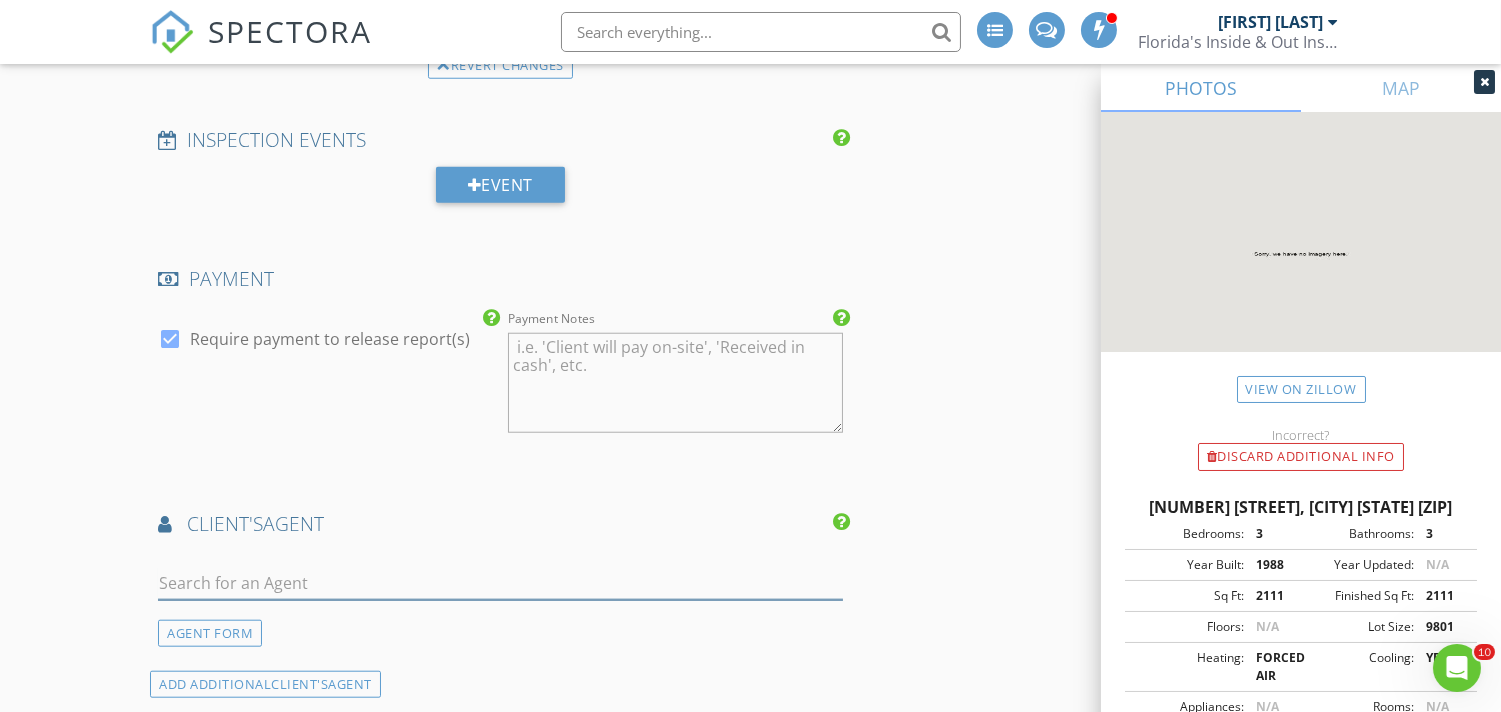 click at bounding box center [500, 583] 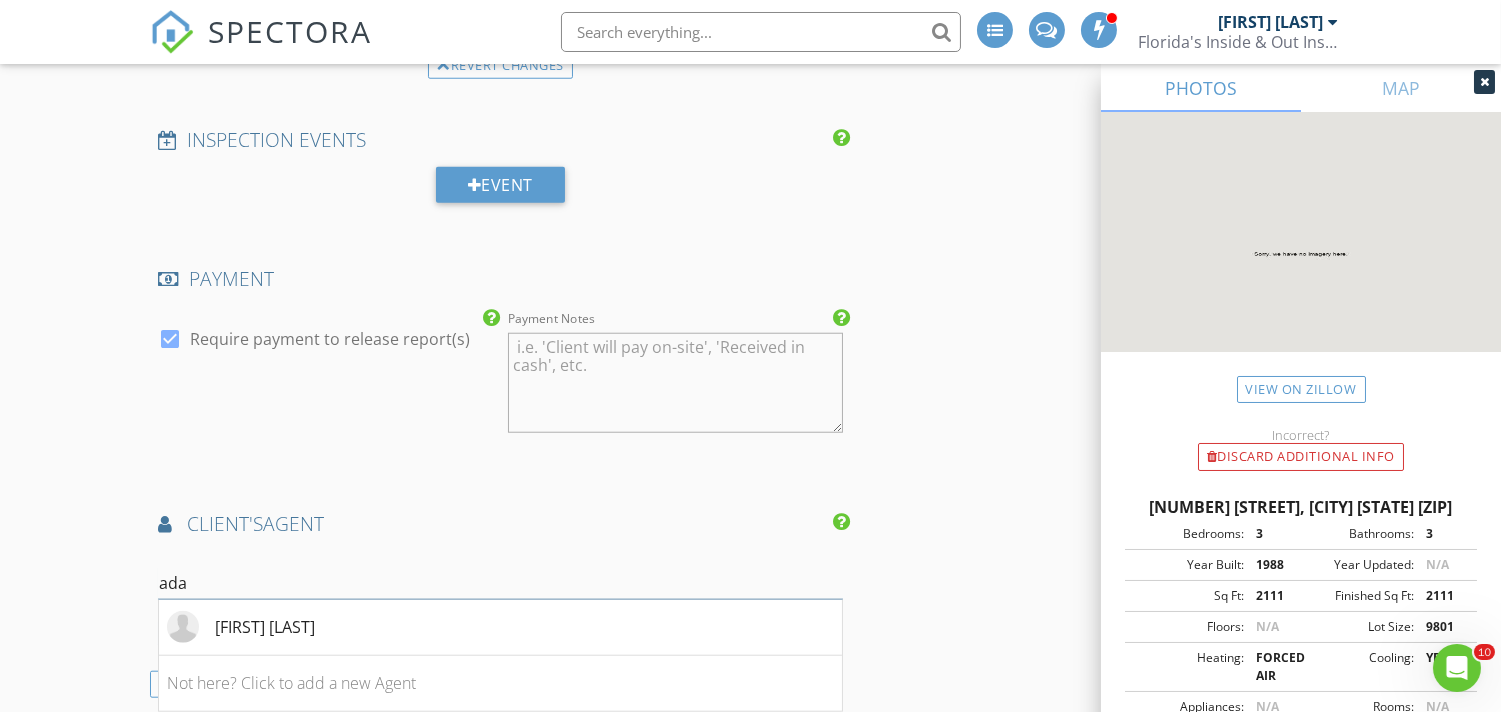 type on "adam" 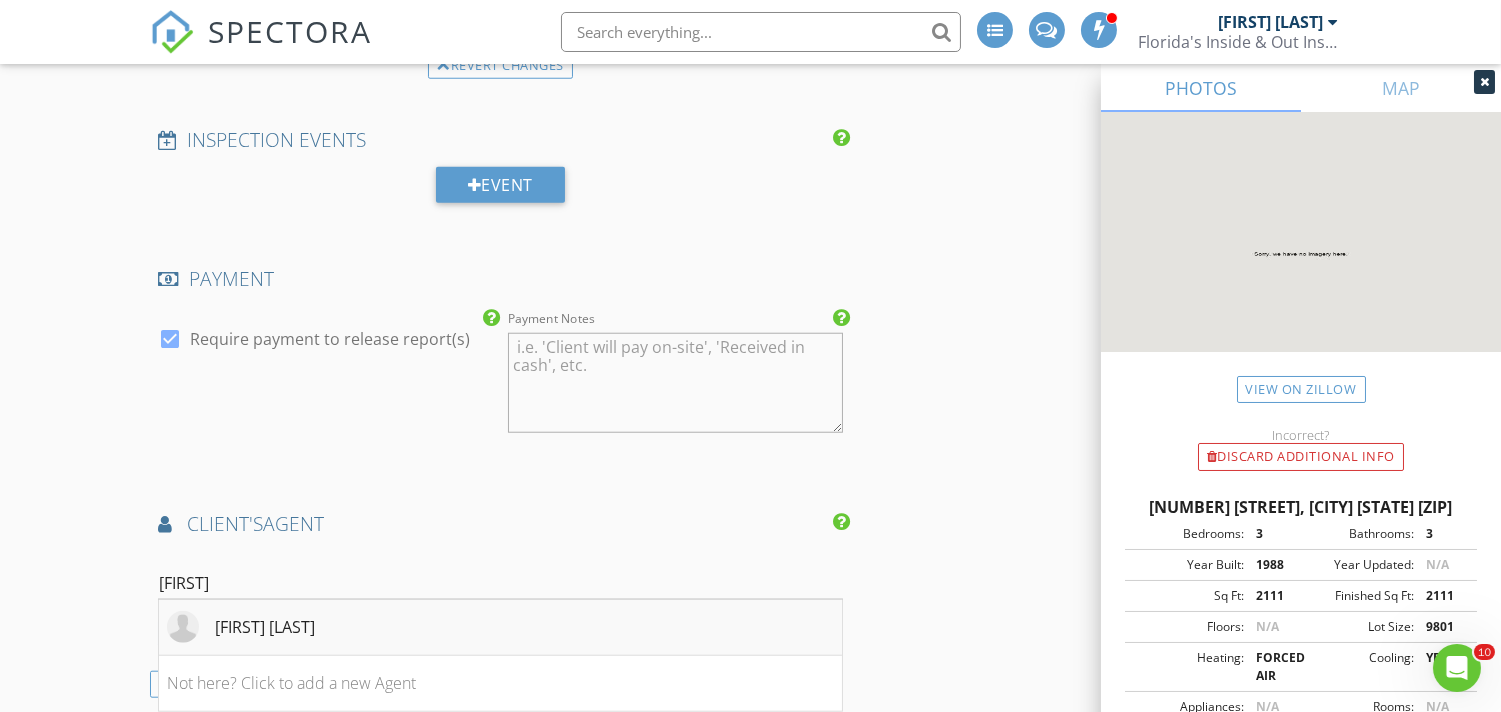 click on "[FIRST] [LAST]" at bounding box center (265, 627) 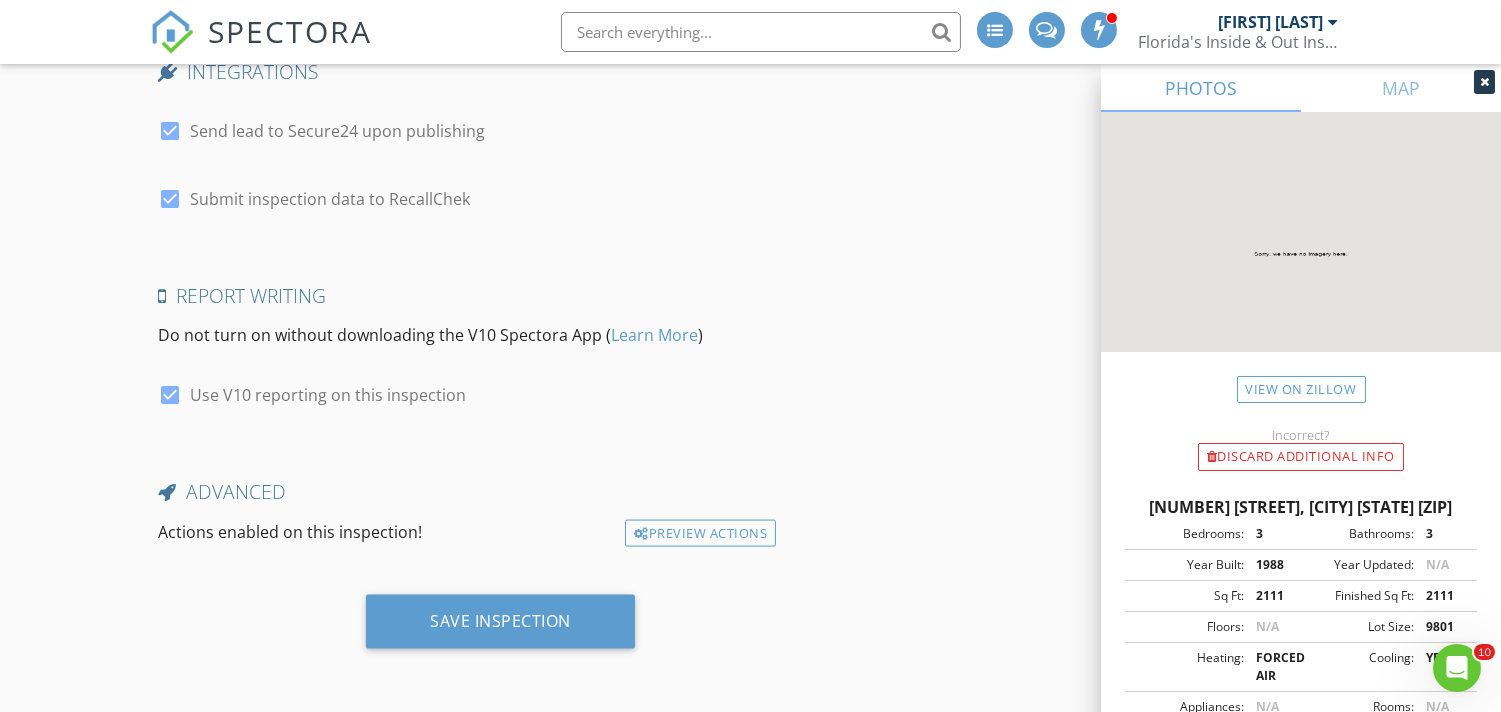 scroll, scrollTop: 5333, scrollLeft: 0, axis: vertical 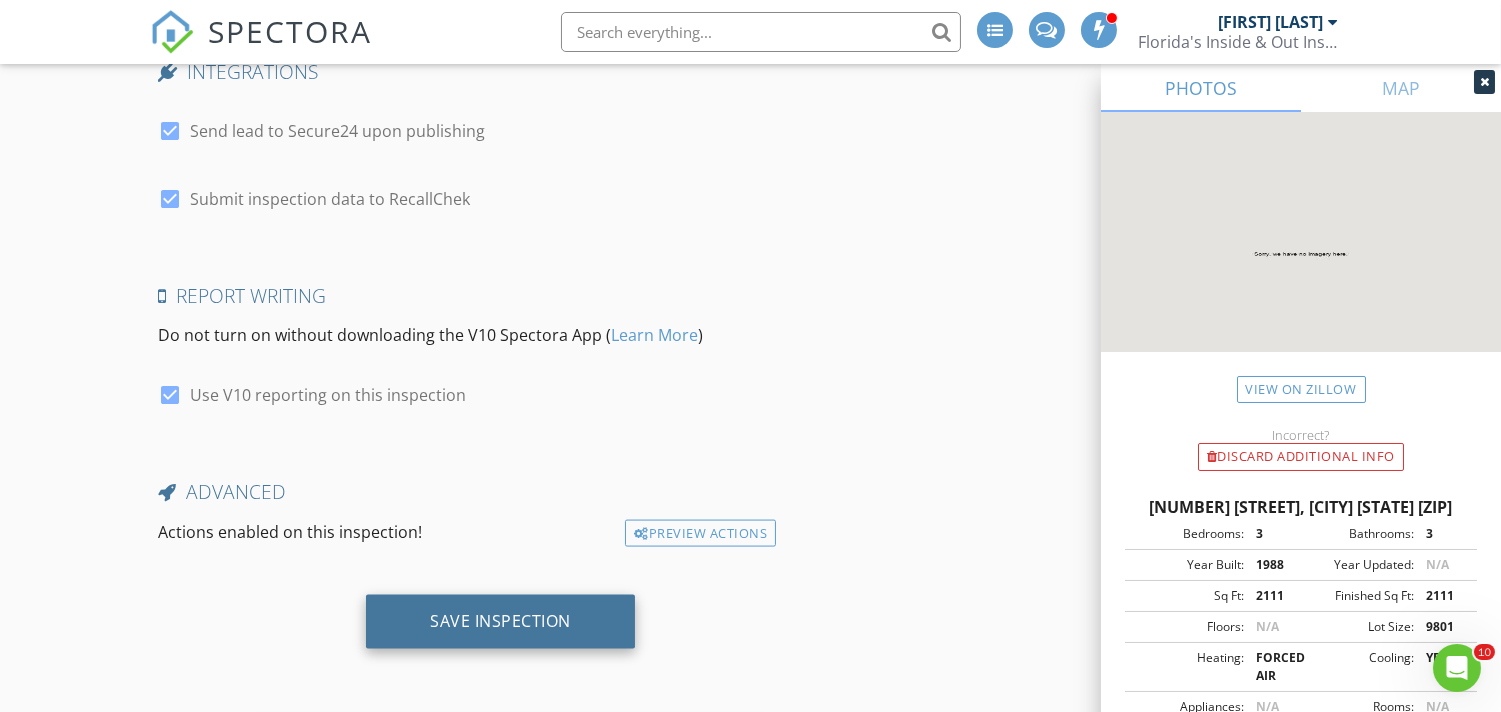click on "Save Inspection" at bounding box center [500, 622] 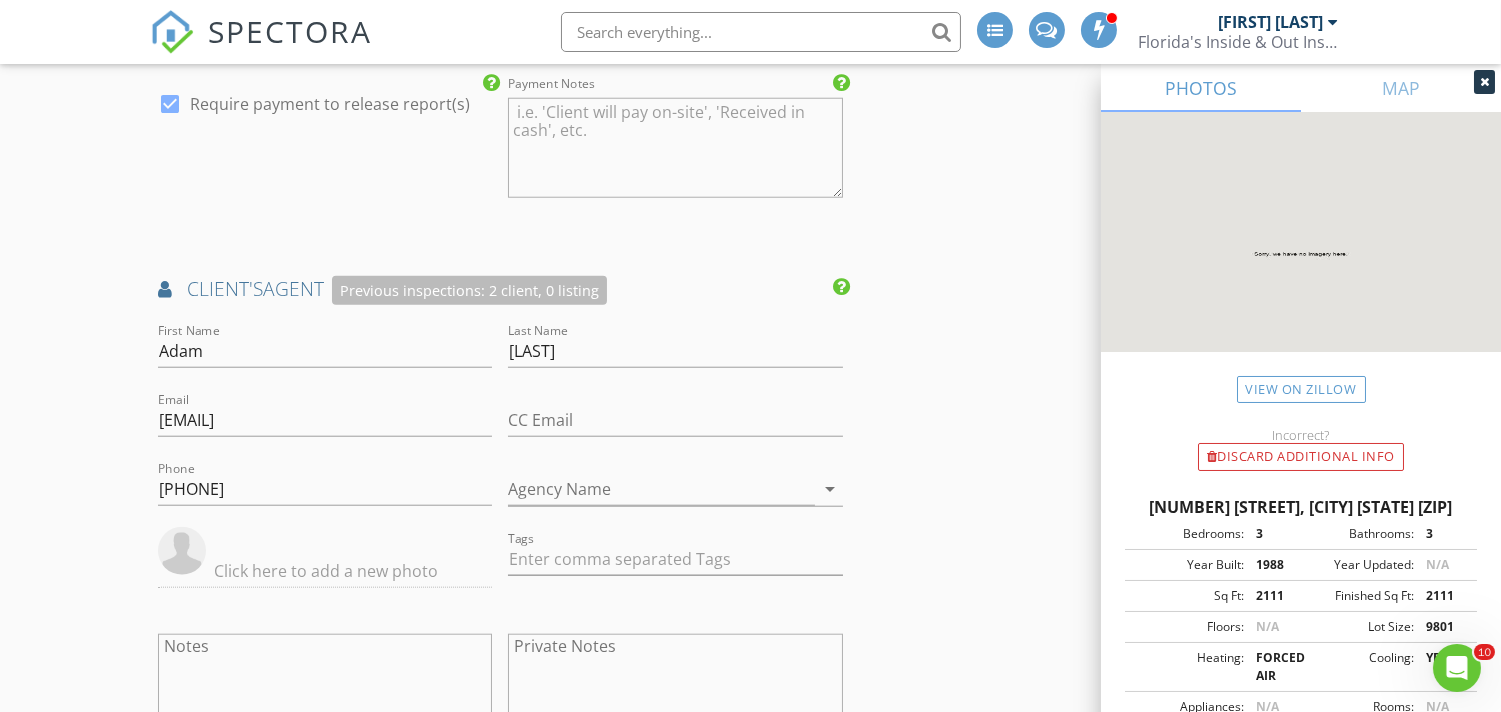 scroll, scrollTop: 3655, scrollLeft: 0, axis: vertical 